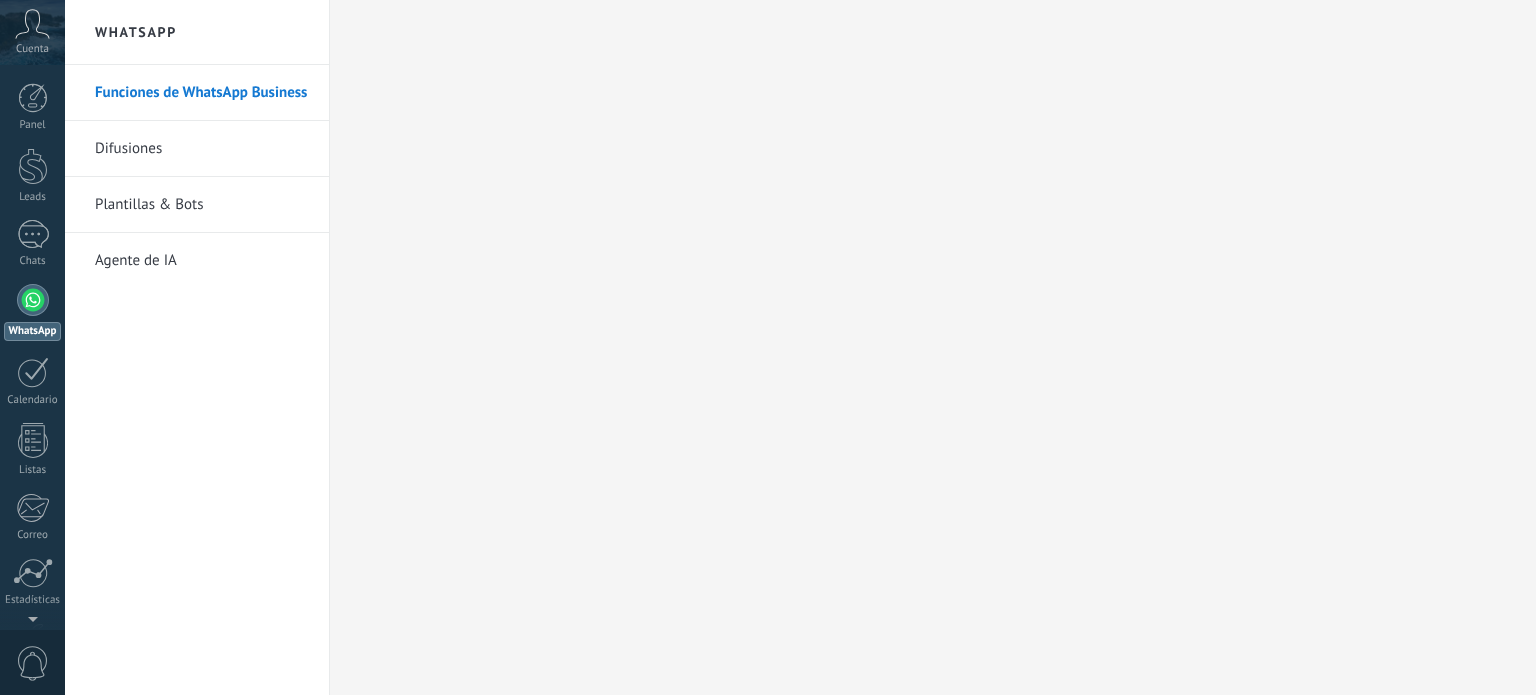scroll, scrollTop: 0, scrollLeft: 0, axis: both 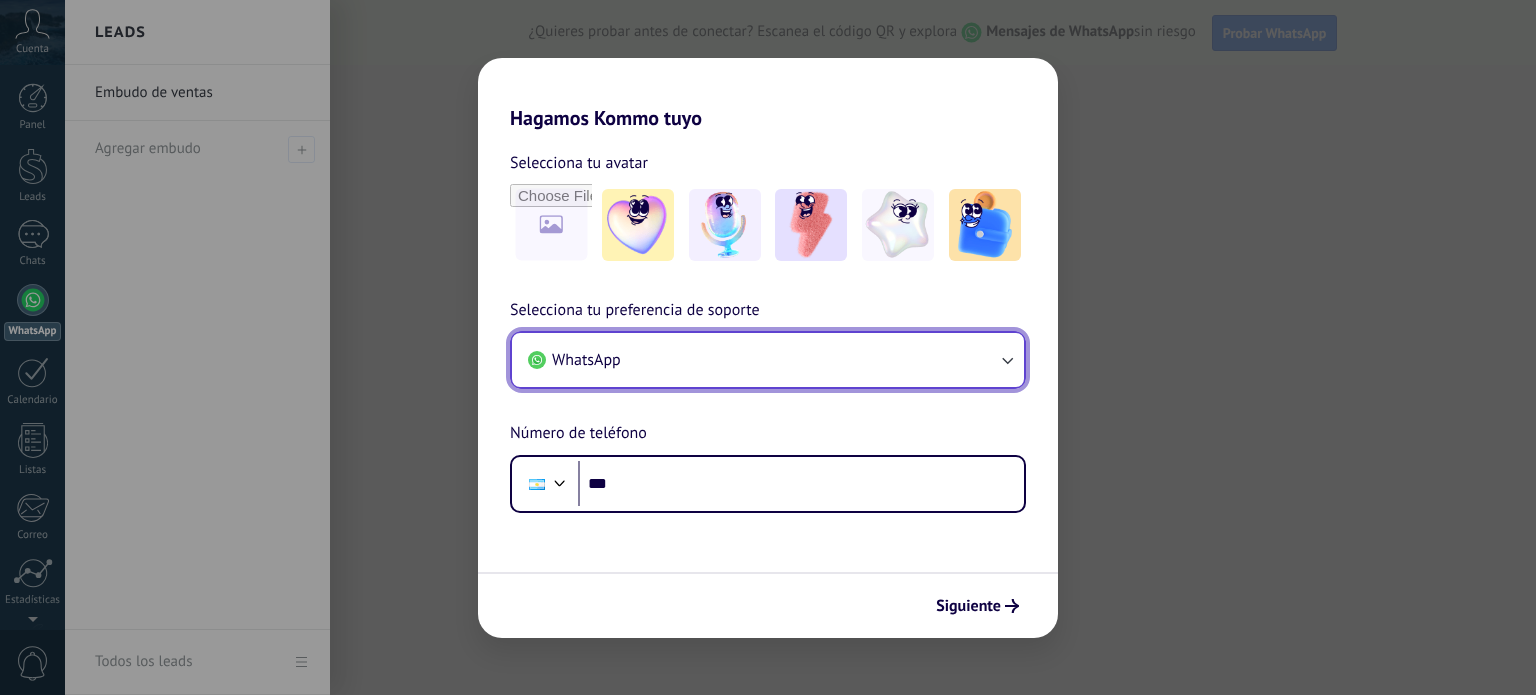 click on "WhatsApp" at bounding box center [768, 360] 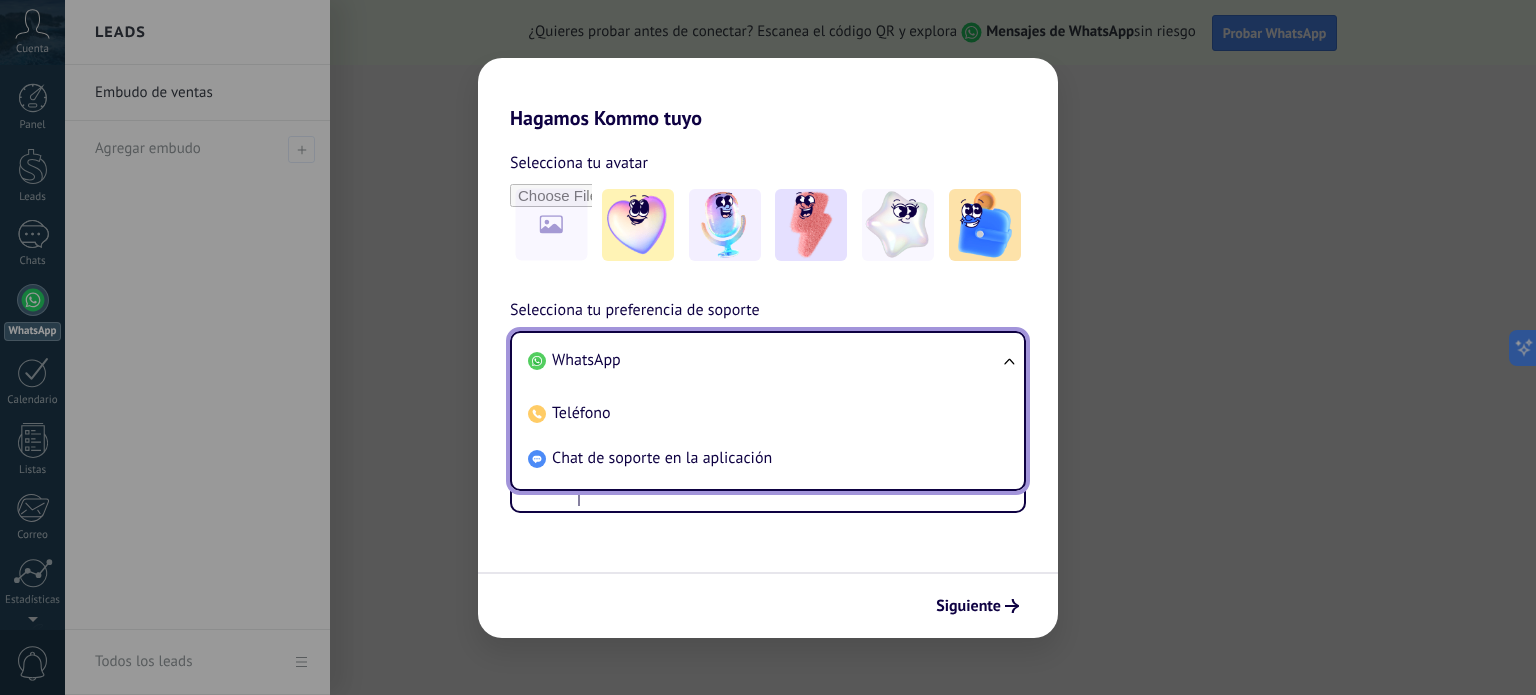click on "WhatsApp" at bounding box center (586, 360) 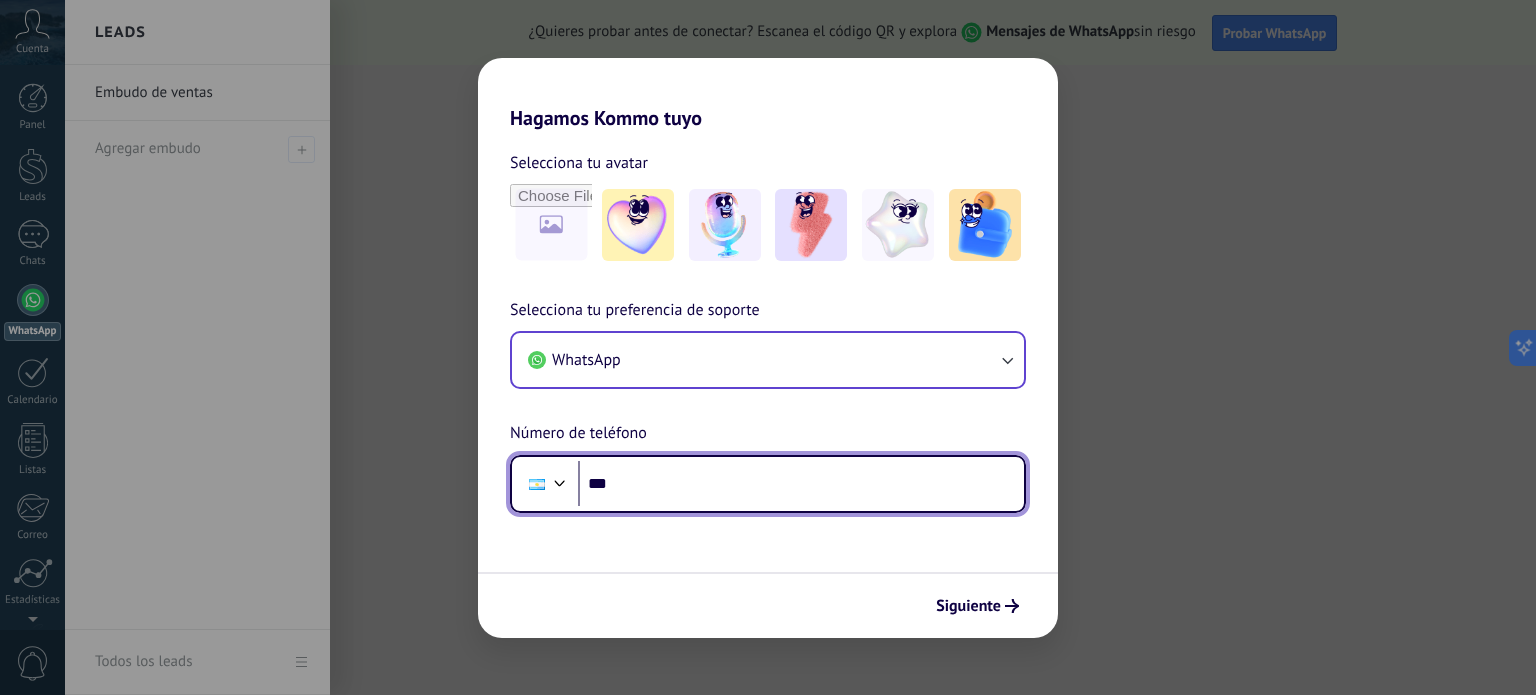 click on "***" at bounding box center [801, 484] 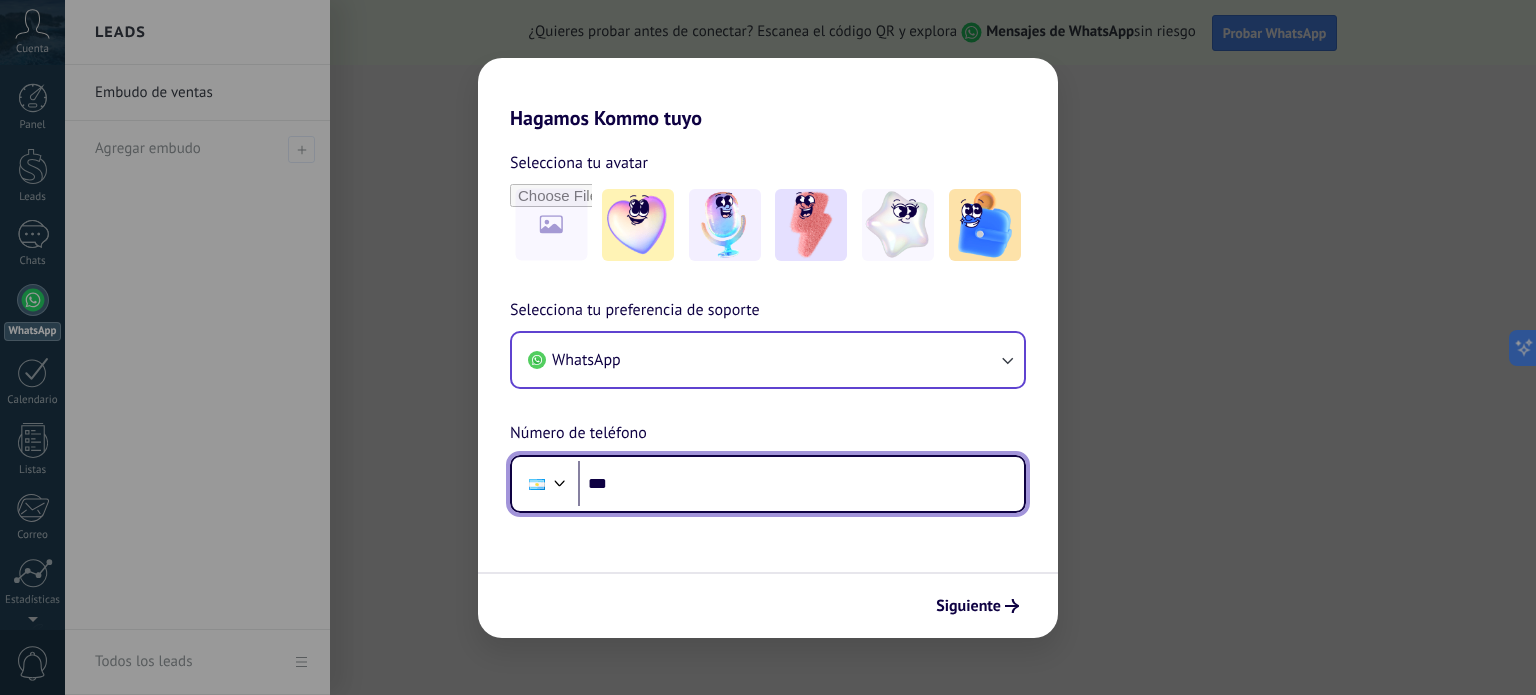 click on "***" at bounding box center (801, 484) 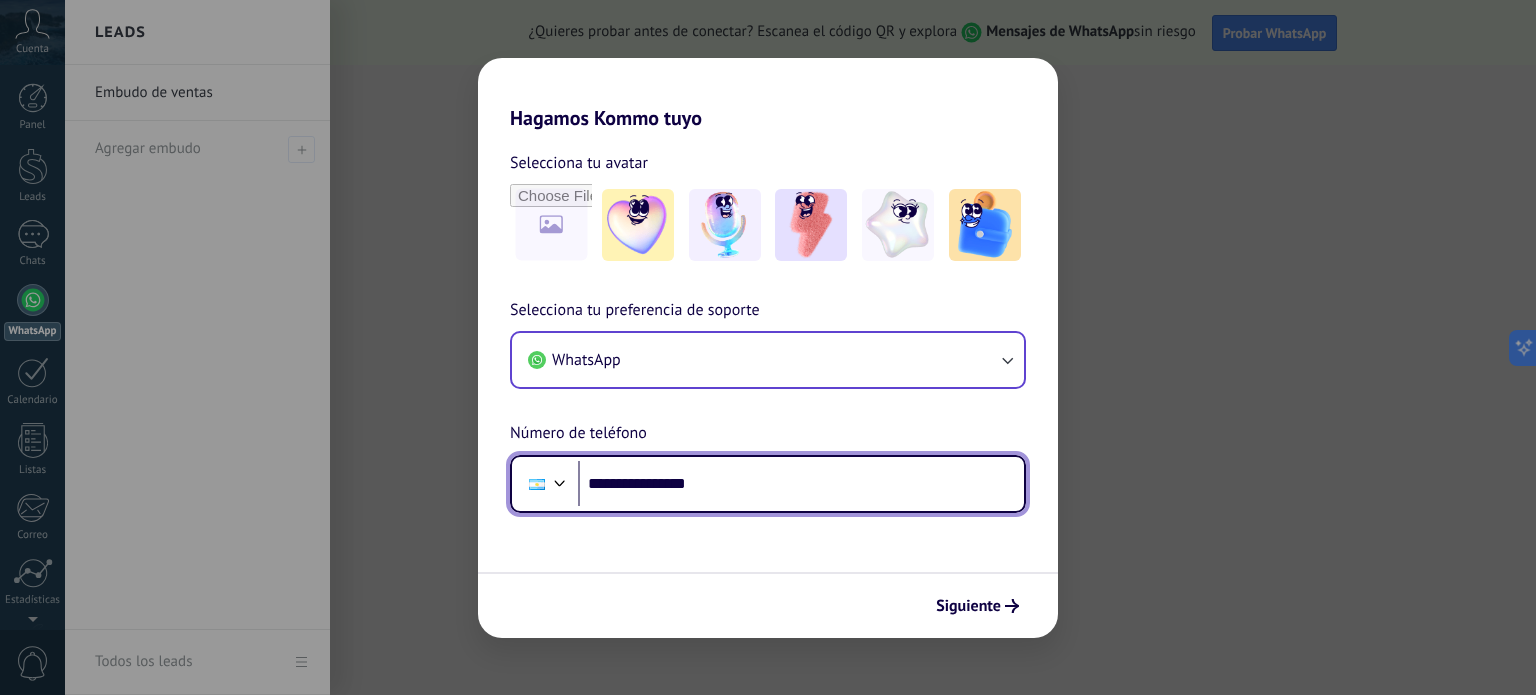 type on "**********" 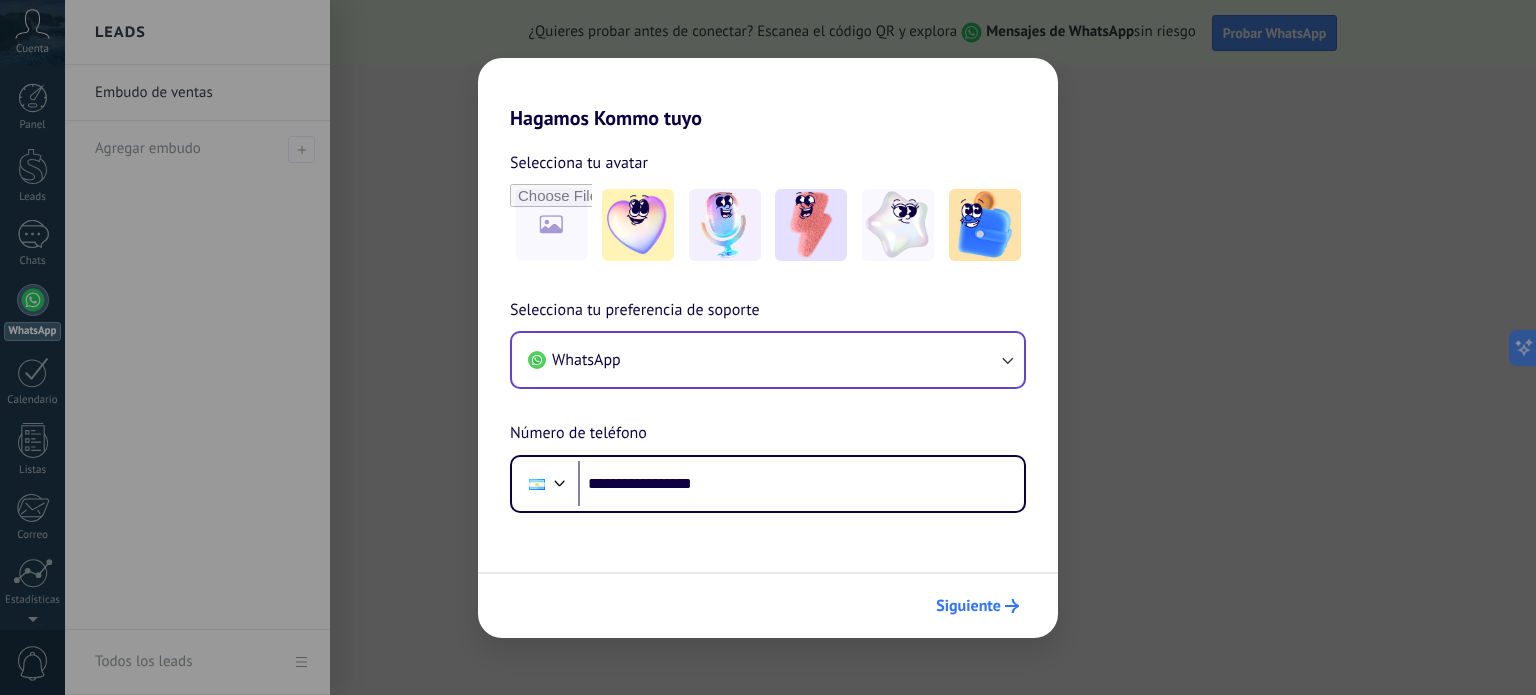 click on "Siguiente" at bounding box center [968, 606] 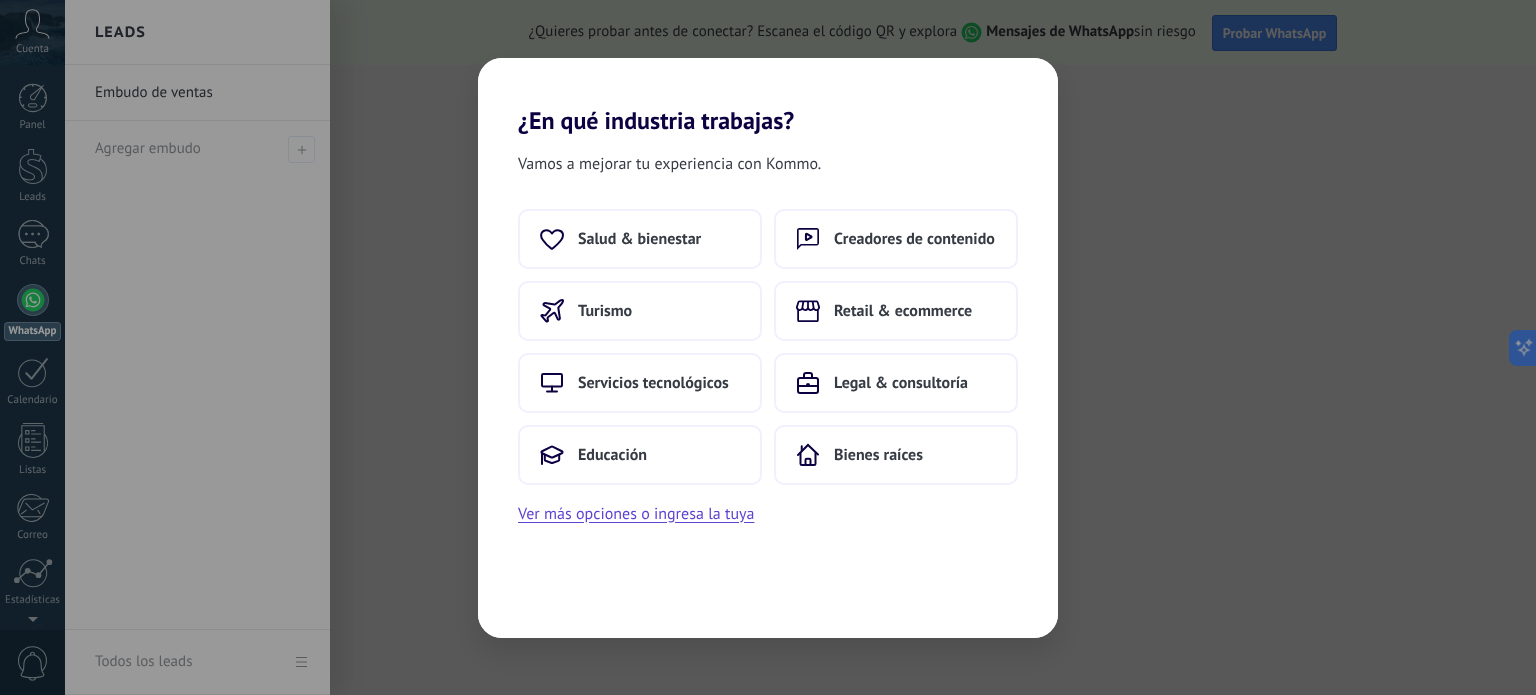 scroll, scrollTop: 0, scrollLeft: 0, axis: both 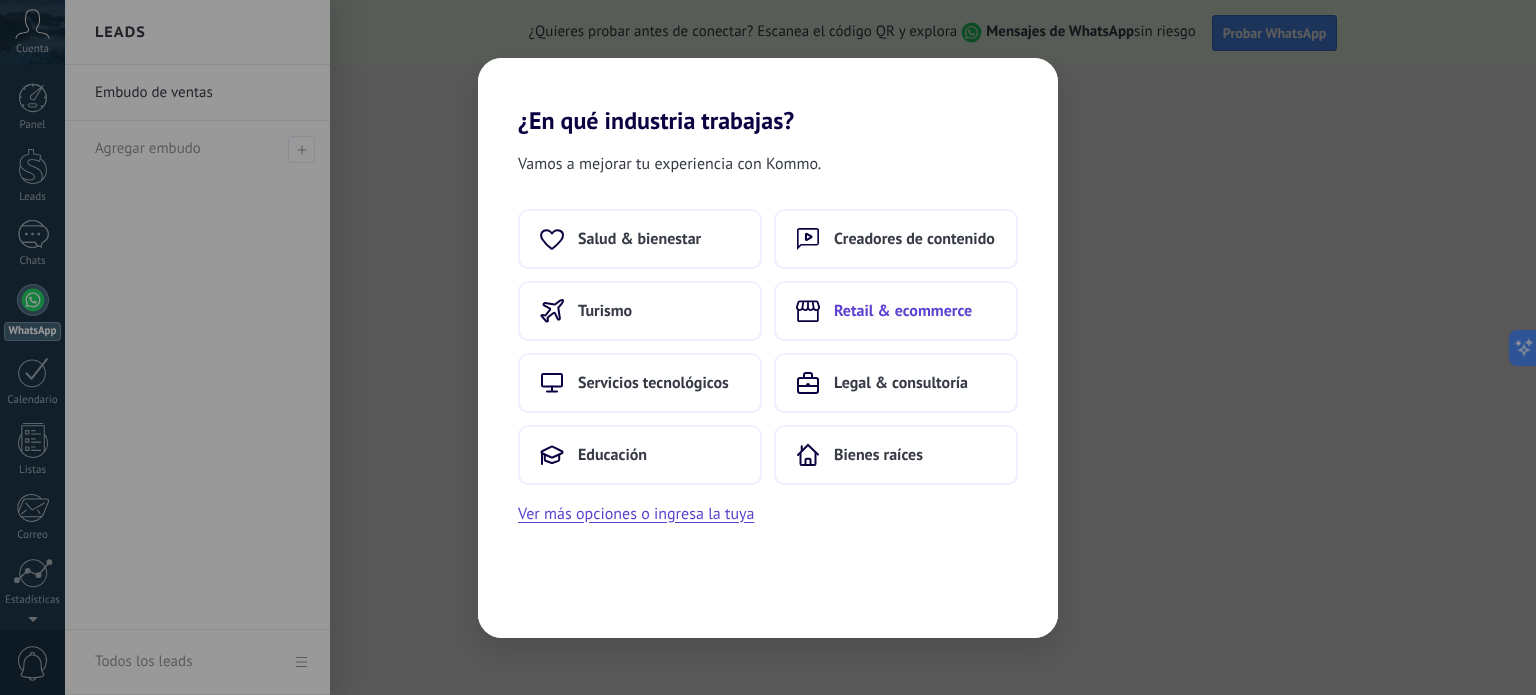 click on "Retail & ecommerce" at bounding box center (896, 311) 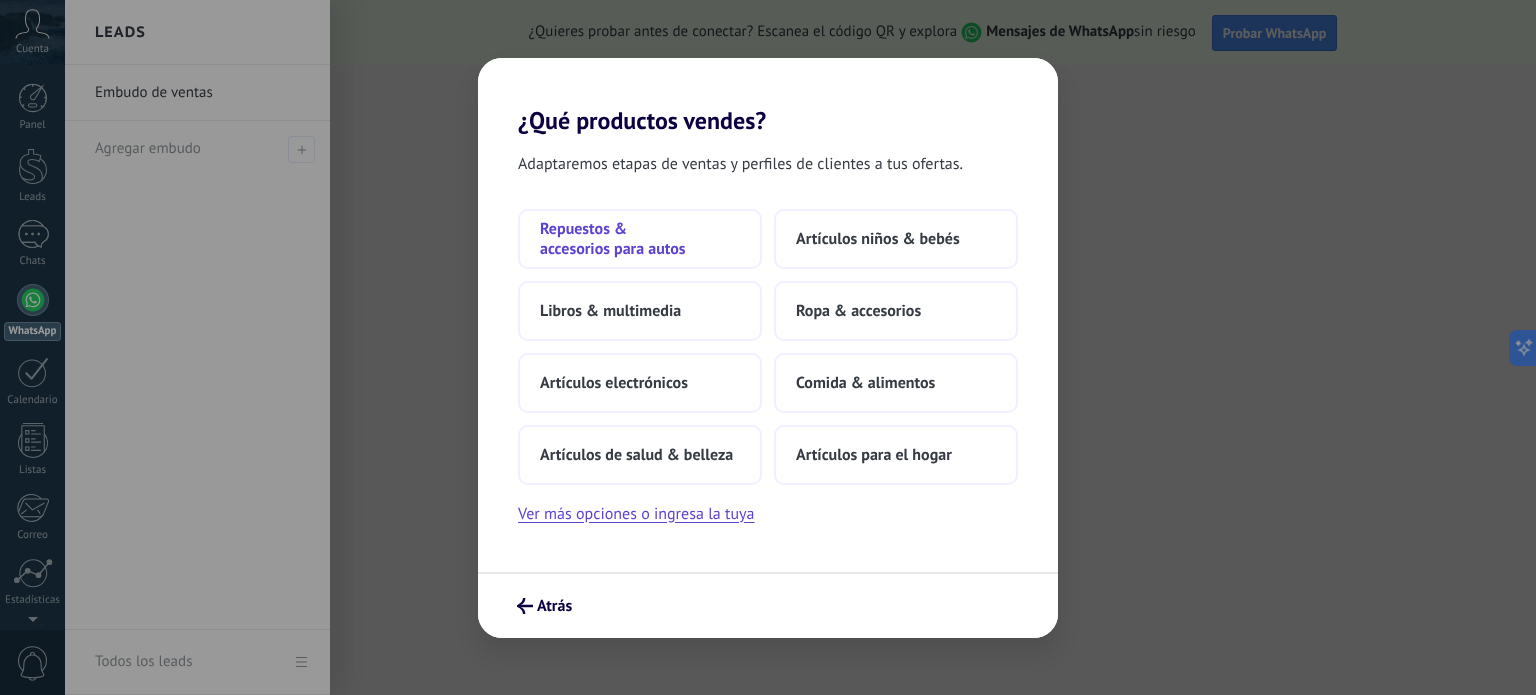 click on "Repuestos & accesorios para autos" at bounding box center [640, 239] 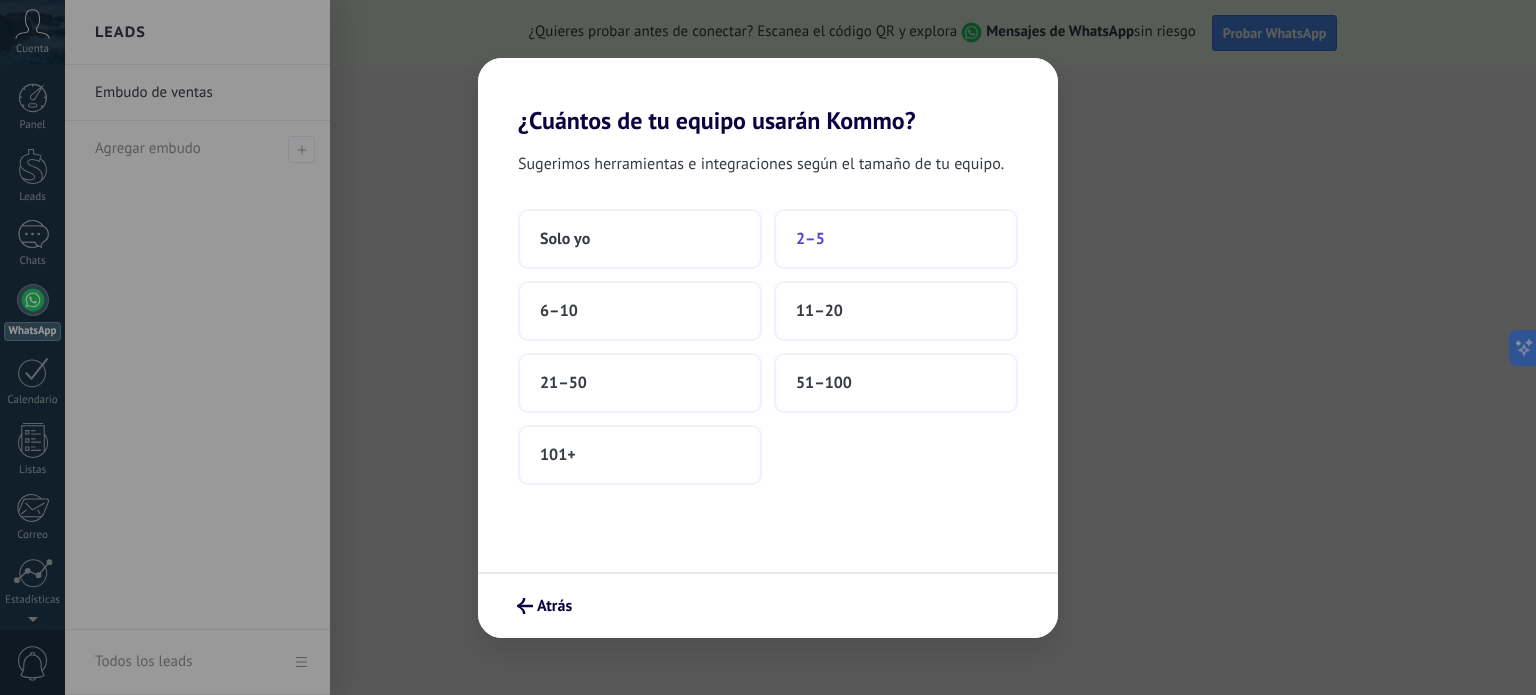 click on "2–5" at bounding box center (810, 239) 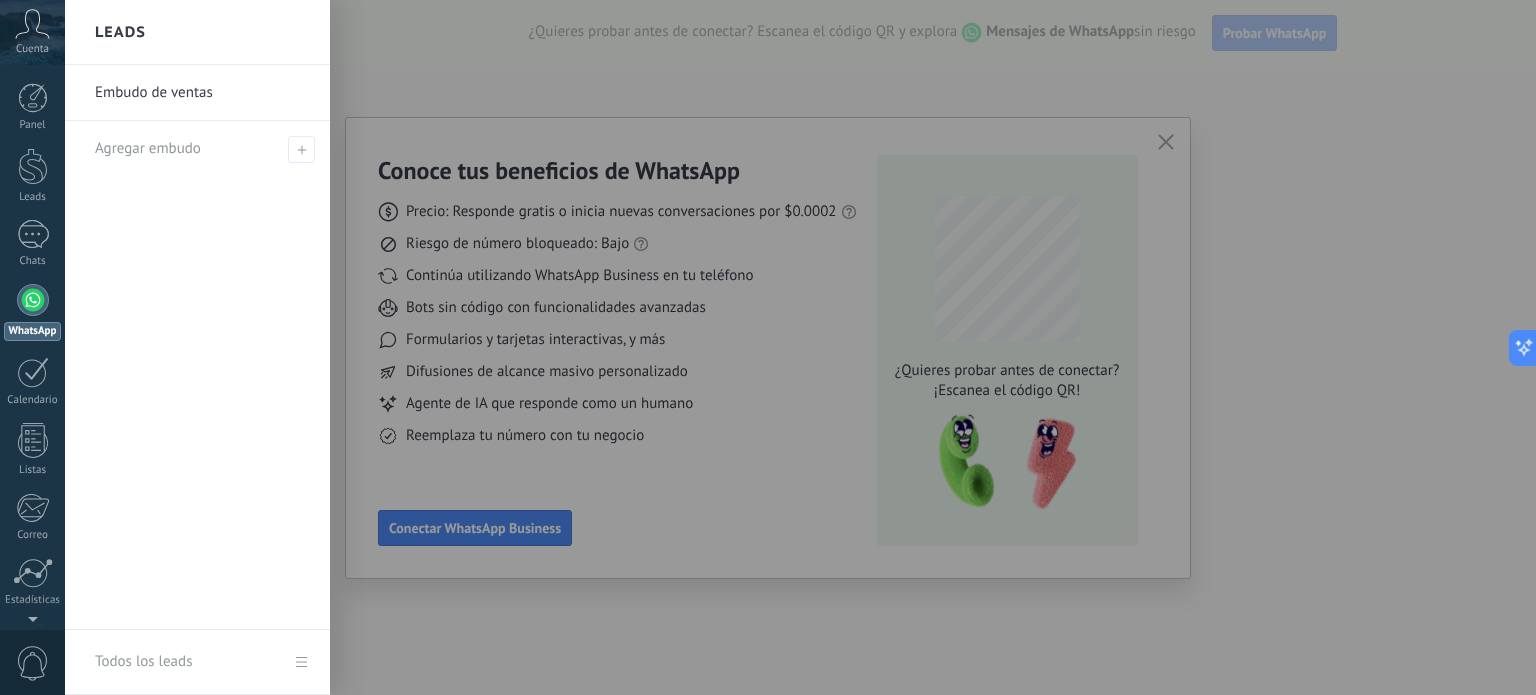 click at bounding box center (833, 347) 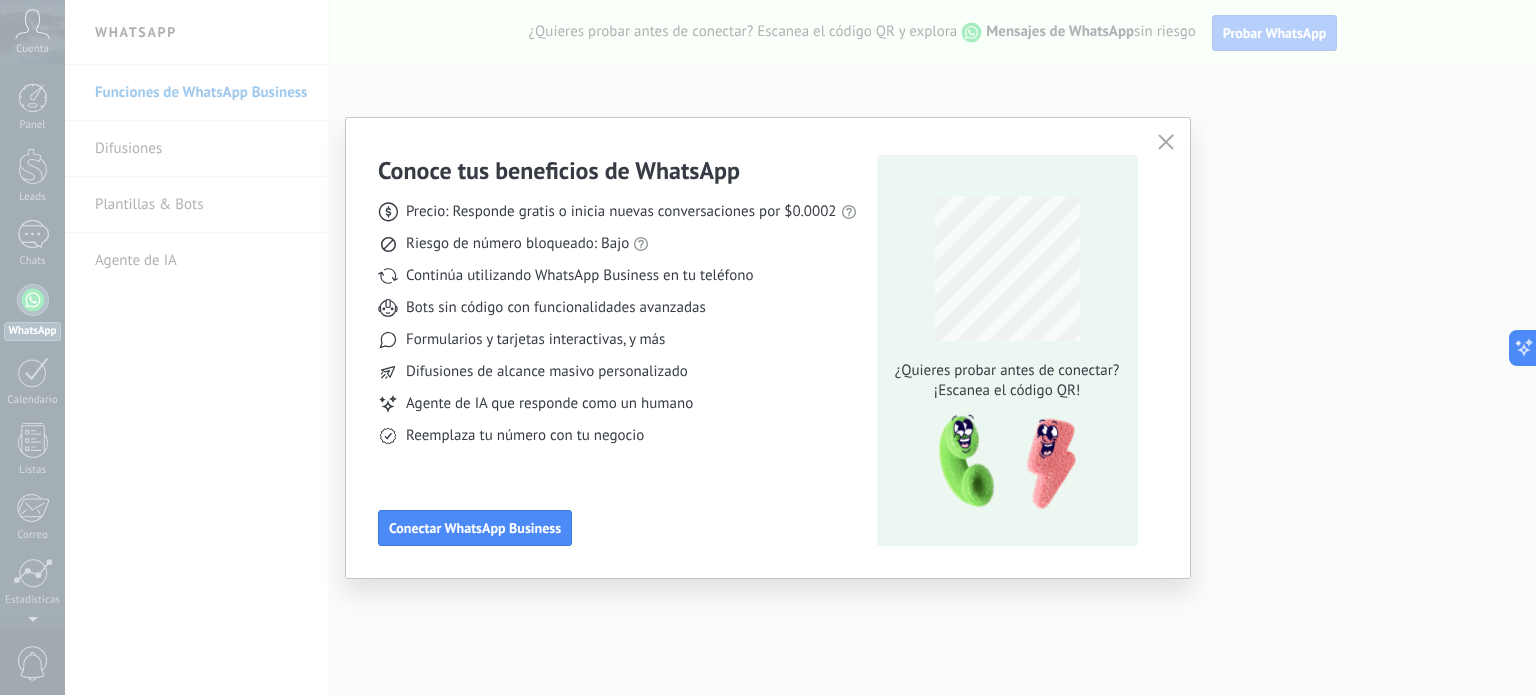 click at bounding box center (1166, 143) 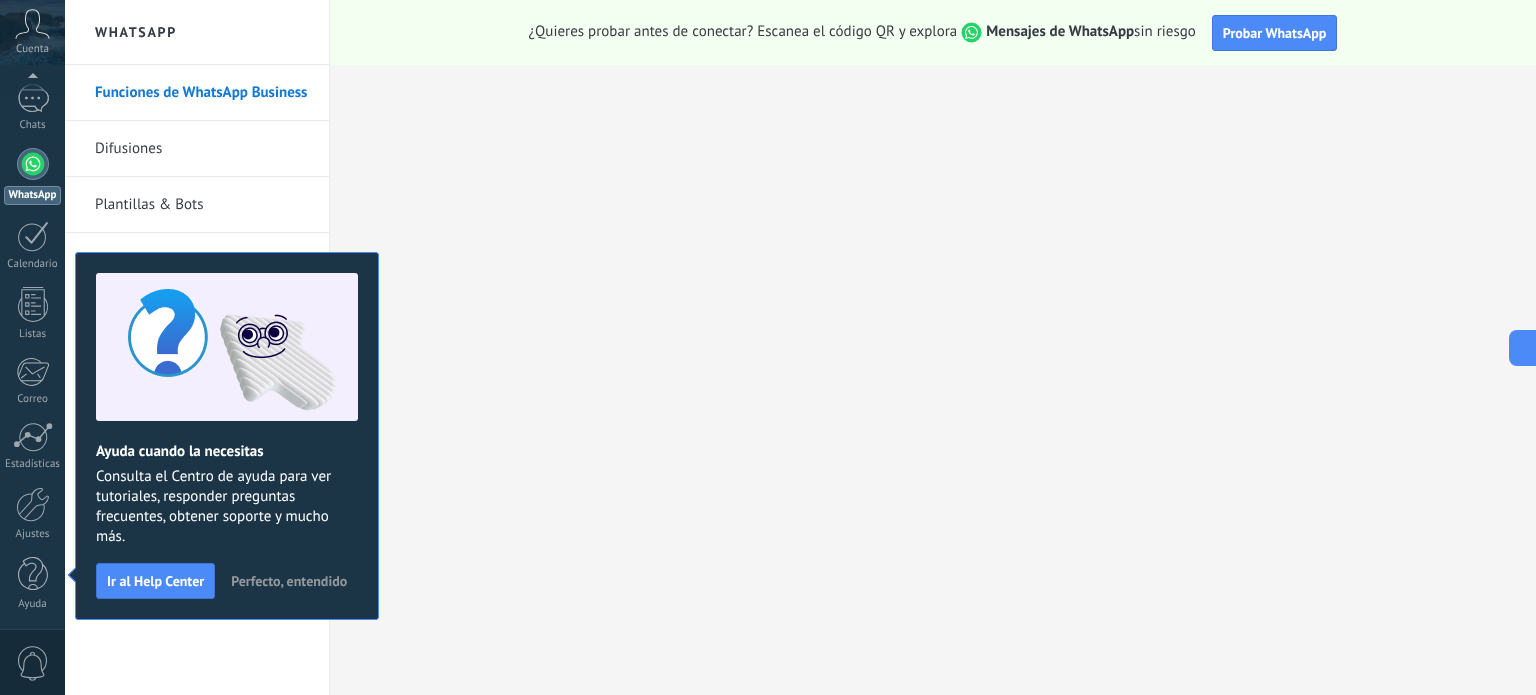 scroll, scrollTop: 0, scrollLeft: 0, axis: both 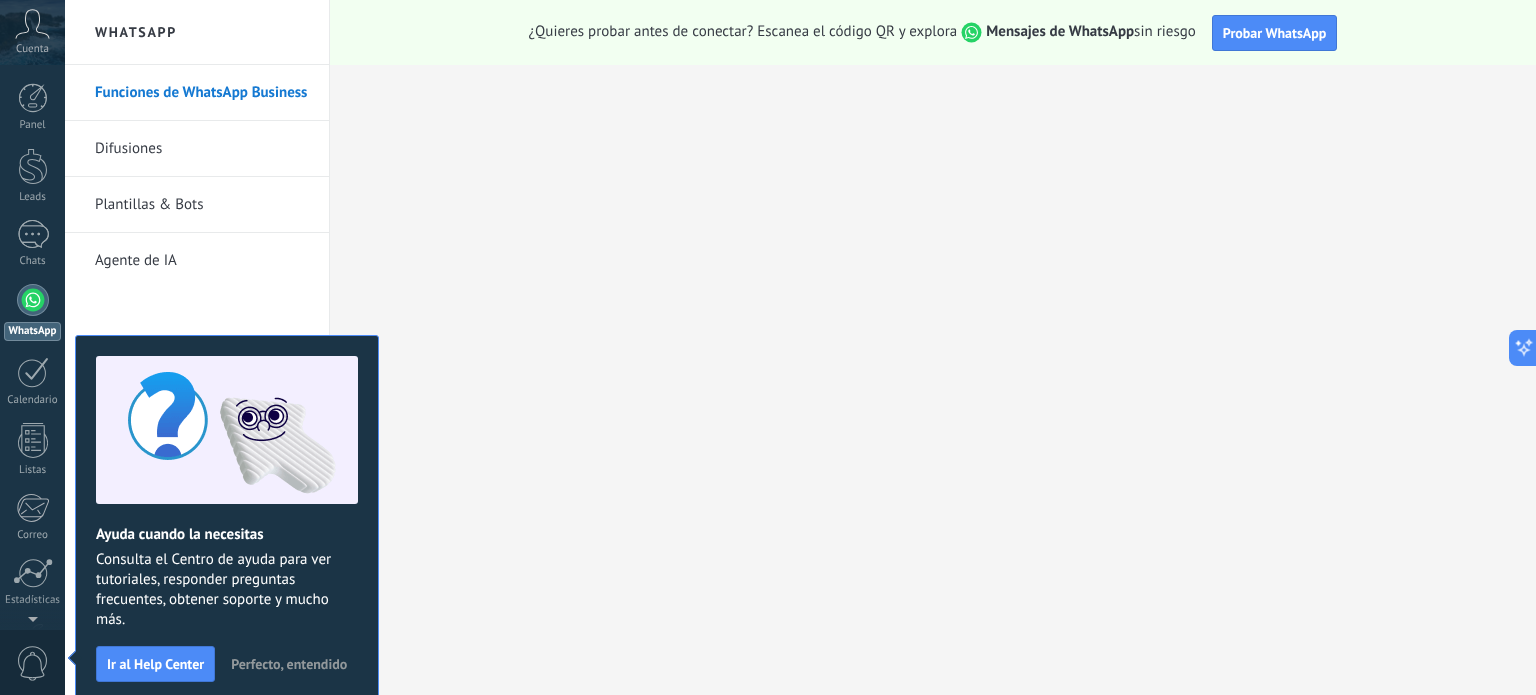 click on "Perfecto, entendido" at bounding box center [289, 664] 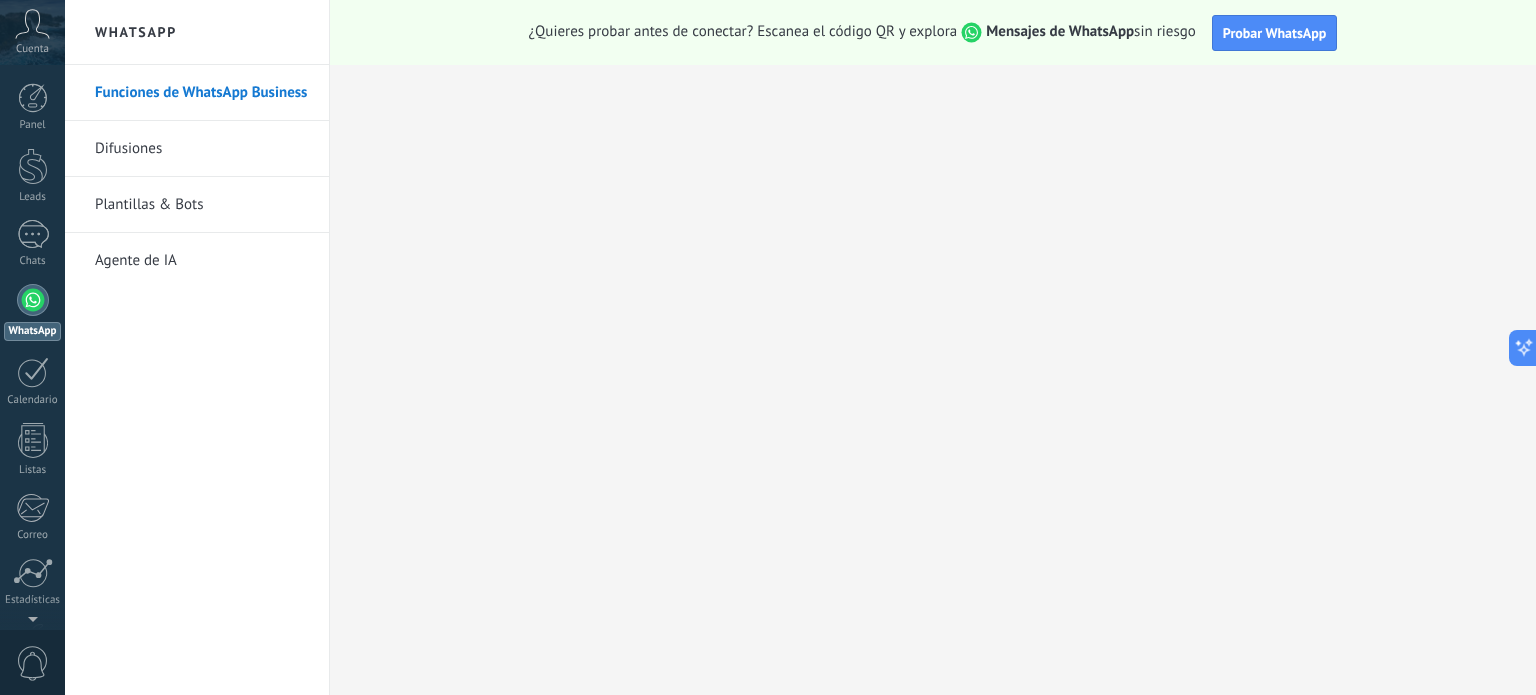 click at bounding box center [33, 300] 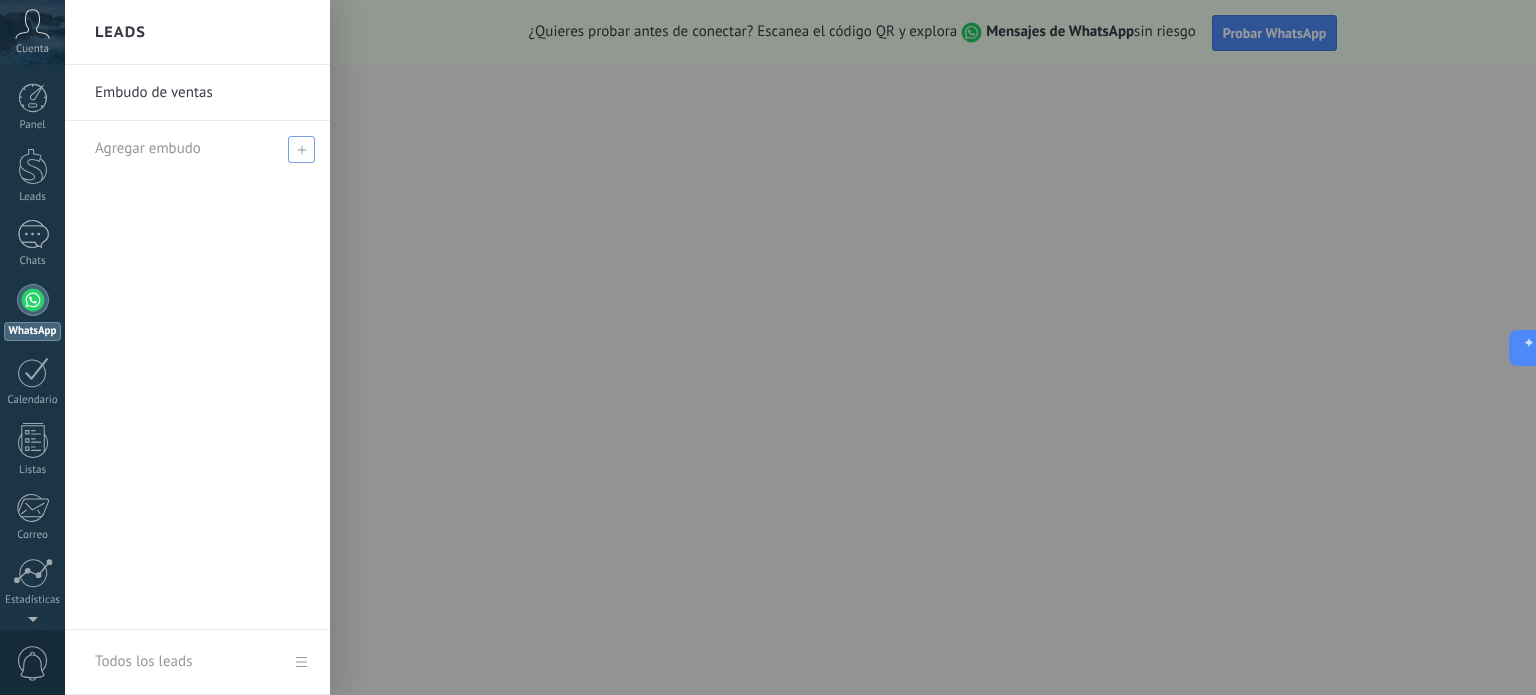 click at bounding box center (301, 149) 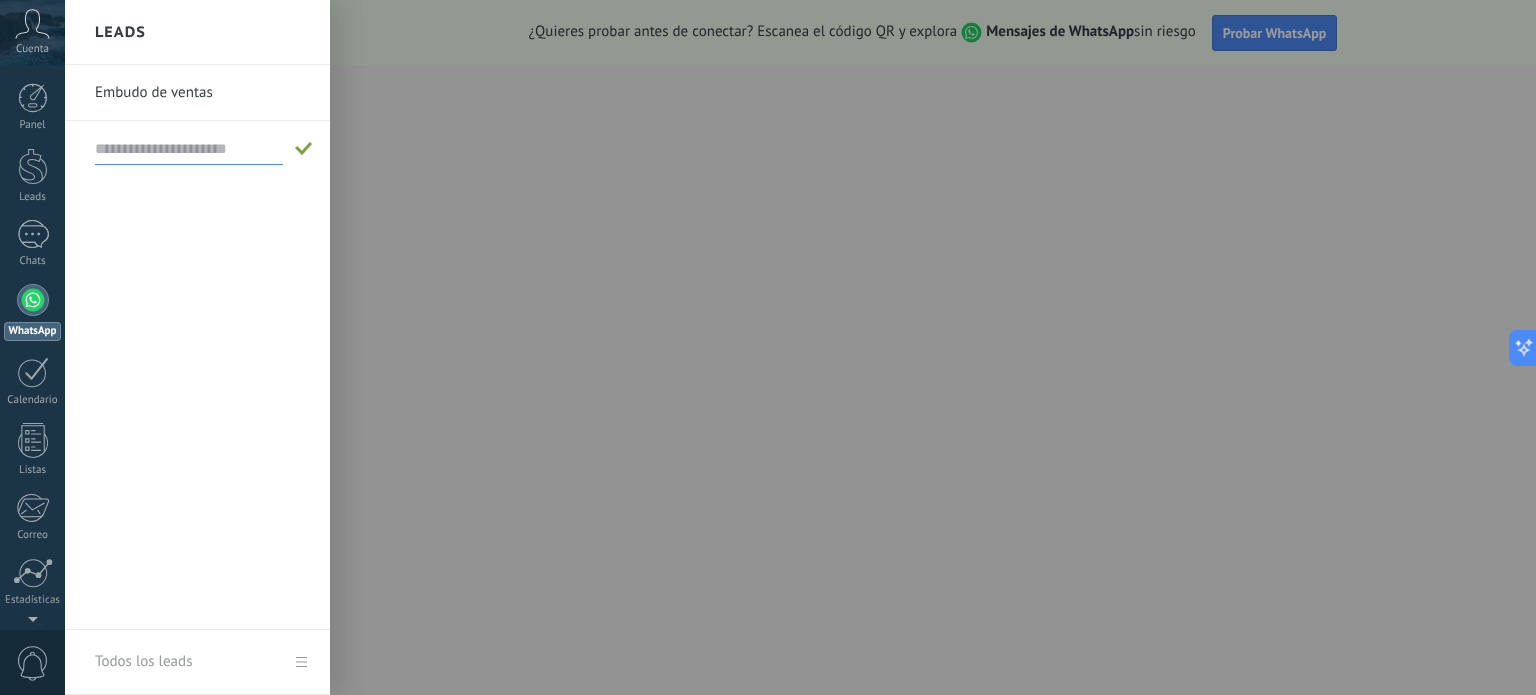 click at bounding box center (189, 149) 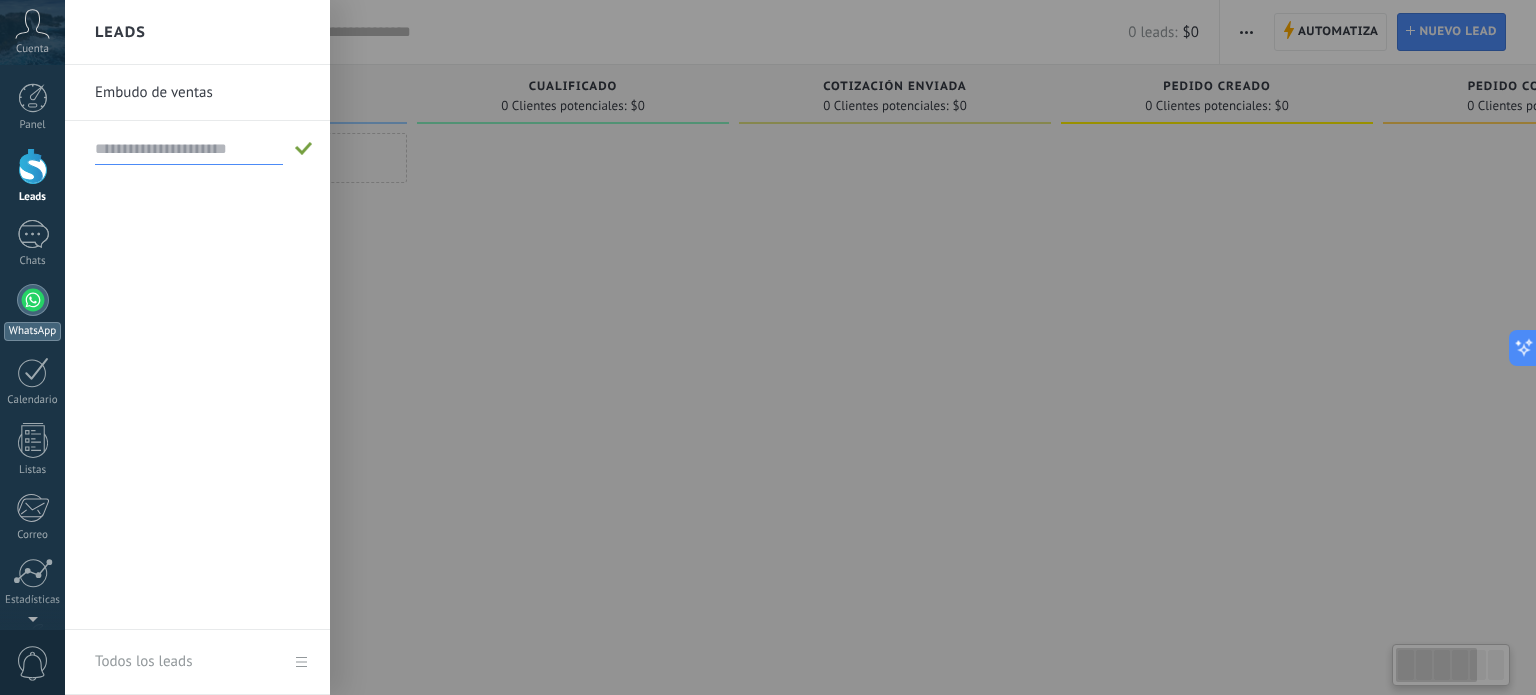 click at bounding box center (33, 300) 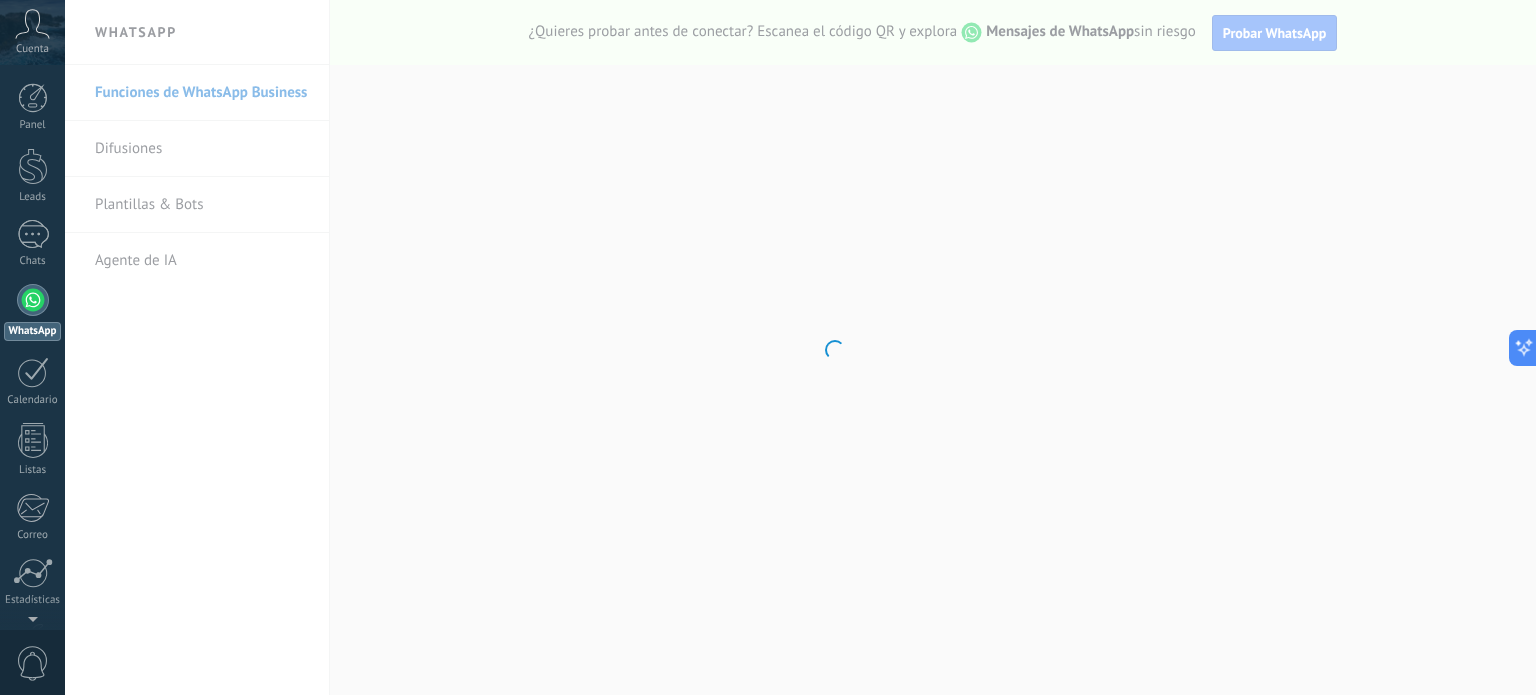 click on "WhatsApp" at bounding box center [32, 331] 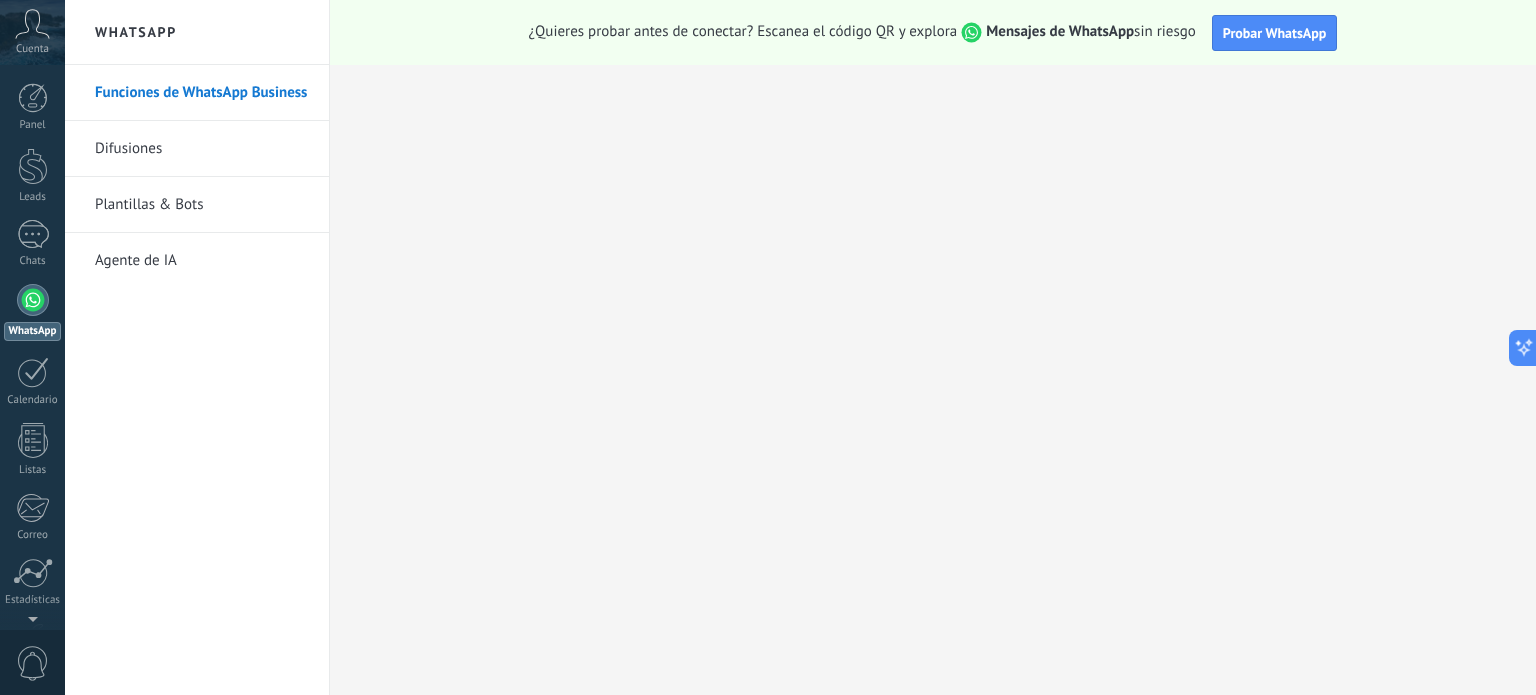 click on "Difusiones" at bounding box center (202, 149) 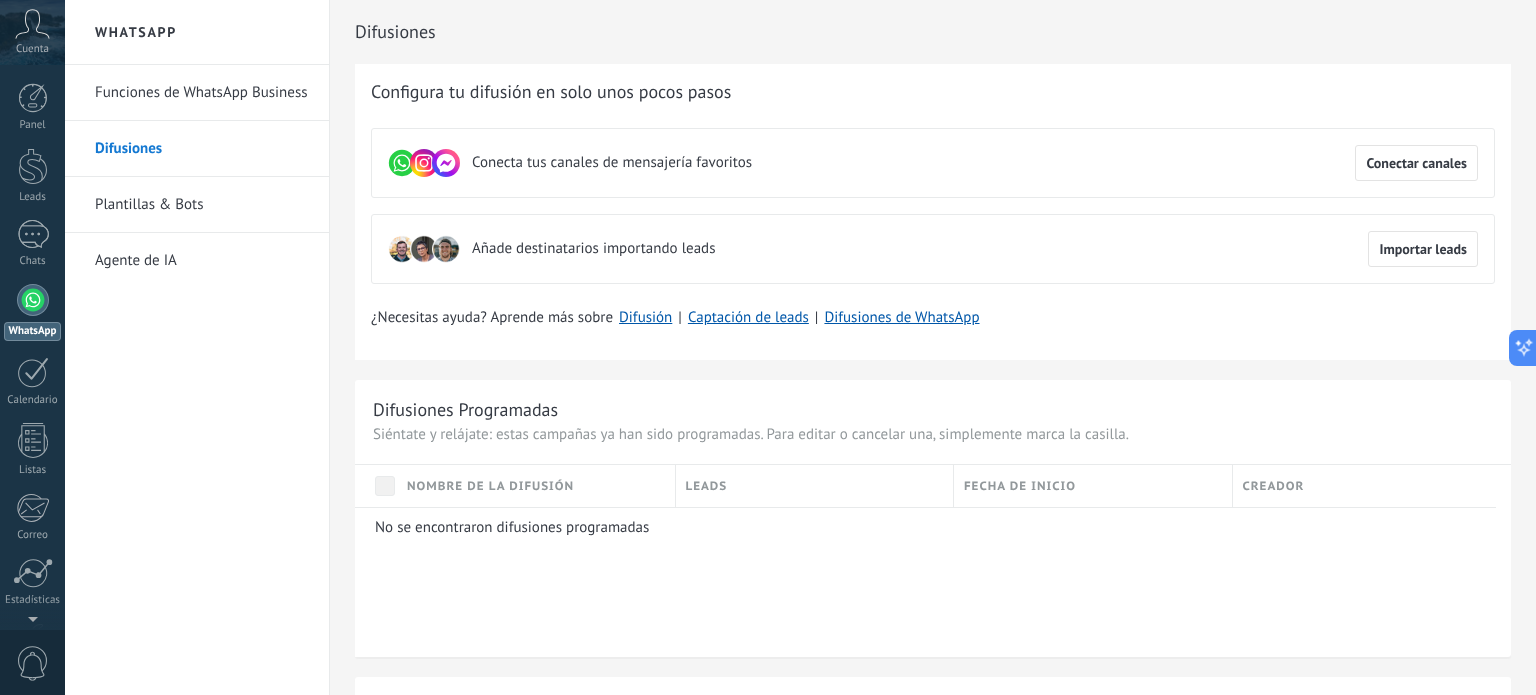 click on "Plantillas & Bots" at bounding box center [202, 205] 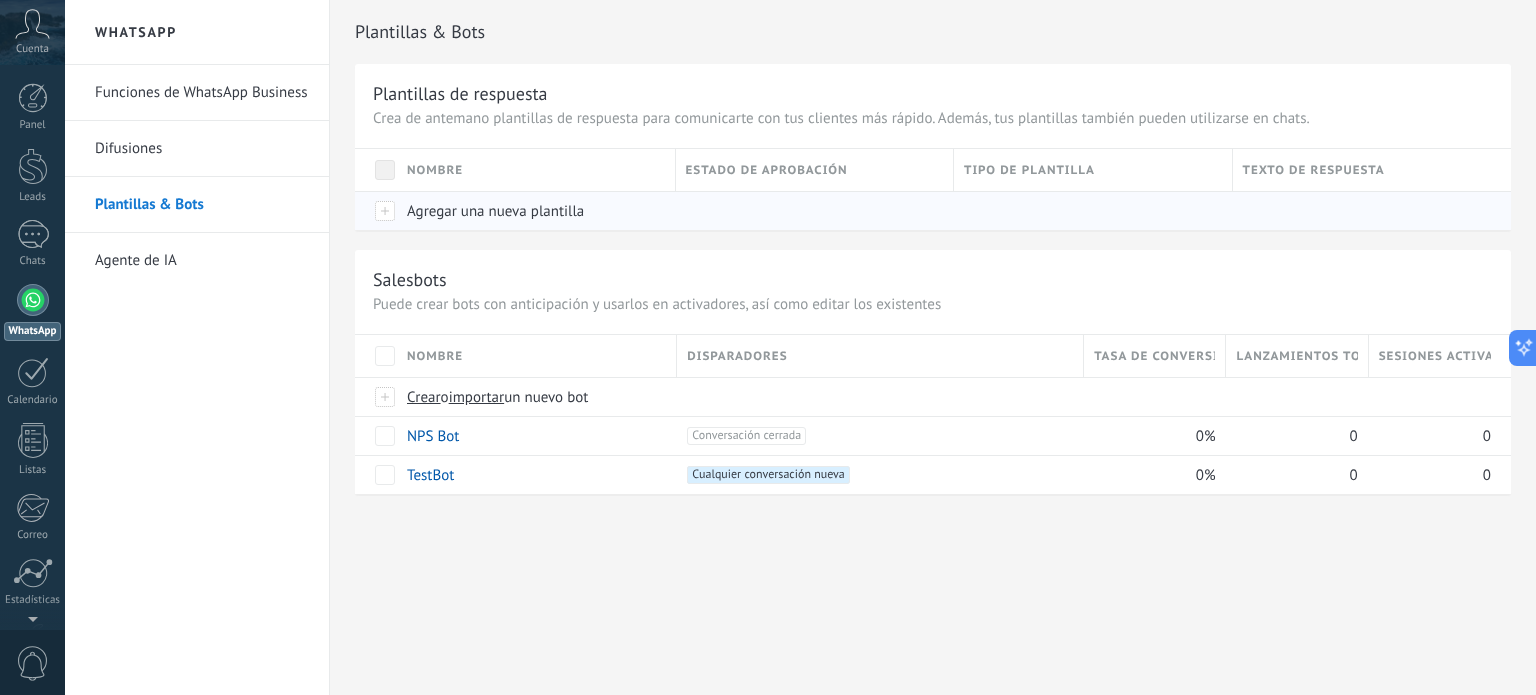 click on "Agregar una nueva plantilla" at bounding box center (495, 211) 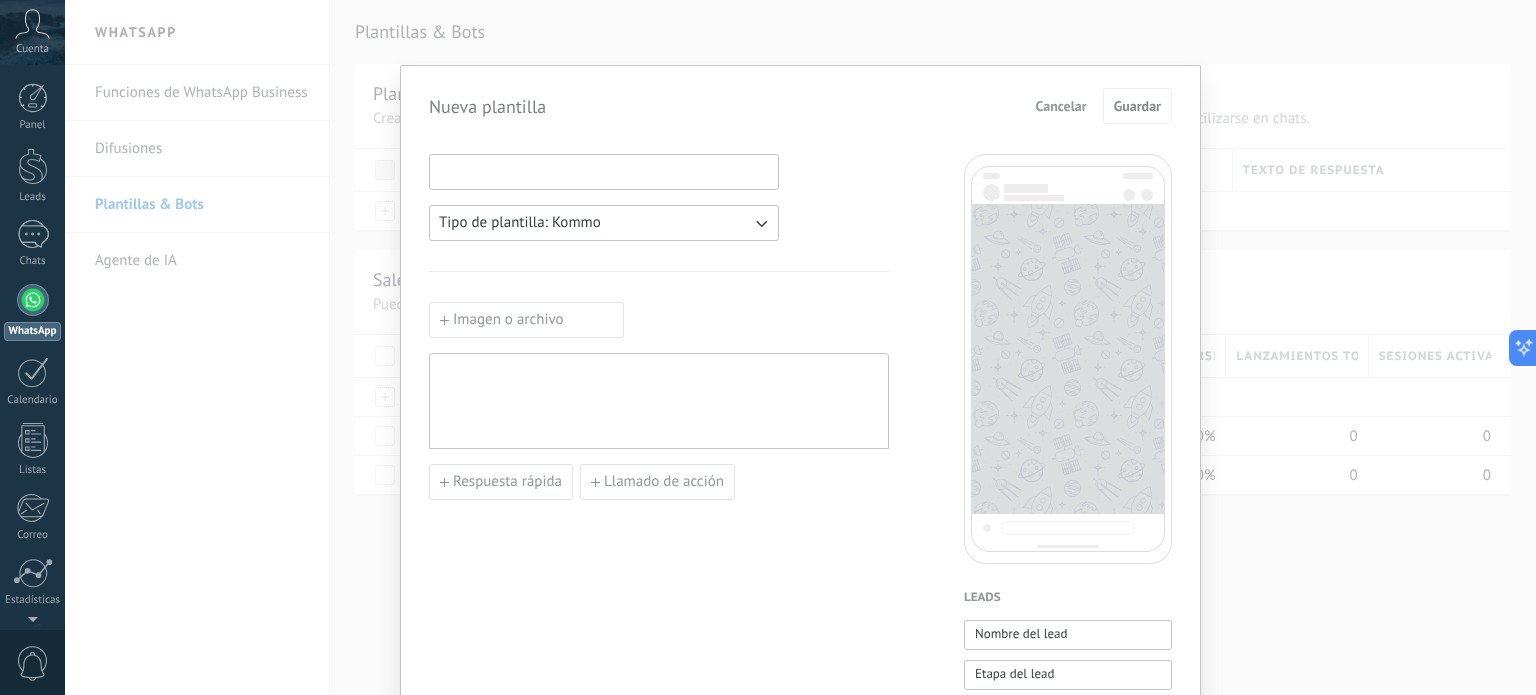click at bounding box center [604, 171] 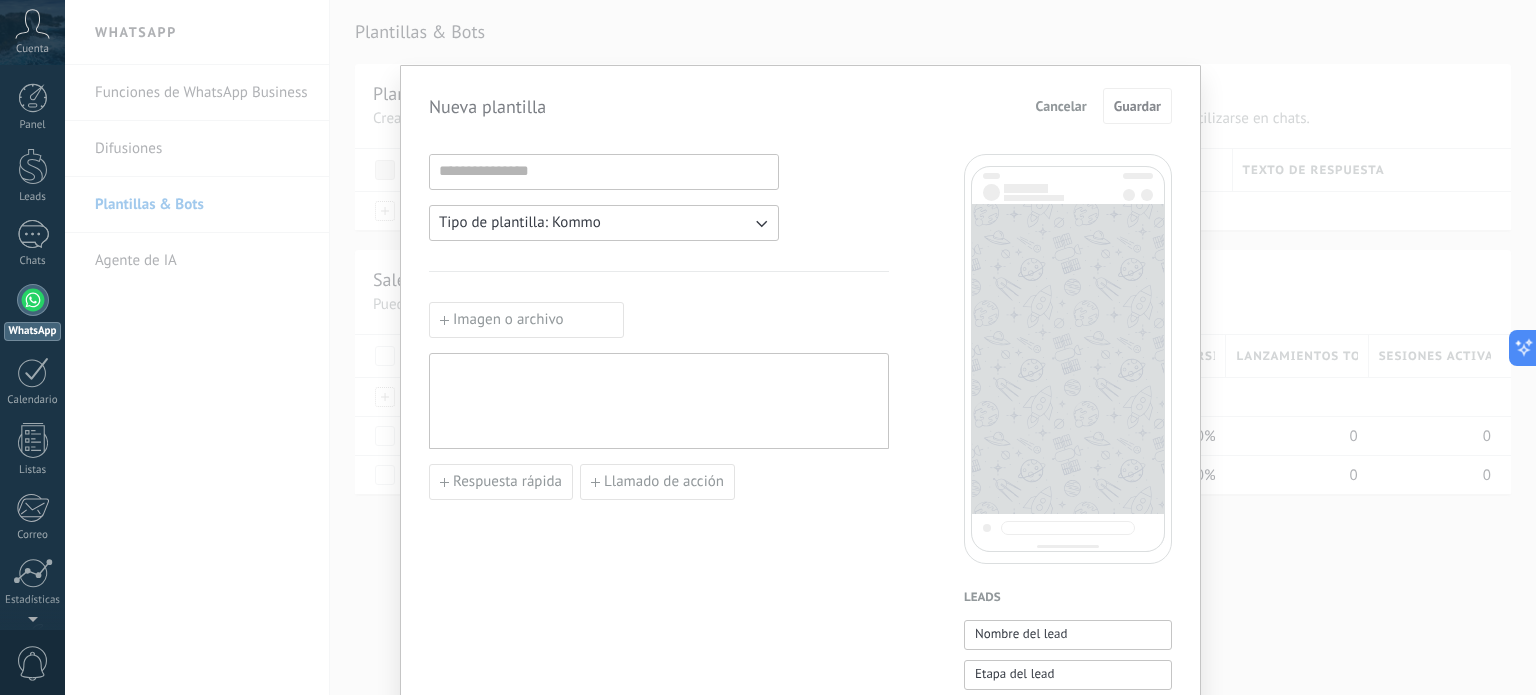 click on "Tipo de plantilla: Kommo" at bounding box center [520, 223] 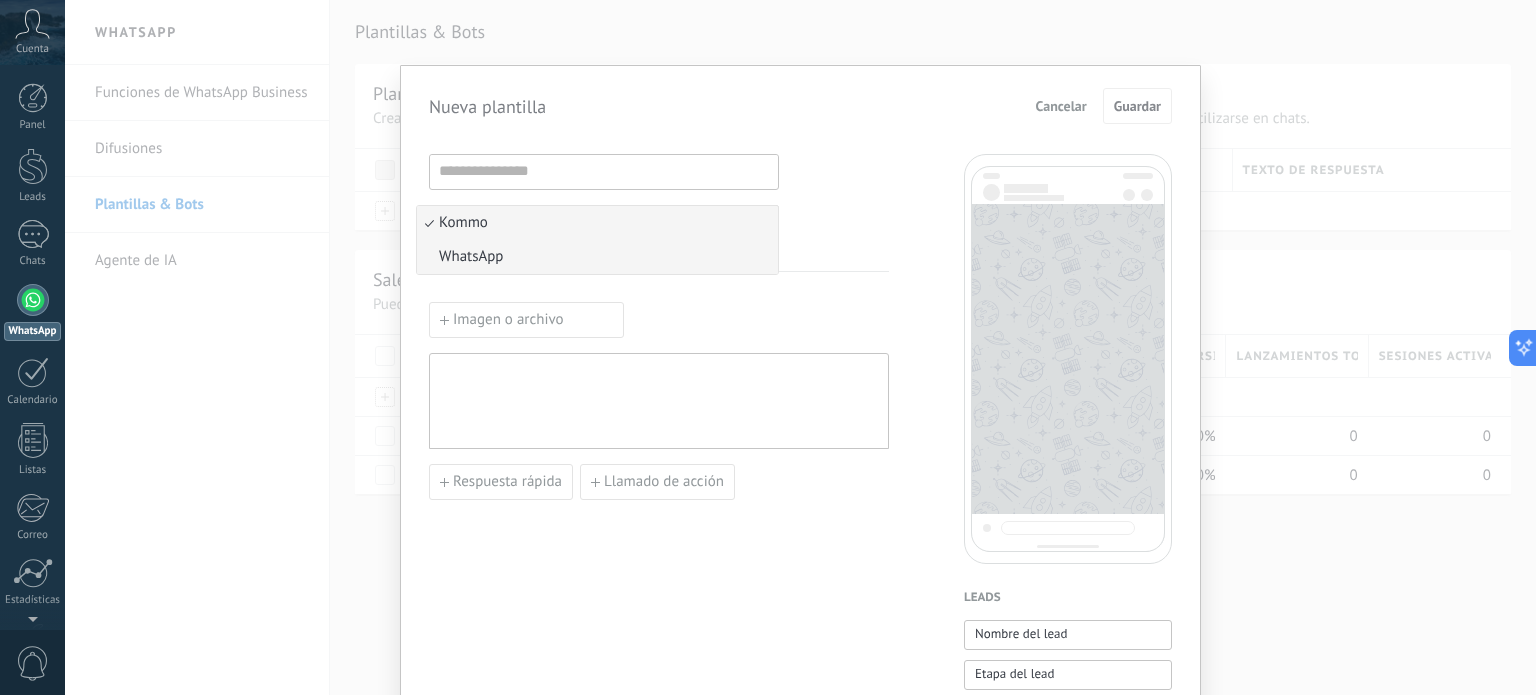 click on "WhatsApp" at bounding box center (471, 257) 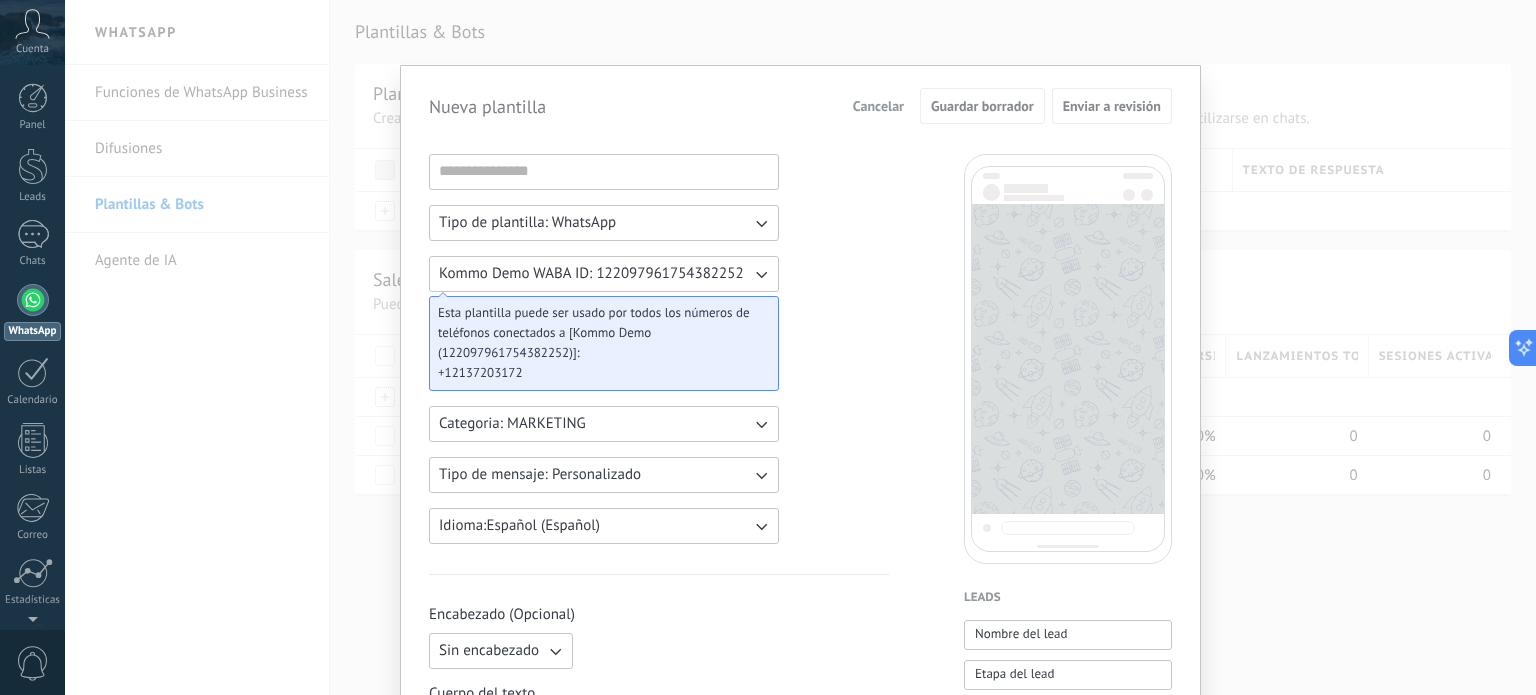 click on "Categoria: MARKETING" at bounding box center [512, 424] 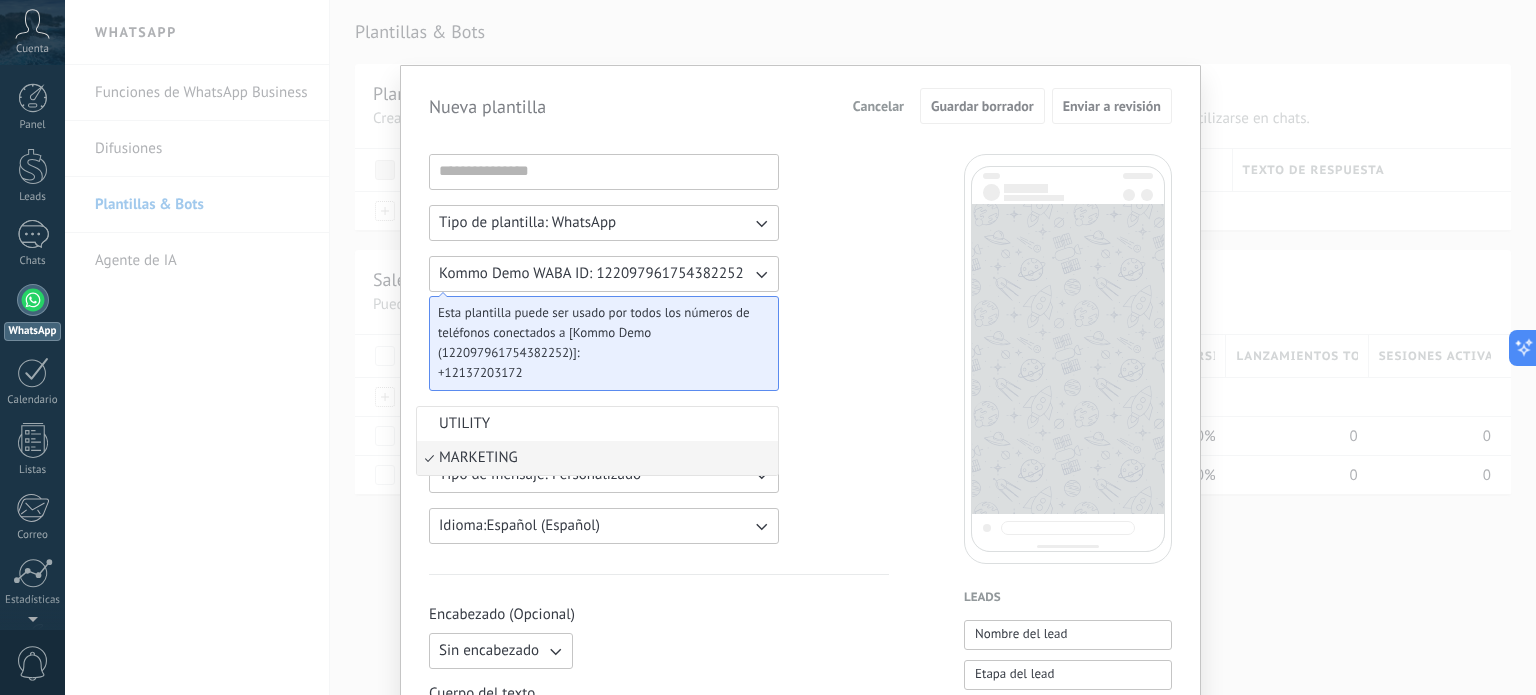 click on "UTILITY" at bounding box center (597, 424) 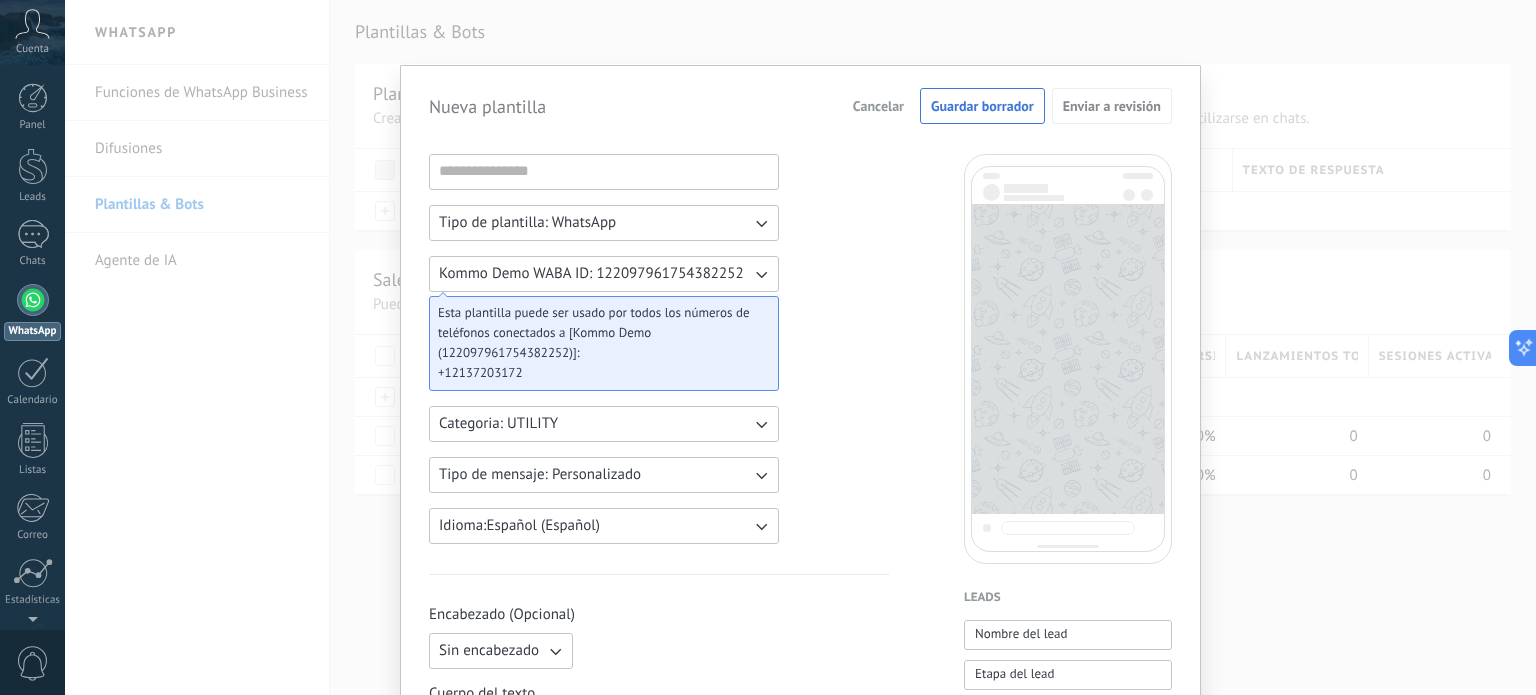 click on "Nueva plantilla Cancelar Guardar borrador Enviar a revisión Tipo de plantilla: WhatsApp Kommo Demo WABA ID: 122097961754382252 Esta plantilla puede ser usado por todos los números de teléfonos conectados a [Kommo Demo (122097961754382252)]: +12137203172 Categoria: UTILITY Tipo de mensaje: Personalizado Idioma:  Español (Español) Encabezado (Opcional) Sin encabezado Cuerpo del texto Pie de página (Opcional) Botones (Opcional) Respuesta rápida Llamado de acción Leads Nombre del lead Etapa del lead Presupuesto Lead URL de la página para compartir con los clientes Lead usuario responsable (Email) Lead ID Lead usuario responsable Lead teléfono de usuario responsable Lead usuario responsable (ID) Lead utm_content Lead utm_medium Lead utm_campaign Lead utm_source Lead utm_term Lead utm_referrer Lead referrer Lead gclientid Lead gclid Lead fbclid Contactos Nombre del contacto Nombre Apellido Contacto ID Contacto usuario responsable Contacto teléfono de usuario responsable Contacto usuario responsable (ID)" at bounding box center (800, 347) 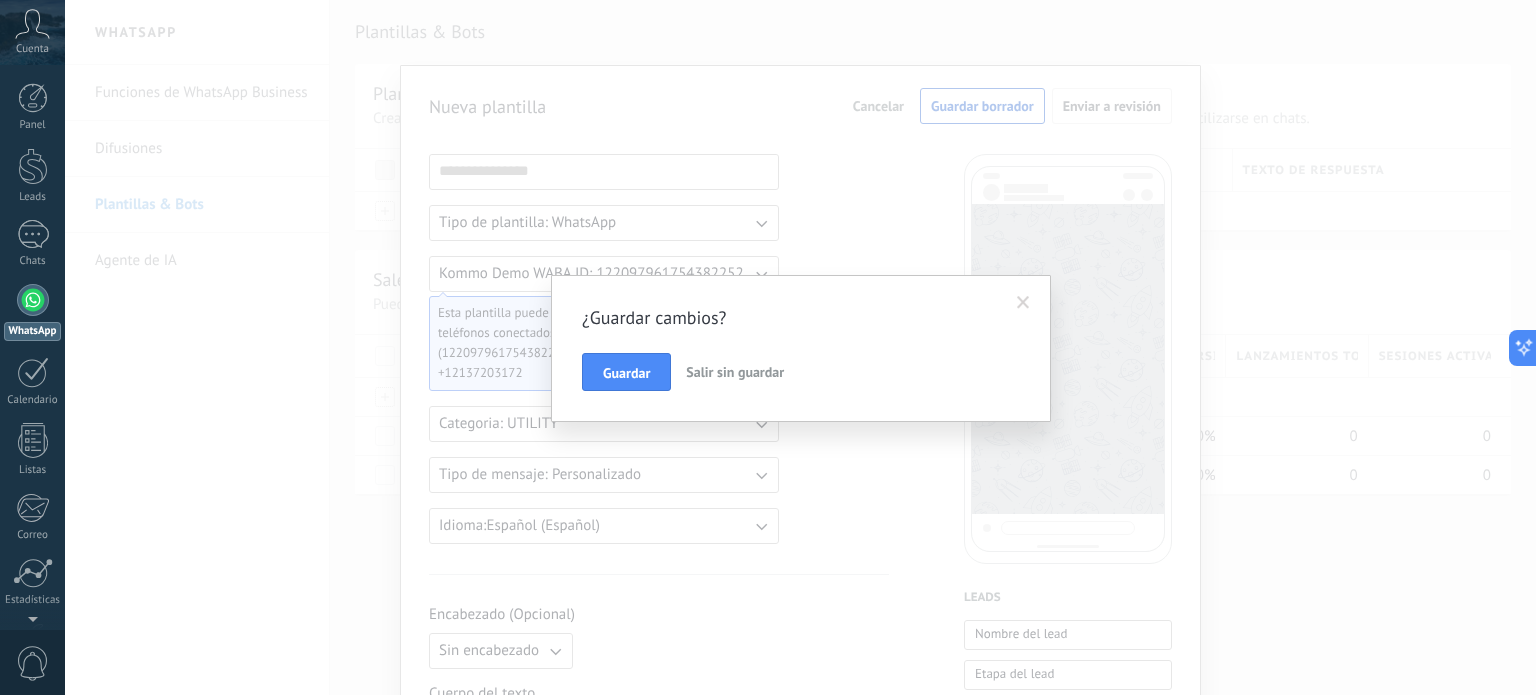 click on "Guardar" at bounding box center (626, 373) 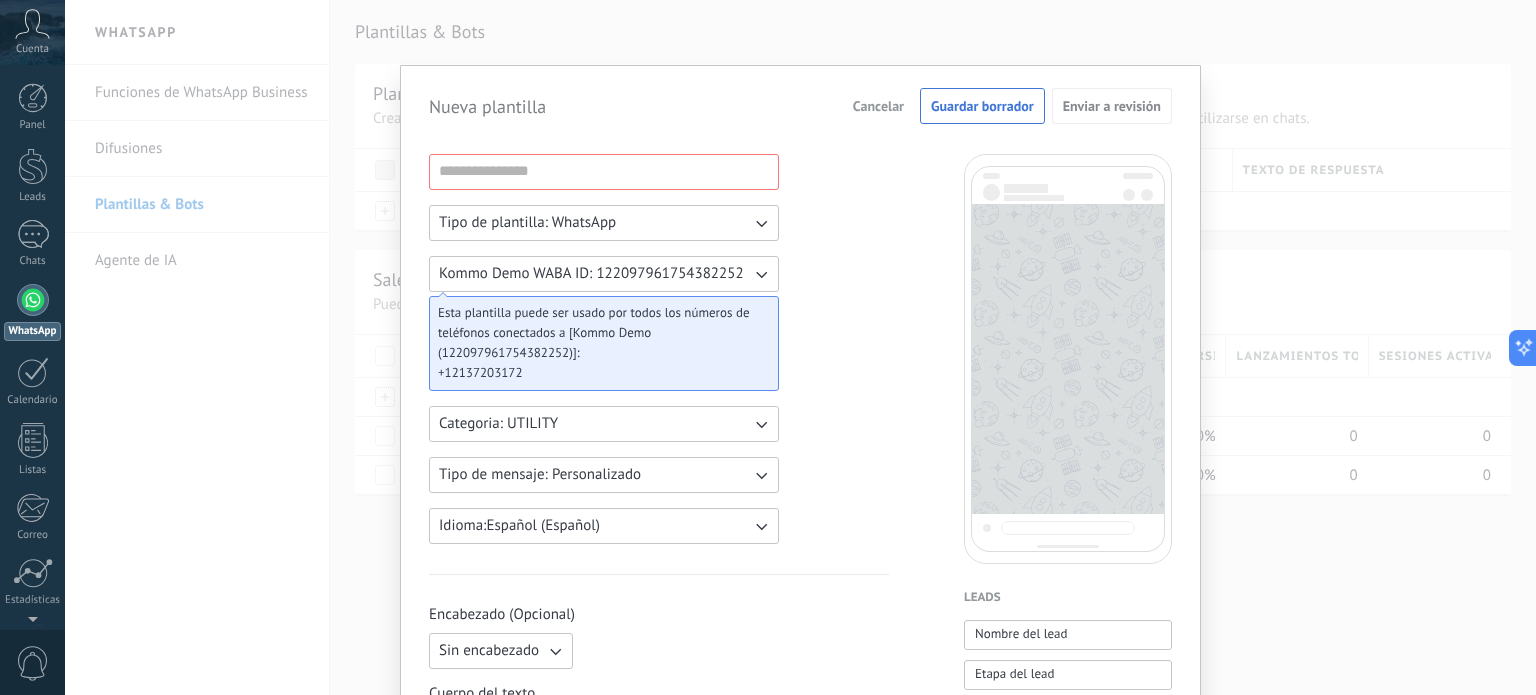 click on "Nueva plantilla Cancelar Guardar borrador Enviar a revisión Tipo de plantilla: WhatsApp Kommo Demo WABA ID: 122097961754382252 Esta plantilla puede ser usado por todos los números de teléfonos conectados a [Kommo Demo (122097961754382252)]: +12137203172 Categoria: UTILITY Tipo de mensaje: Personalizado Idioma:  Español (Español) Encabezado (Opcional) Sin encabezado Cuerpo del texto Pie de página (Opcional) Botones (Opcional) Respuesta rápida Llamado de acción Leads Nombre del lead Etapa del lead Presupuesto Lead URL de la página para compartir con los clientes Lead usuario responsable (Email) Lead ID Lead usuario responsable Lead teléfono de usuario responsable Lead usuario responsable (ID) Lead utm_content Lead utm_medium Lead utm_campaign Lead utm_source Lead utm_term Lead utm_referrer Lead referrer Lead gclientid Lead gclid Lead fbclid Contactos Nombre del contacto Nombre Apellido Contacto ID Contacto usuario responsable Contacto teléfono de usuario responsable Contacto usuario responsable (ID)" at bounding box center (800, 347) 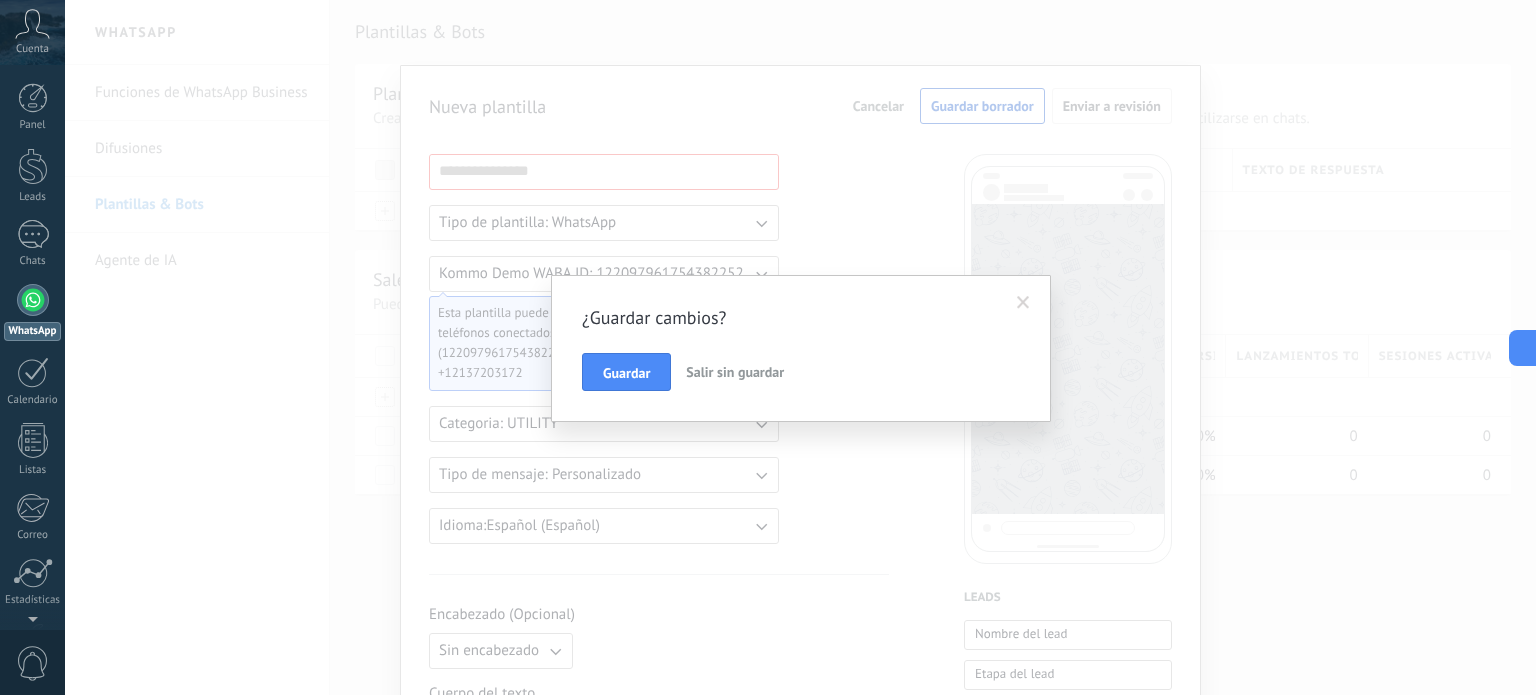 click on "Salir sin guardar" at bounding box center [735, 372] 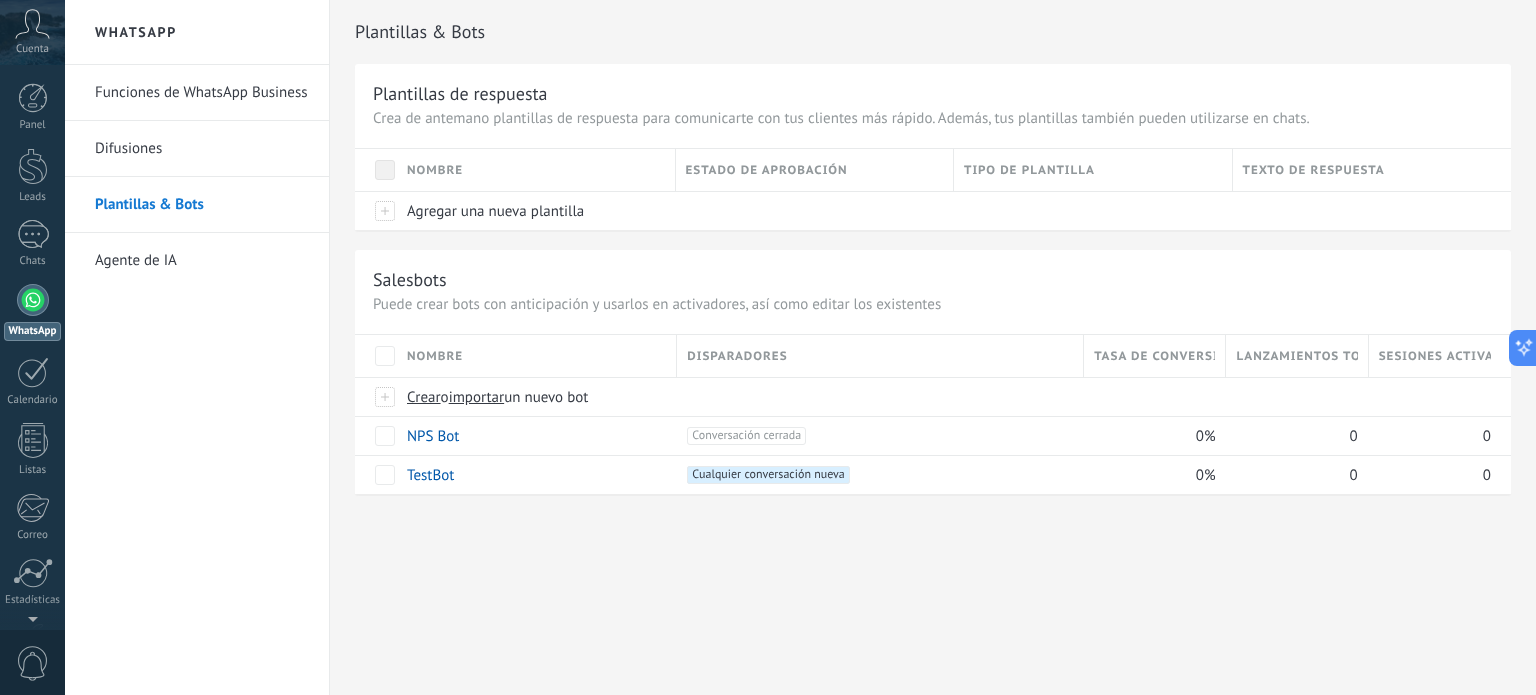 click on "Agente de IA" at bounding box center [202, 261] 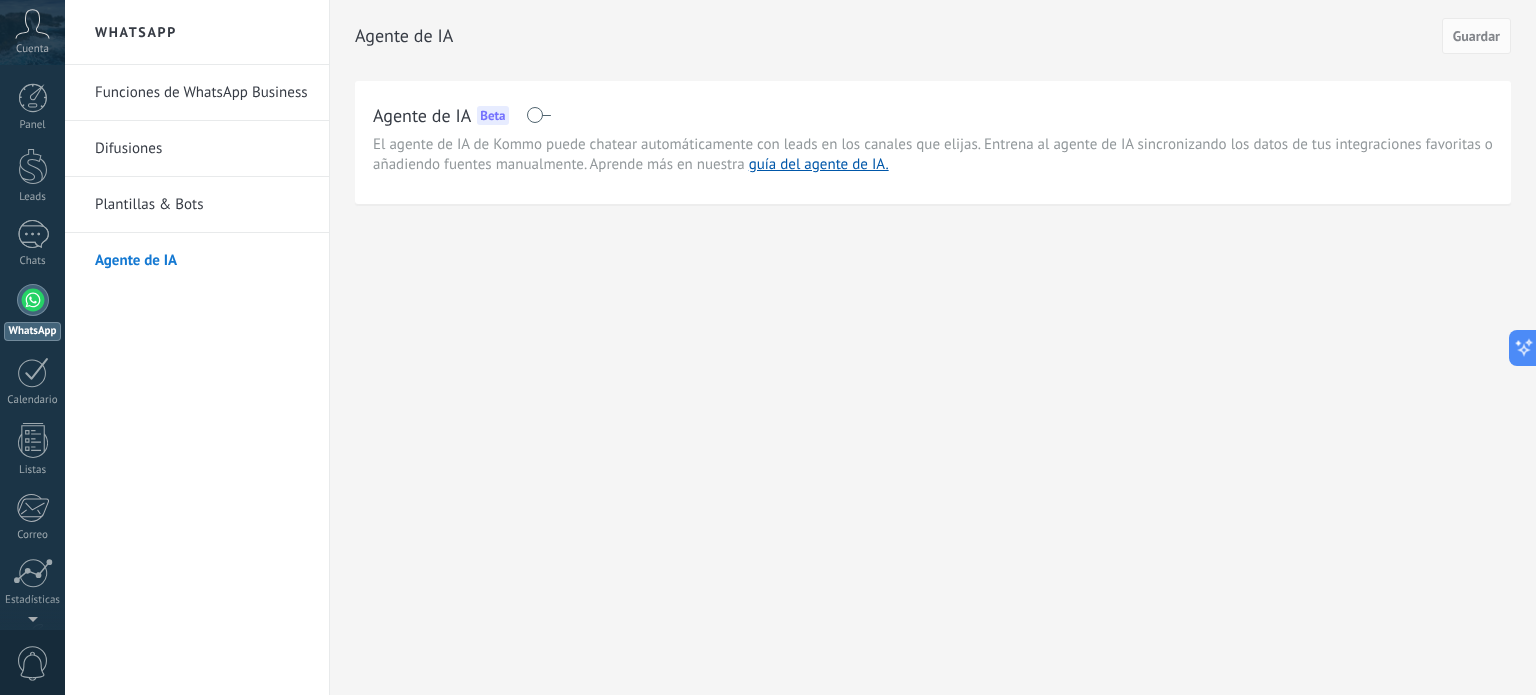 click at bounding box center [538, 115] 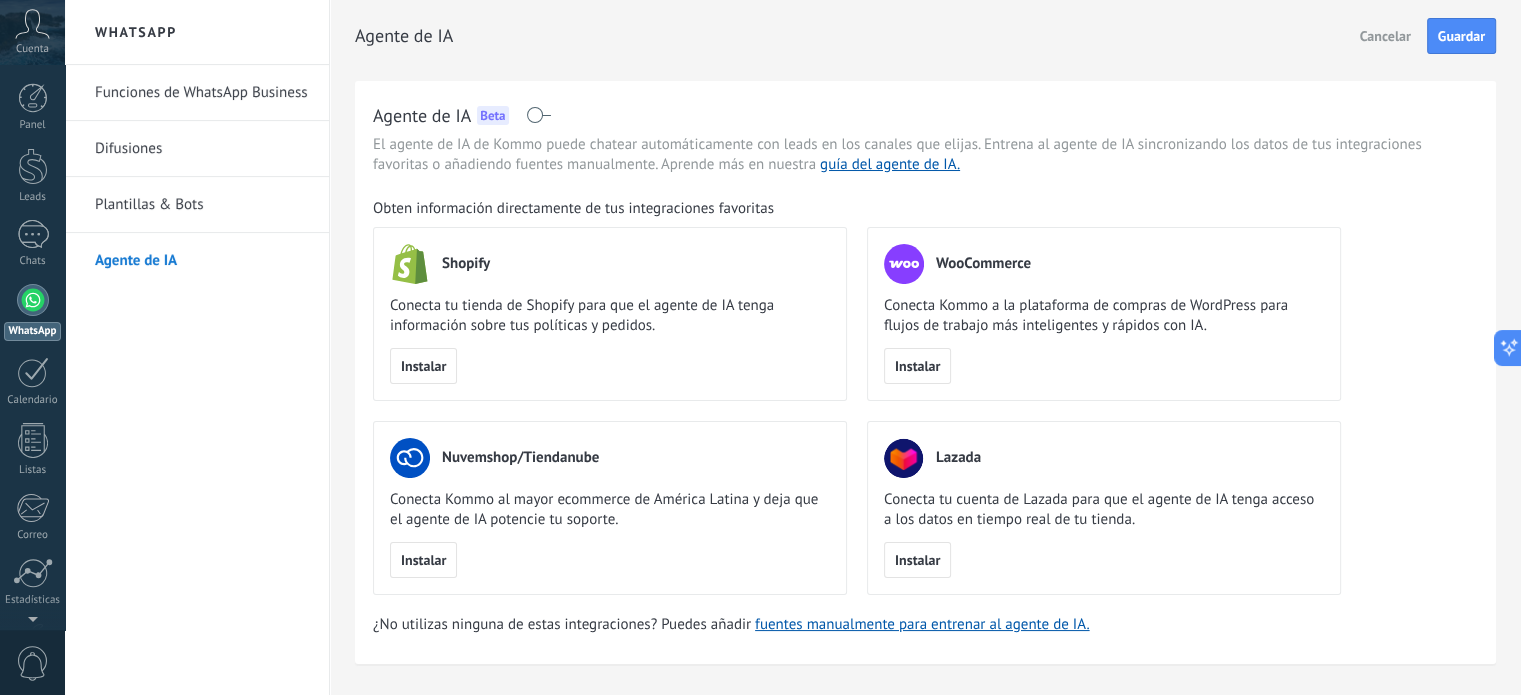 click on "Cancelar" at bounding box center [1385, 36] 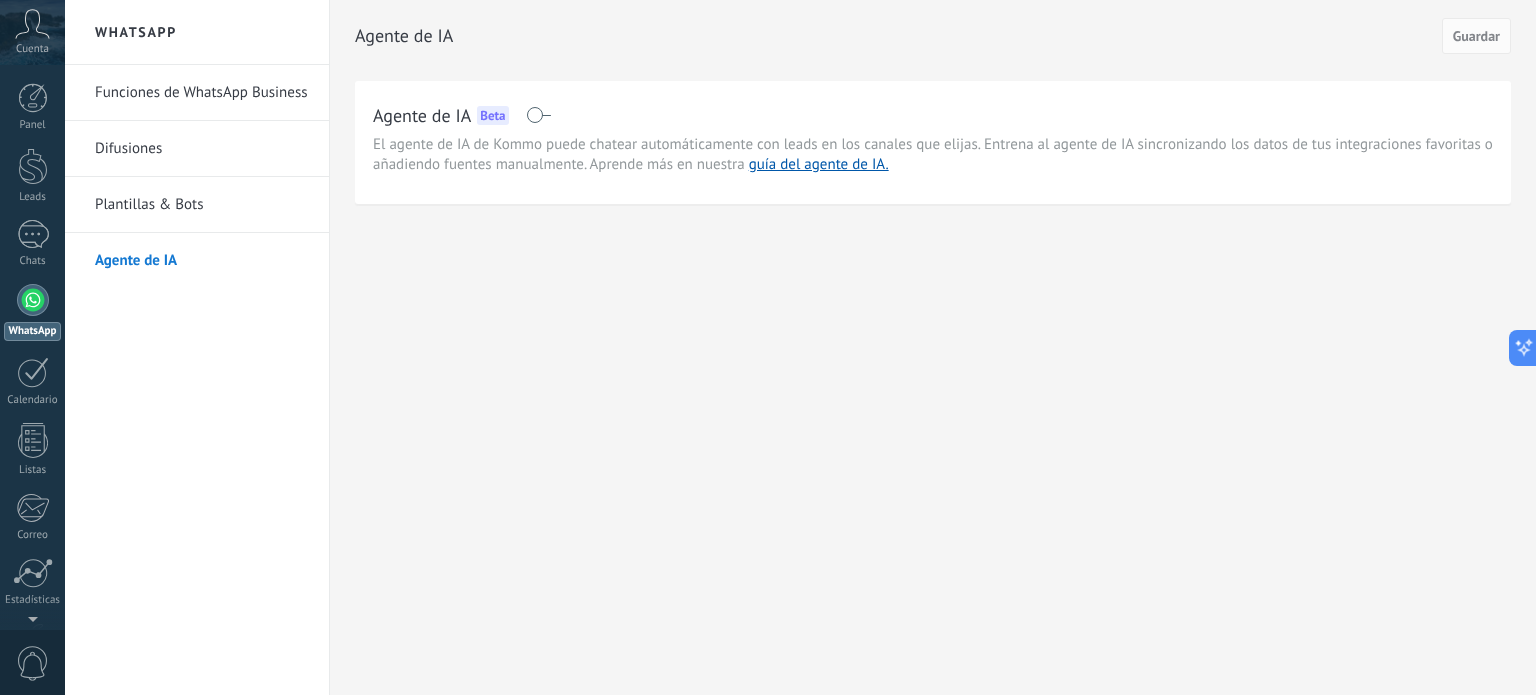 click on "Funciones de WhatsApp Business" at bounding box center (202, 93) 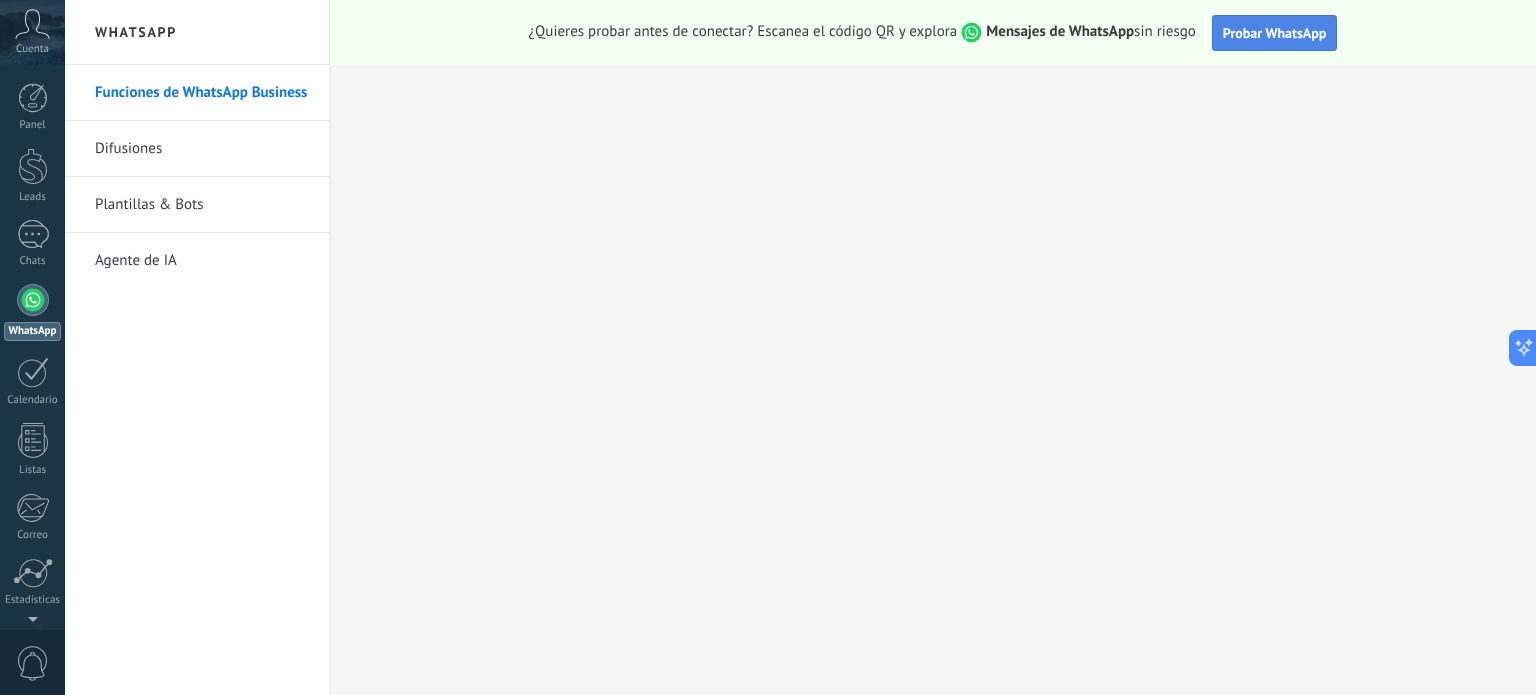 click on "Probar WhatsApp" at bounding box center (1275, 33) 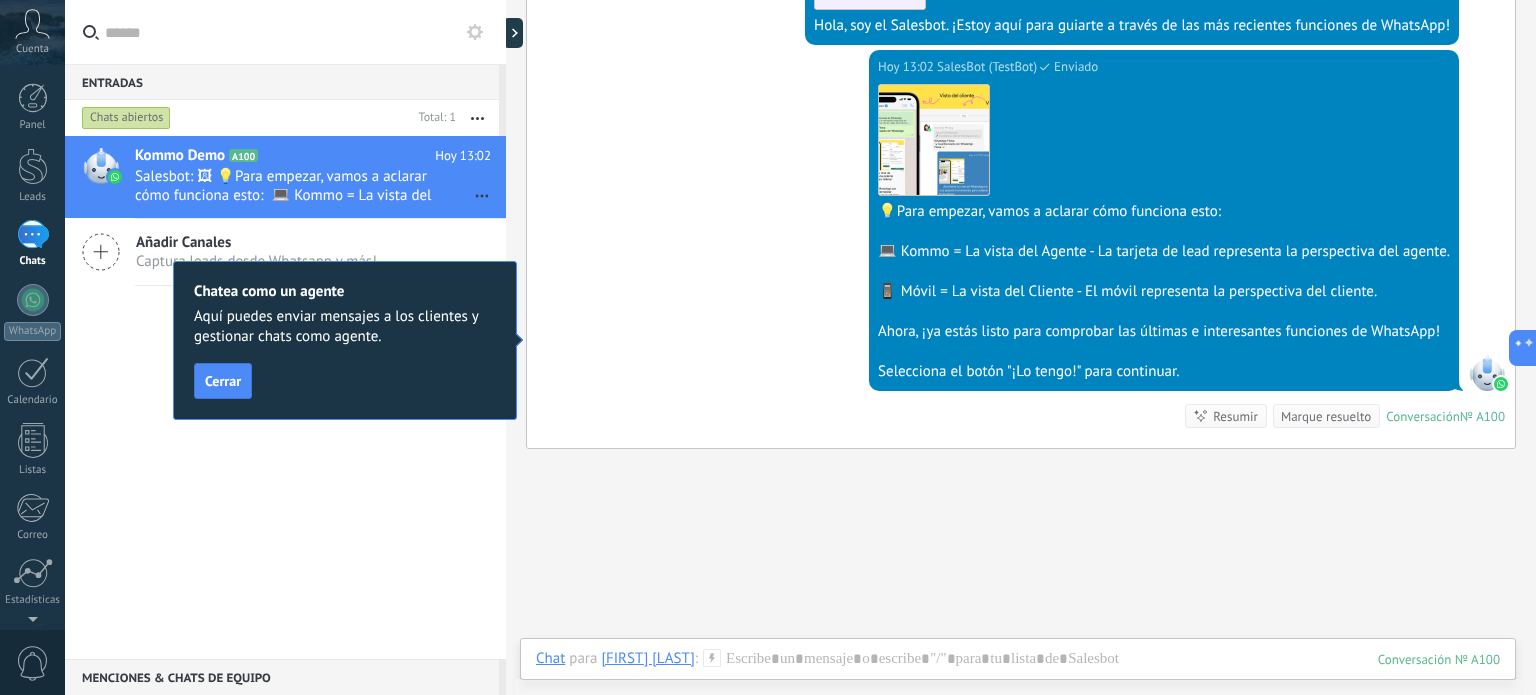 scroll, scrollTop: 227, scrollLeft: 0, axis: vertical 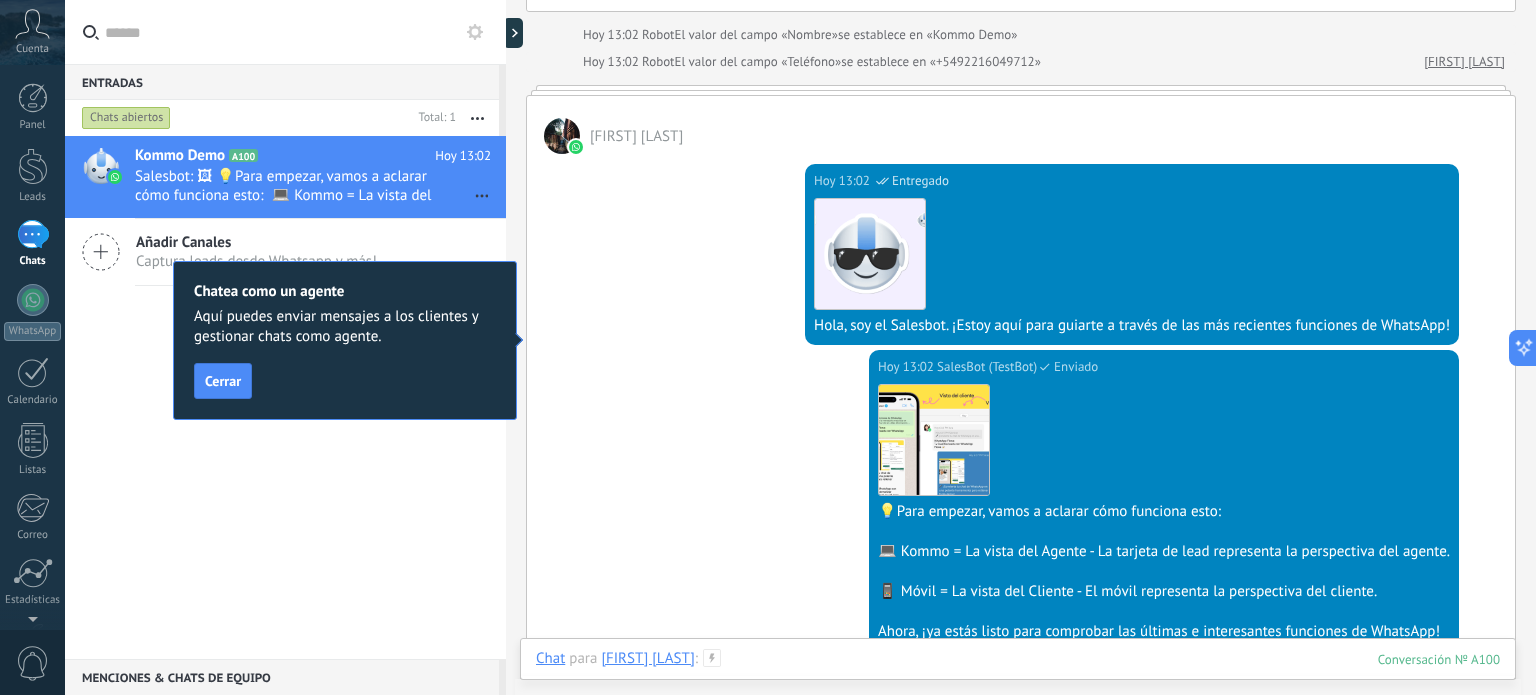 click at bounding box center (1018, 679) 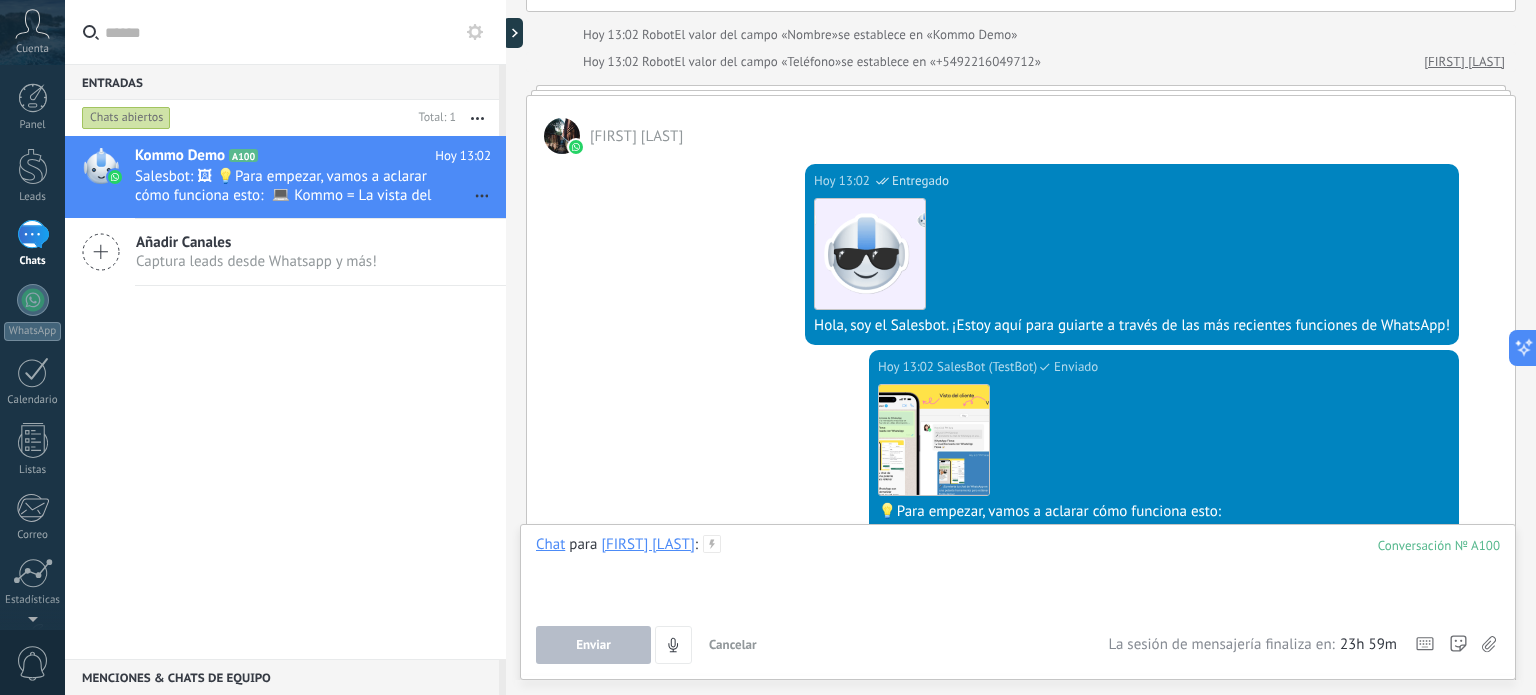 type 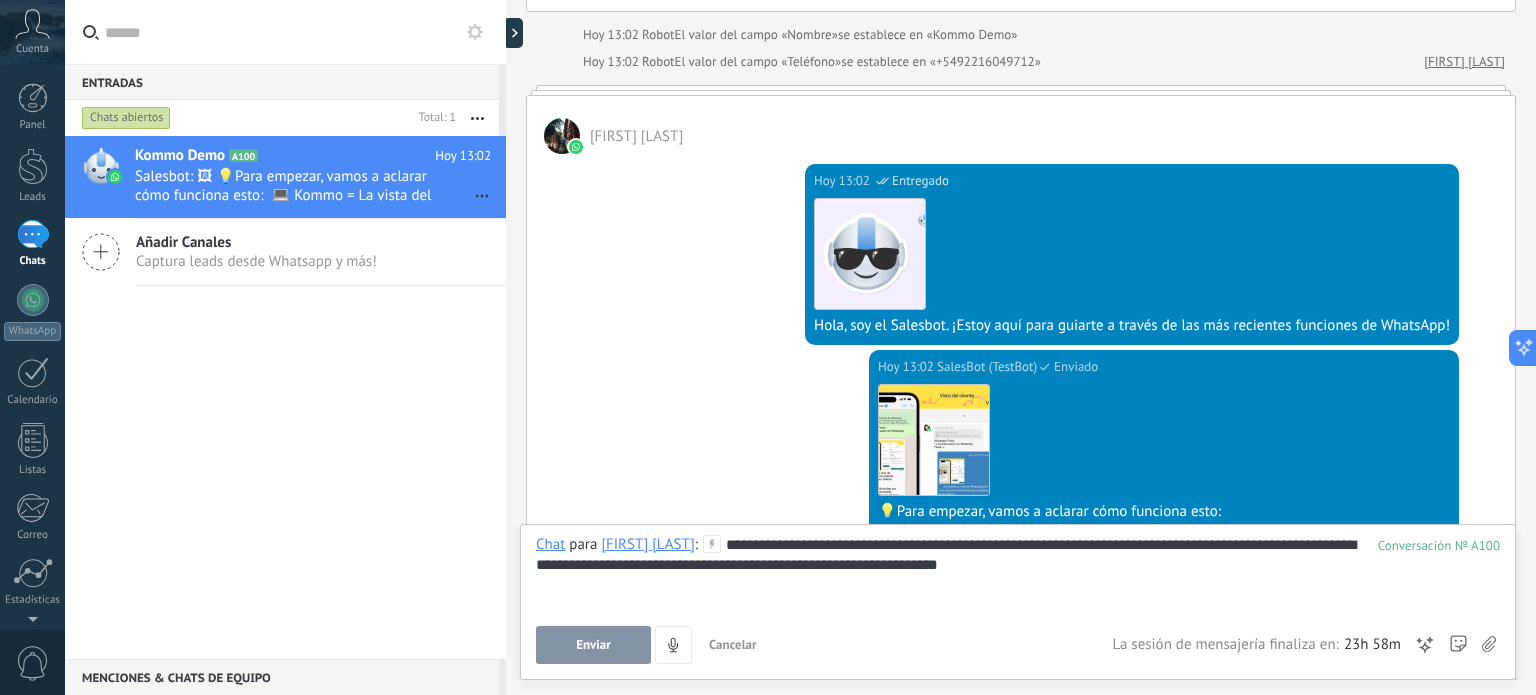 click on "Enviar" at bounding box center (593, 645) 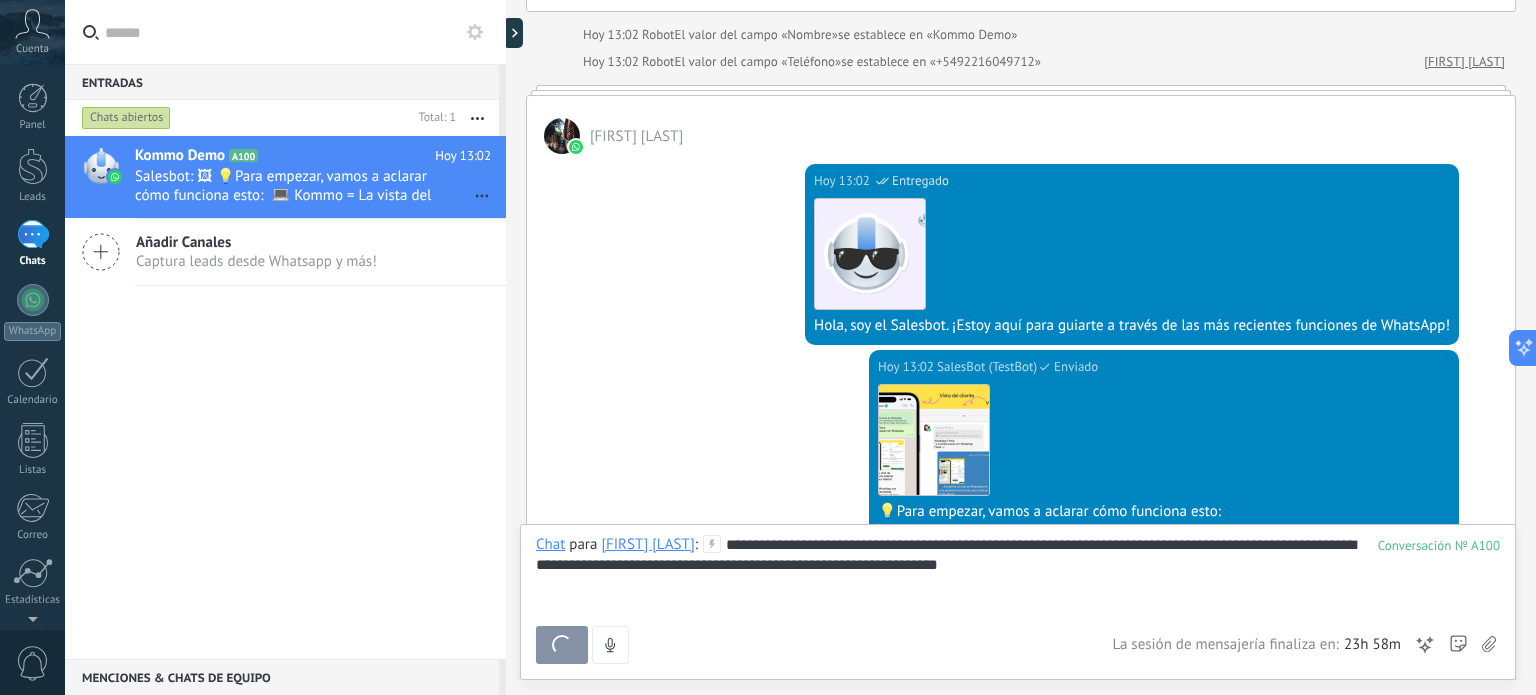 scroll, scrollTop: 723, scrollLeft: 0, axis: vertical 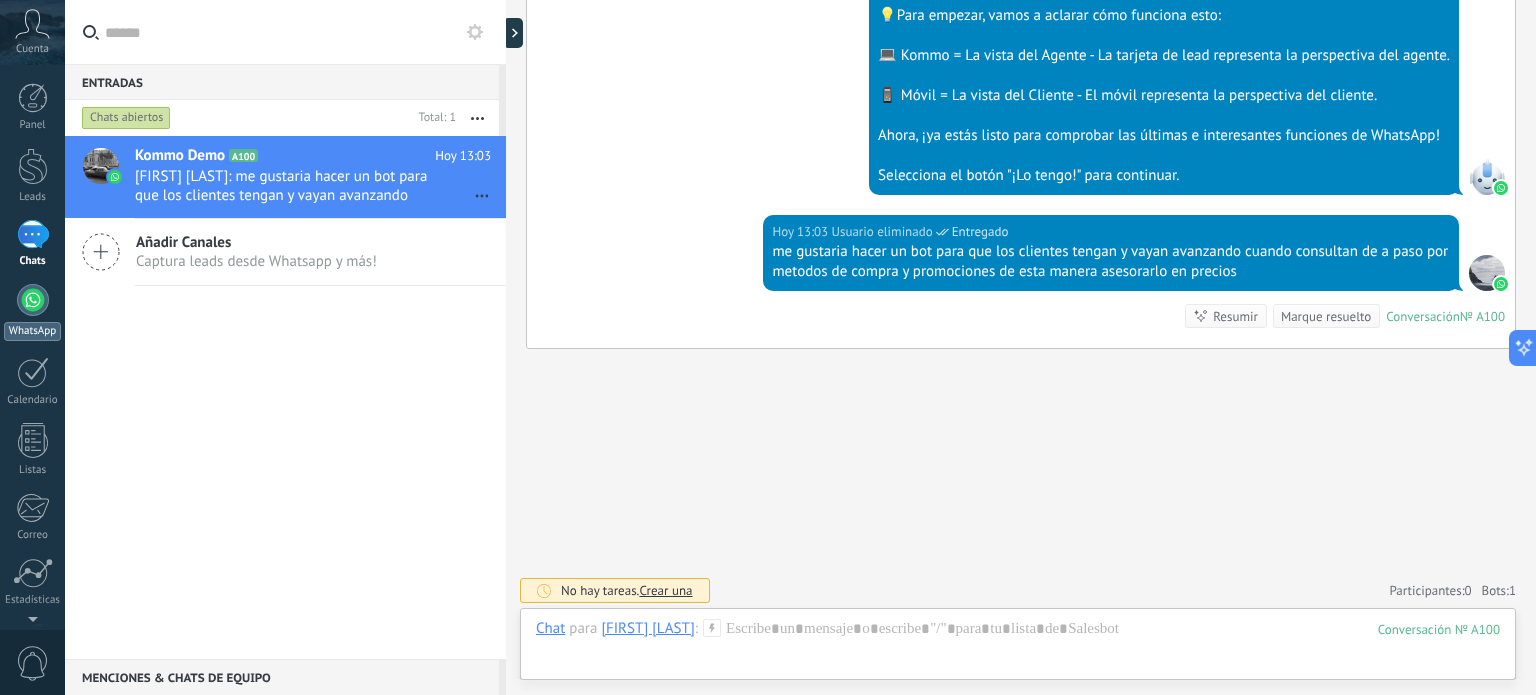 click at bounding box center [33, 300] 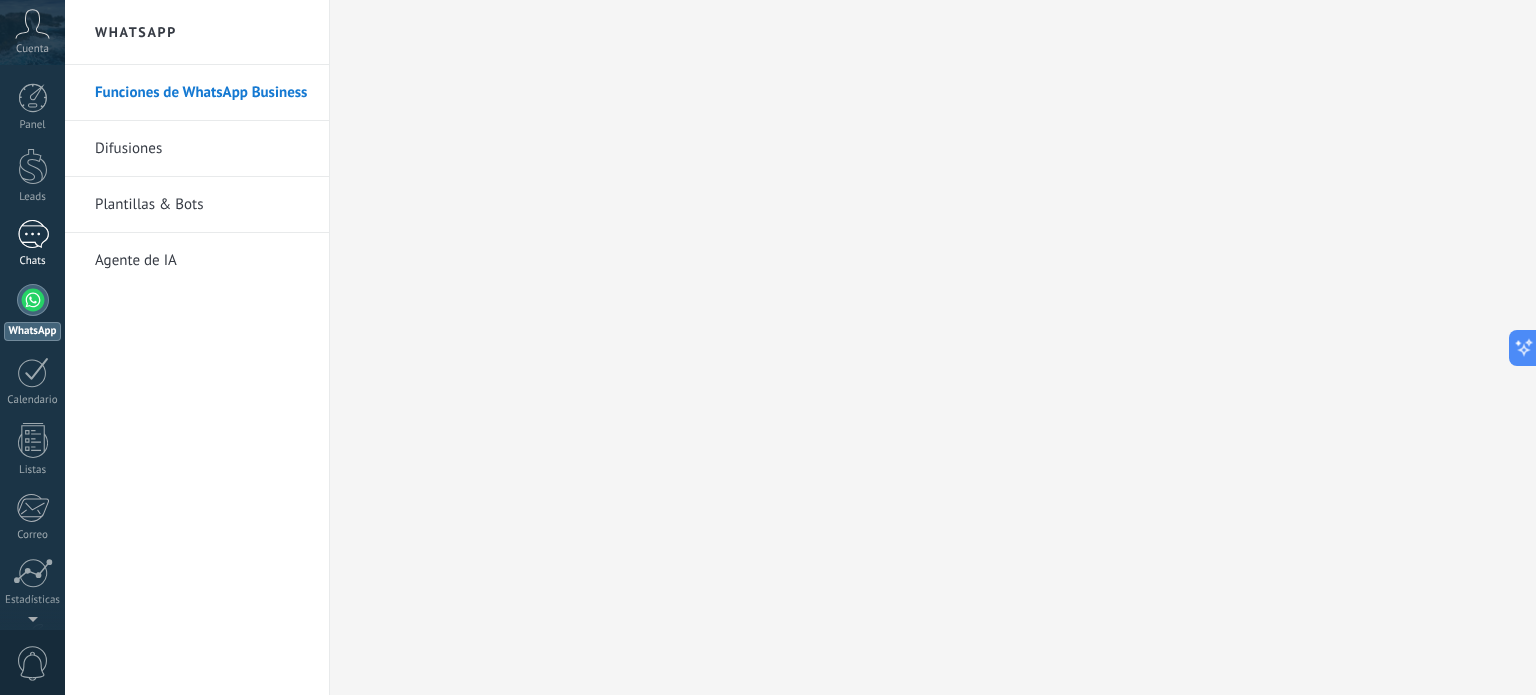 click on "1" at bounding box center (33, 234) 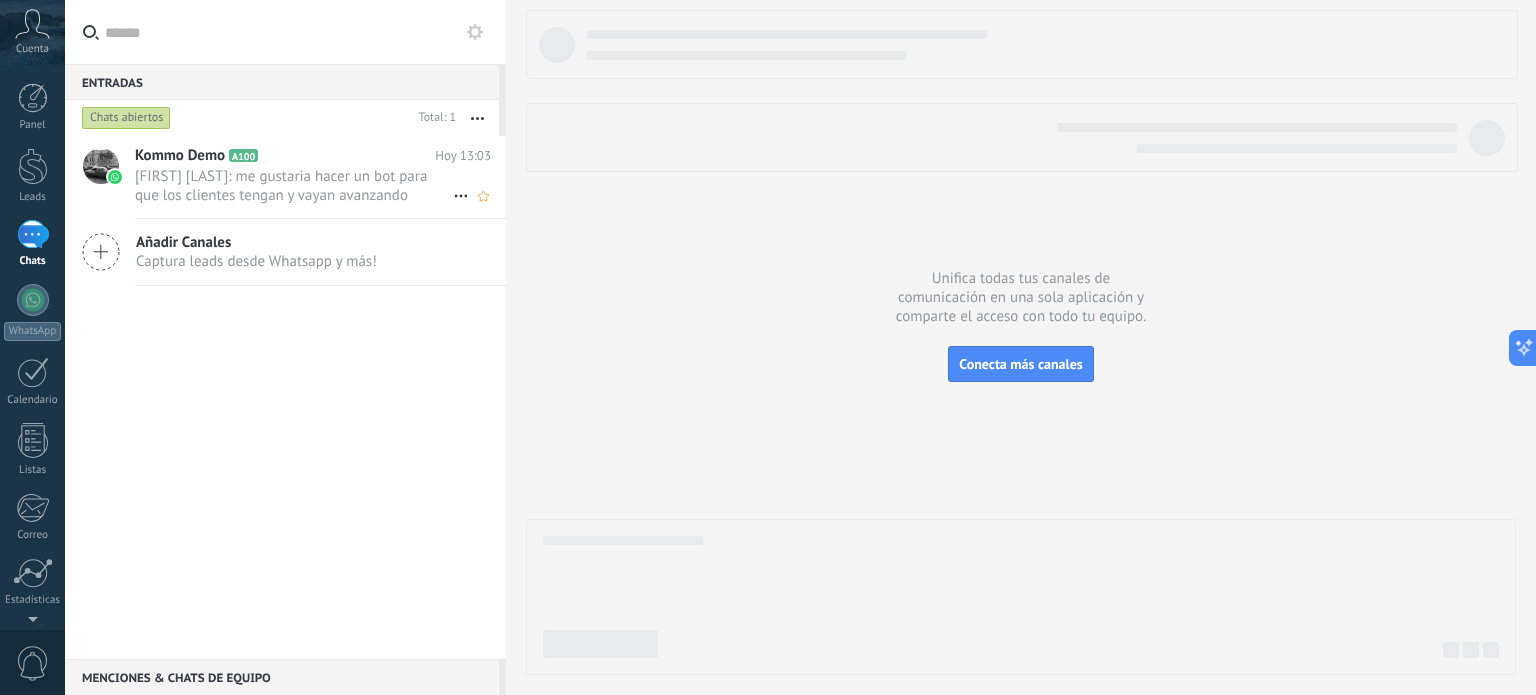 click on "[FIRST] [LAST]: me gustaria hacer un bot para que los clientes tengan y vayan avanzando cuando consultan de a paso por metodos..." at bounding box center [294, 186] 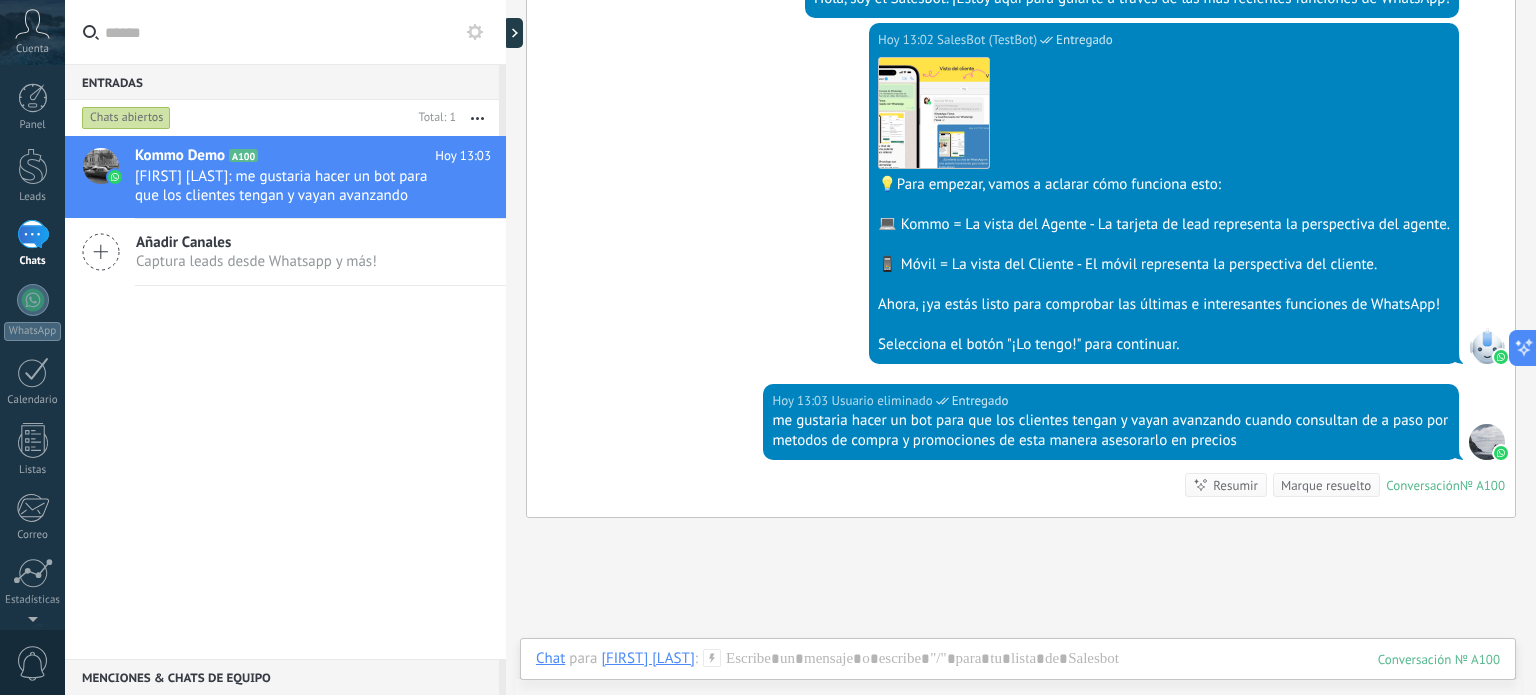 scroll, scrollTop: 654, scrollLeft: 0, axis: vertical 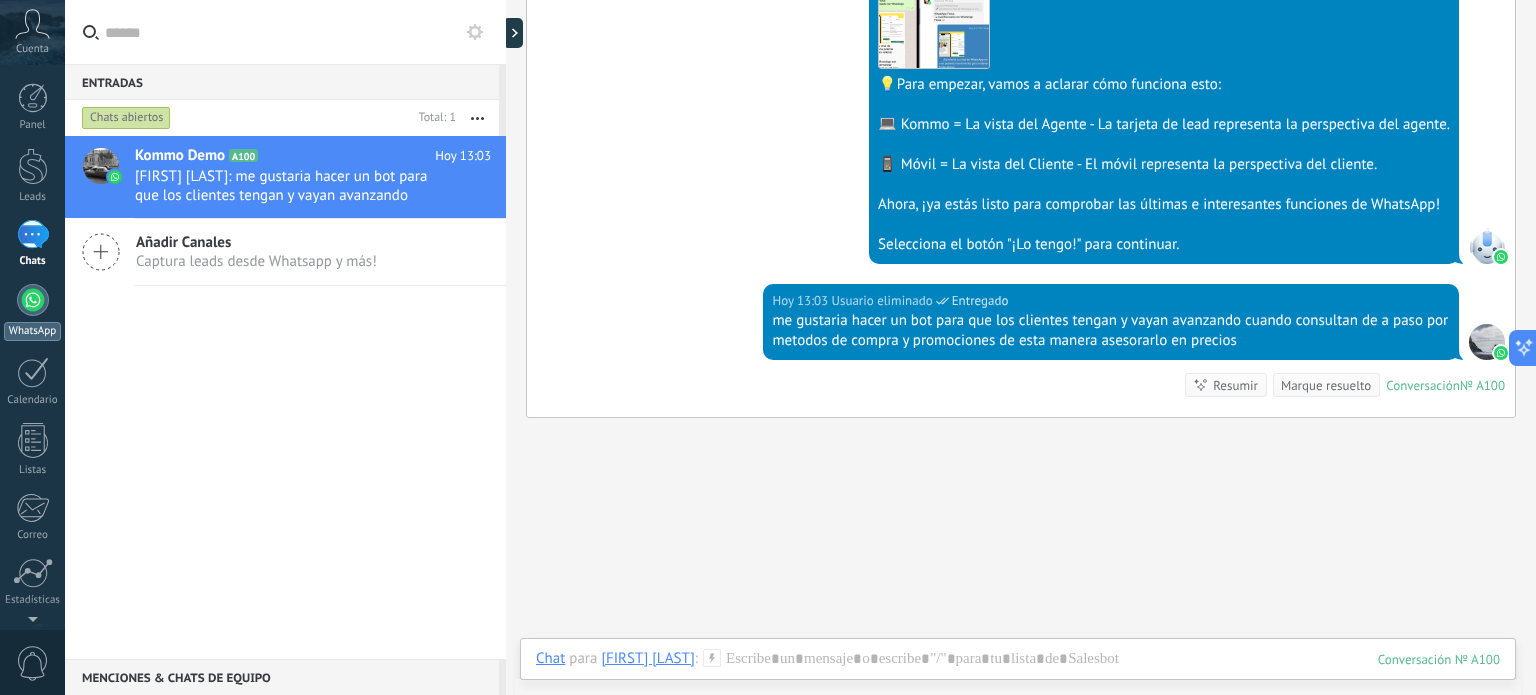 click at bounding box center [33, 300] 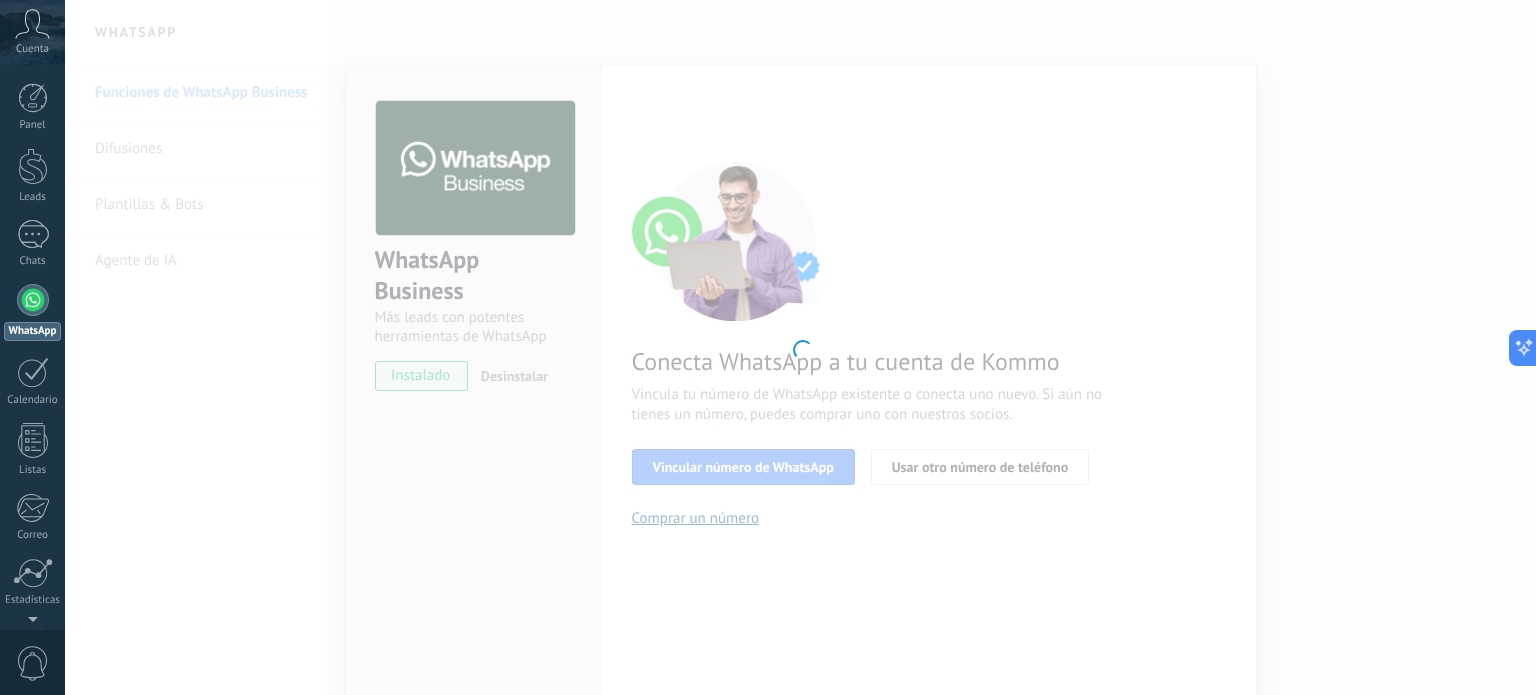 click at bounding box center [800, 347] 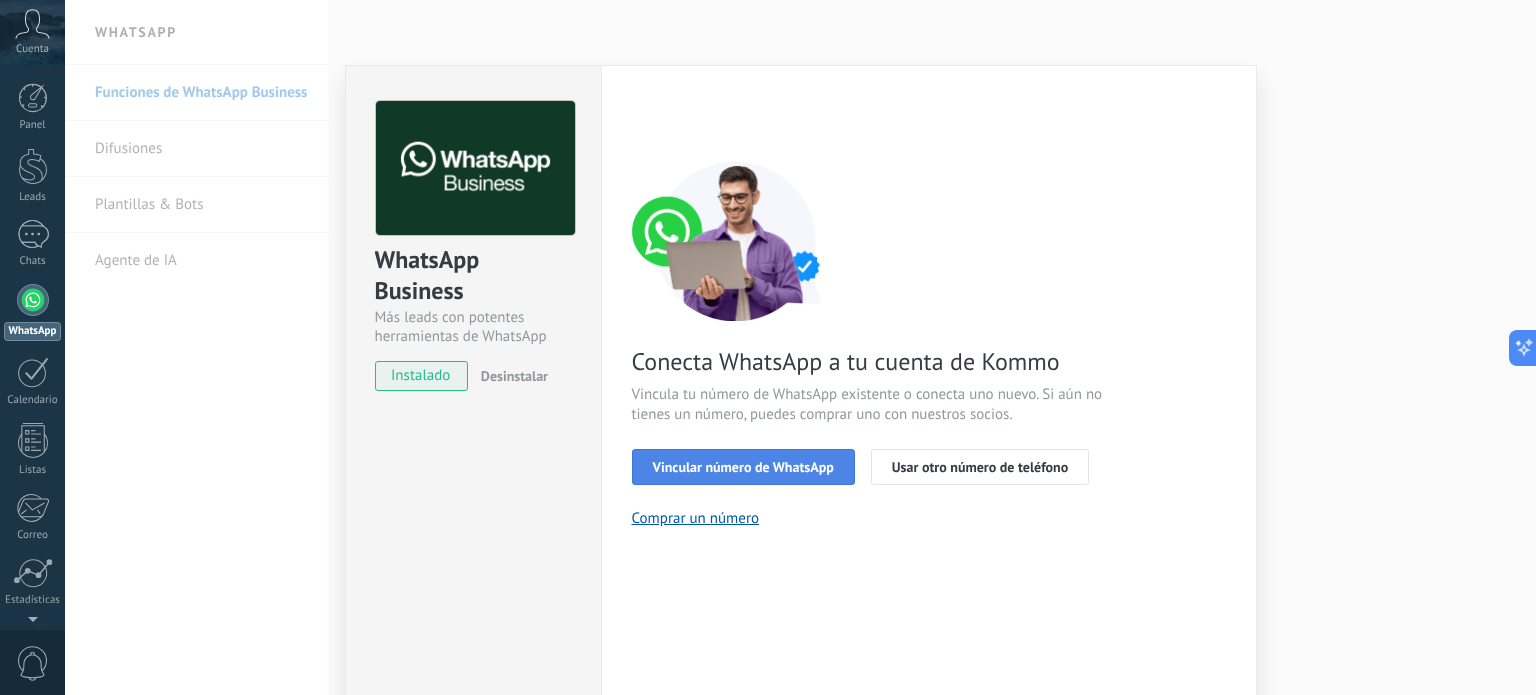 click on "Vincular número de WhatsApp" at bounding box center [743, 467] 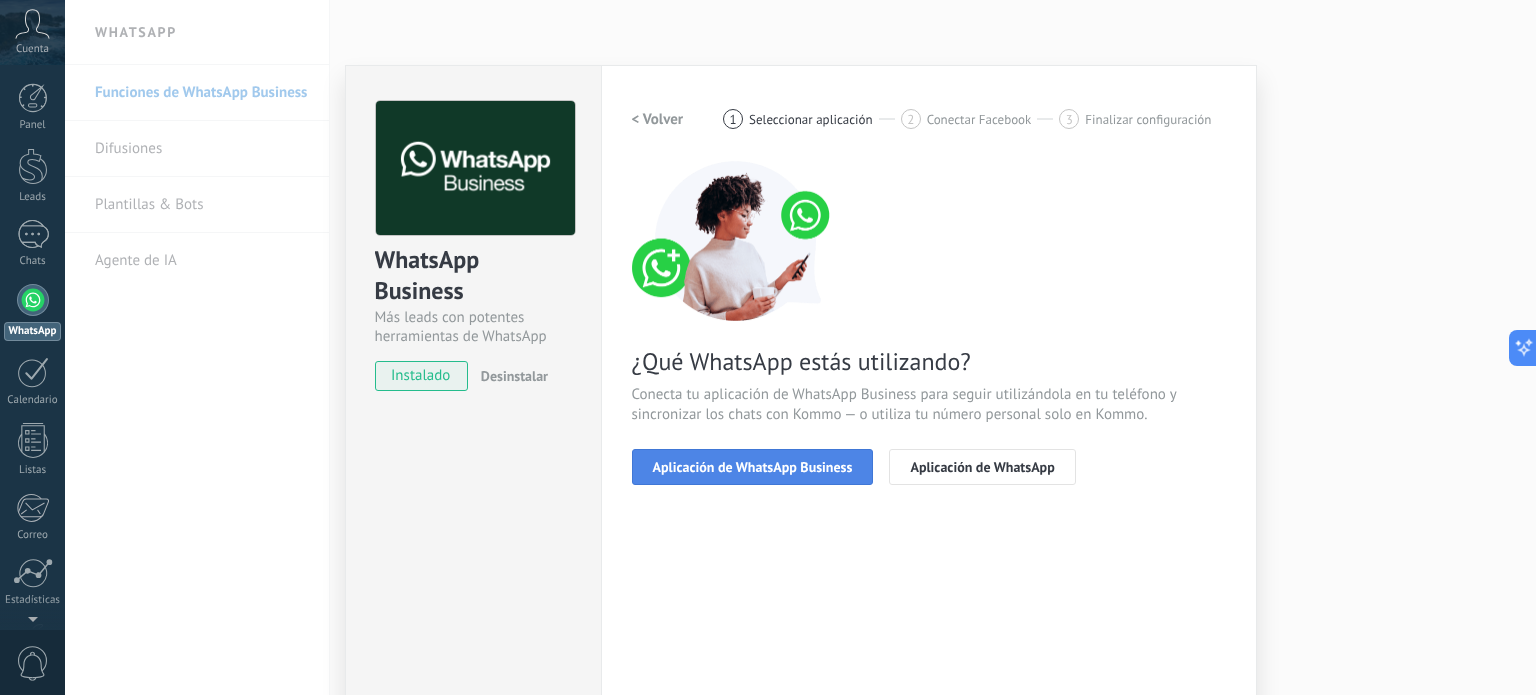 click on "Aplicación de WhatsApp Business" at bounding box center (753, 467) 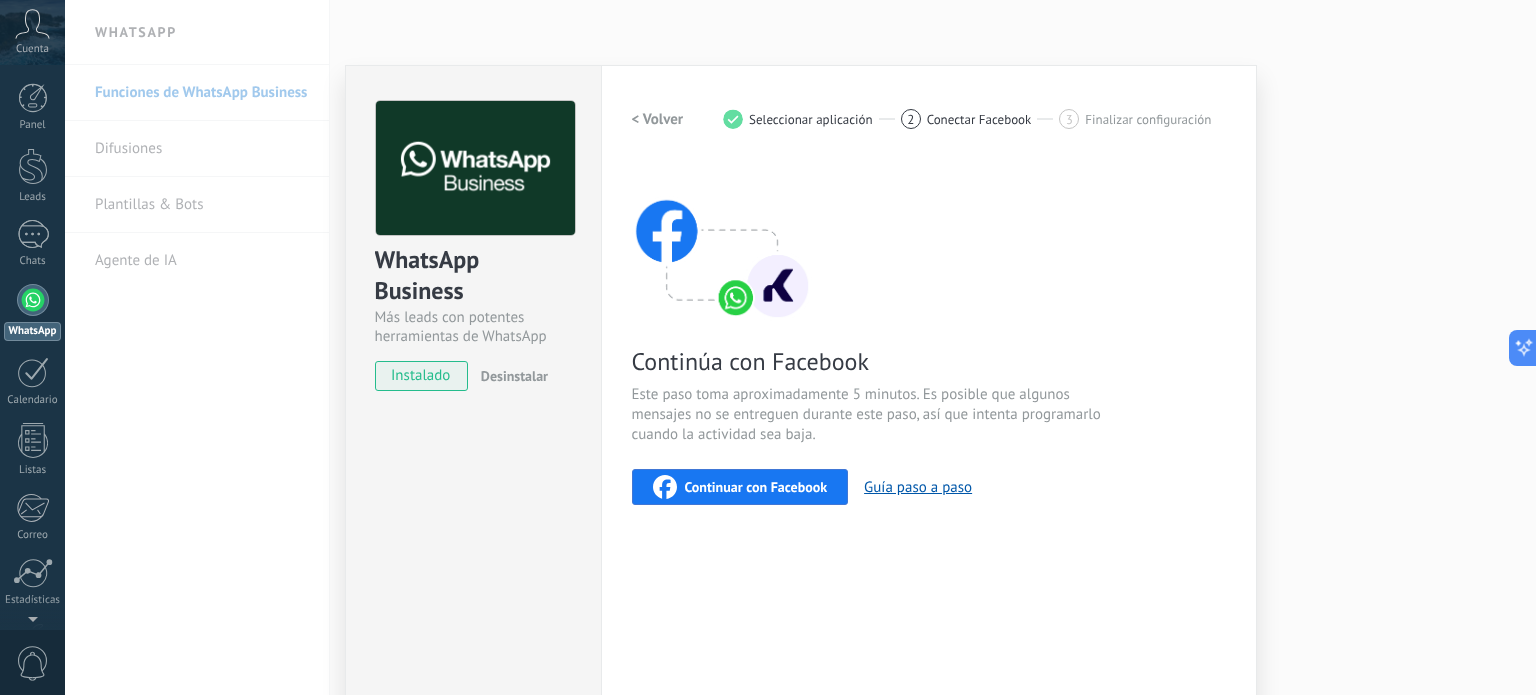 click on "Continuar con Facebook" at bounding box center (756, 487) 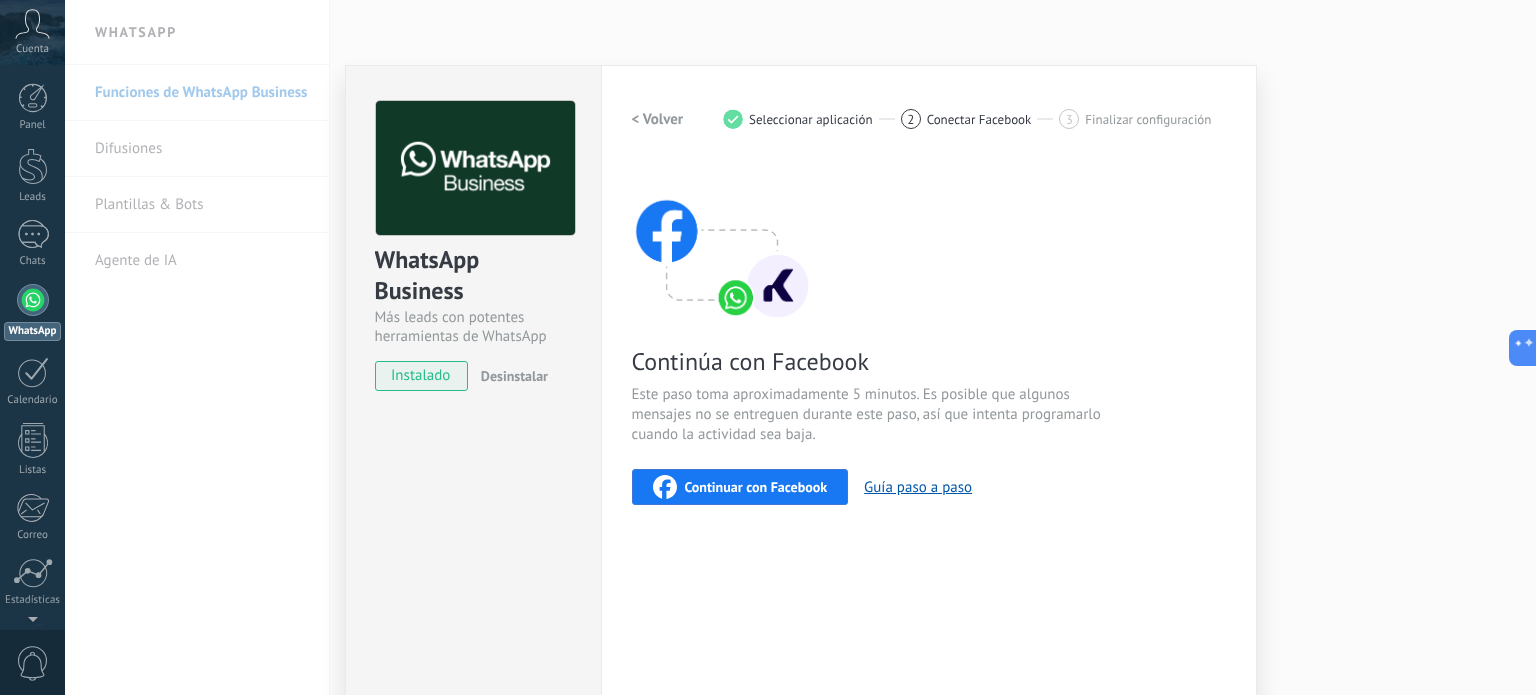click on "instalado" at bounding box center [421, 376] 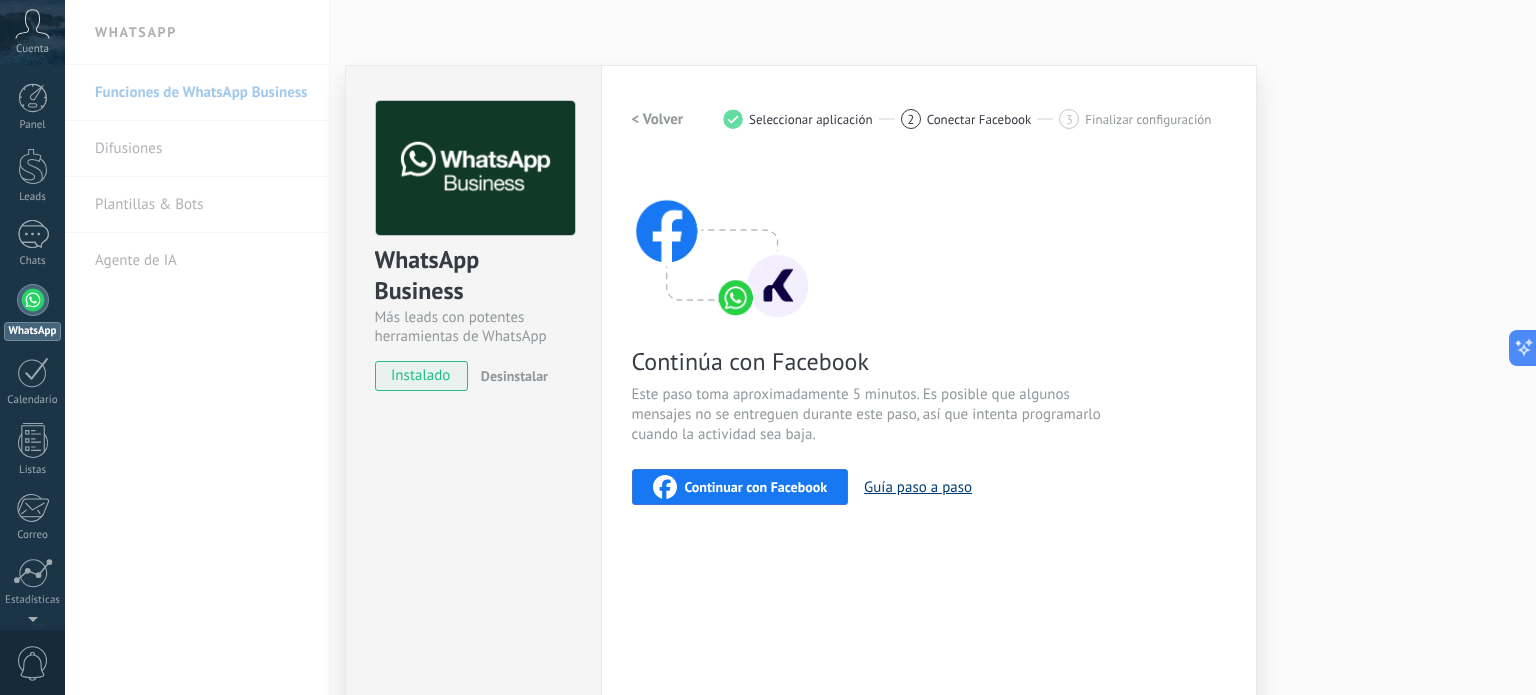 click on "Guía paso a paso" at bounding box center (918, 487) 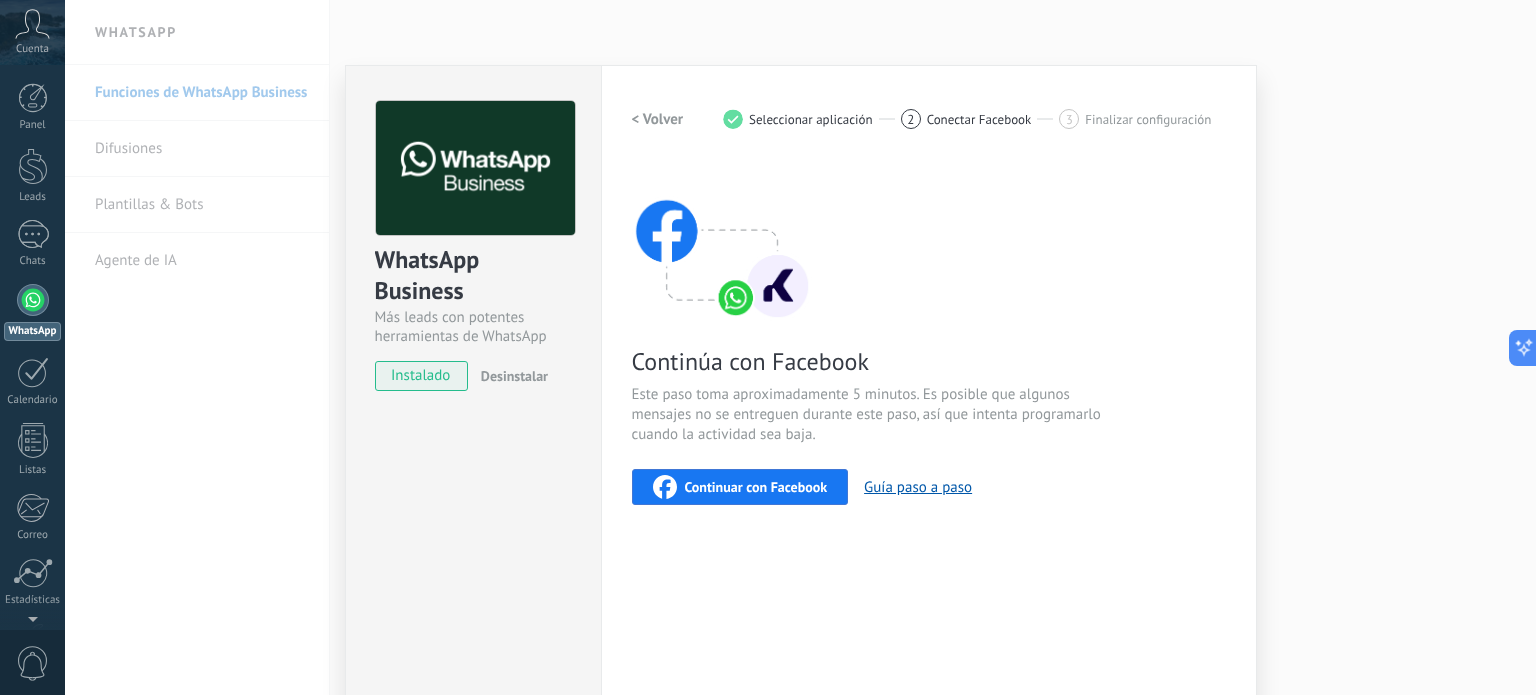 click on "instalado" at bounding box center (421, 376) 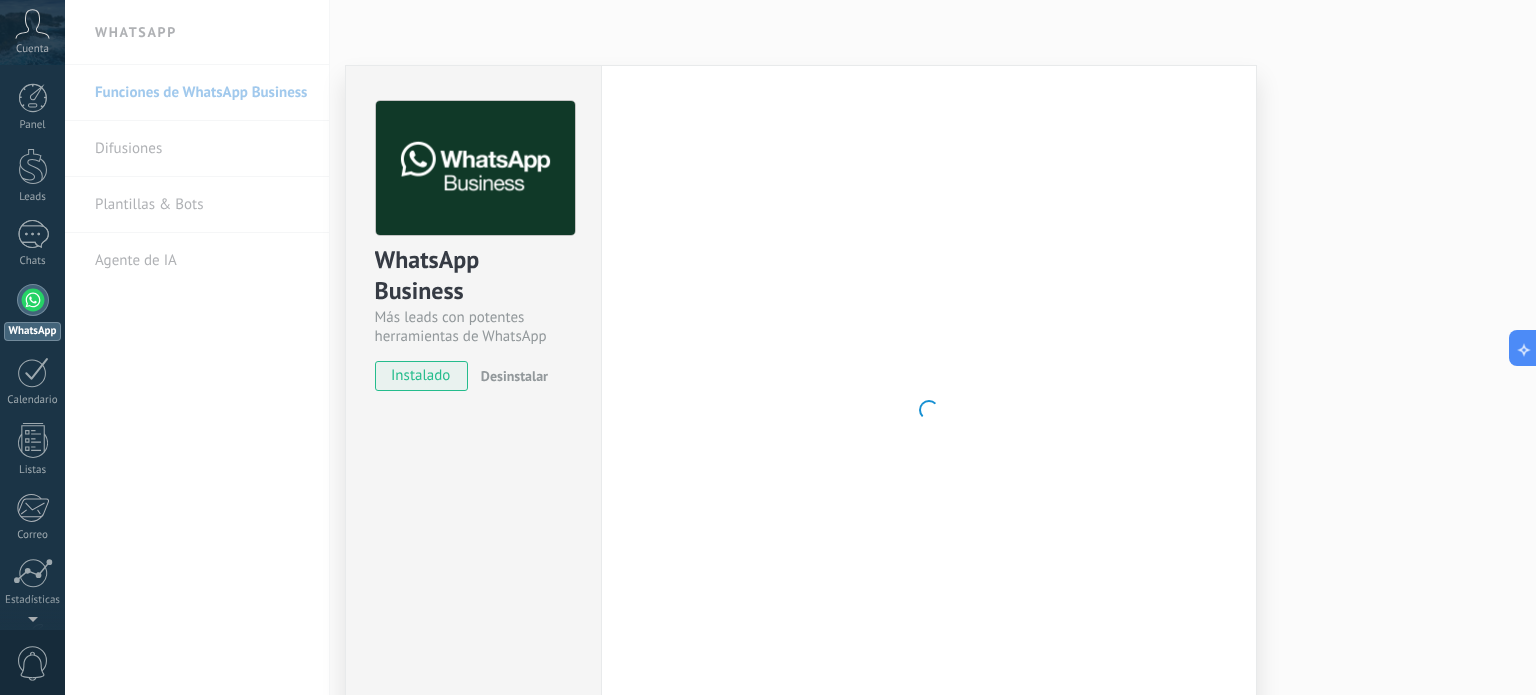 click at bounding box center (929, 410) 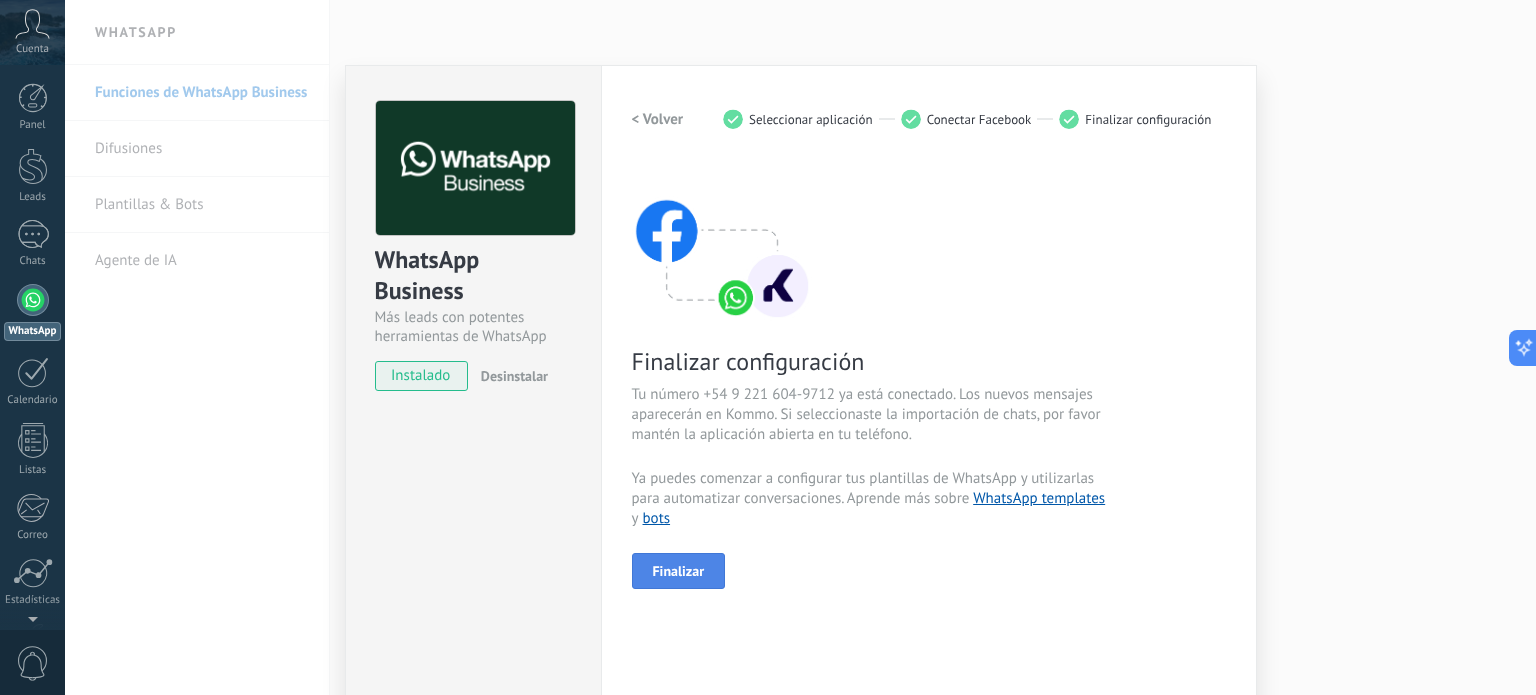 click on "Finalizar" at bounding box center [679, 571] 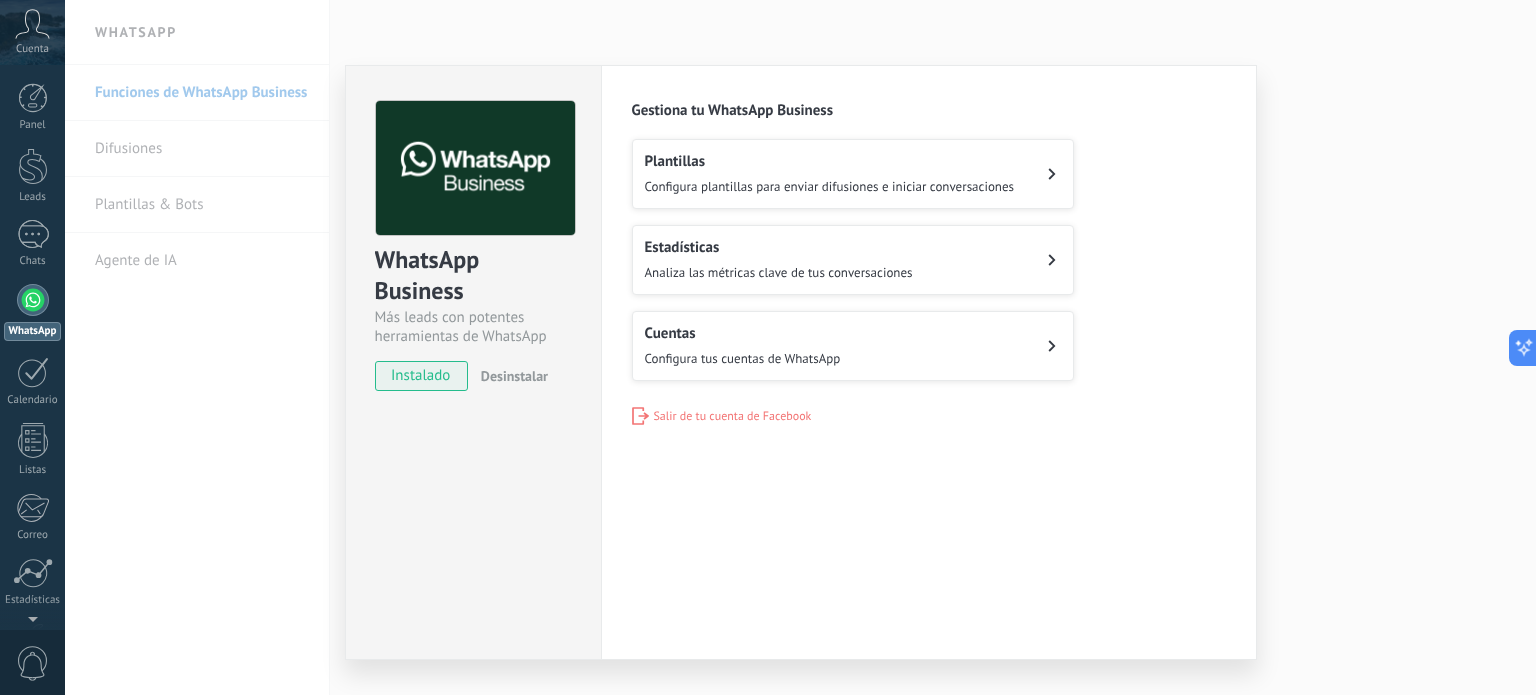 click on "Configura plantillas para enviar difusiones e iniciar conversaciones" at bounding box center (830, 186) 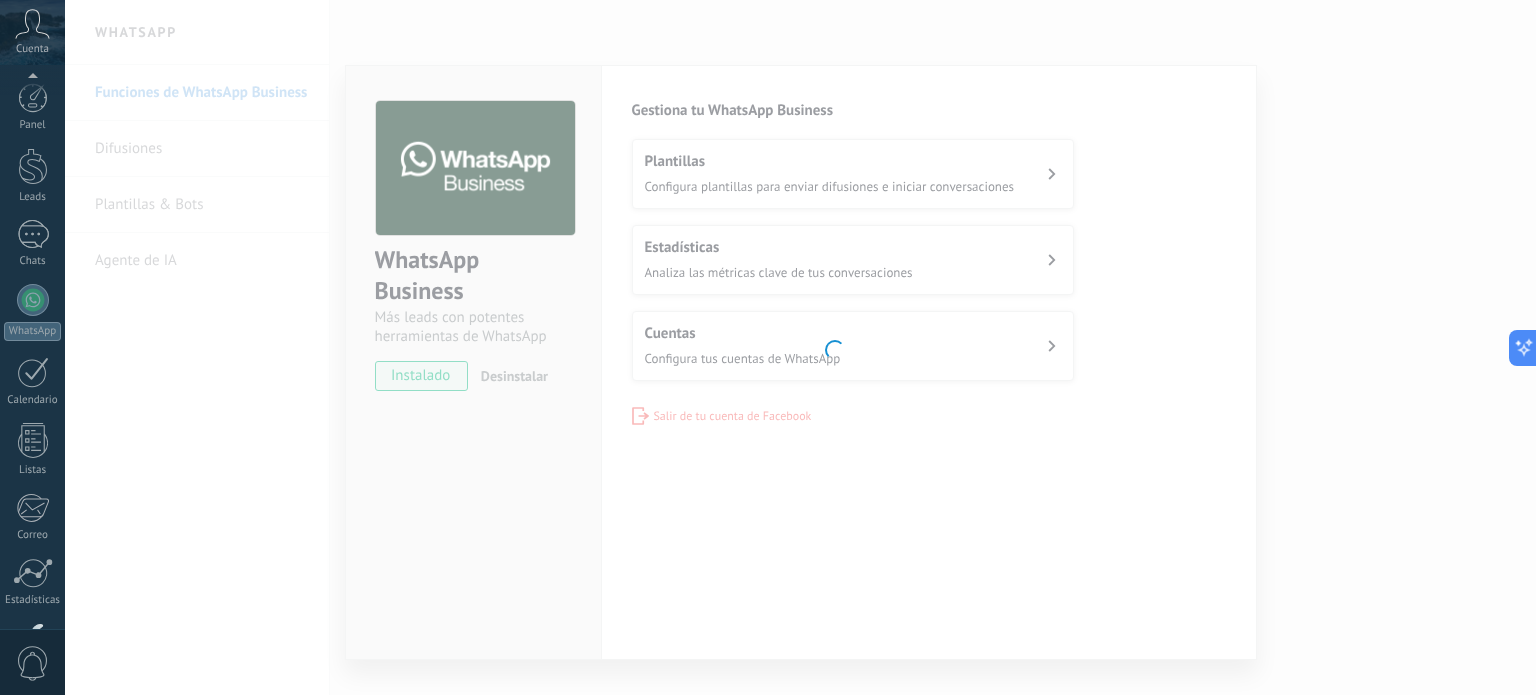 scroll, scrollTop: 136, scrollLeft: 0, axis: vertical 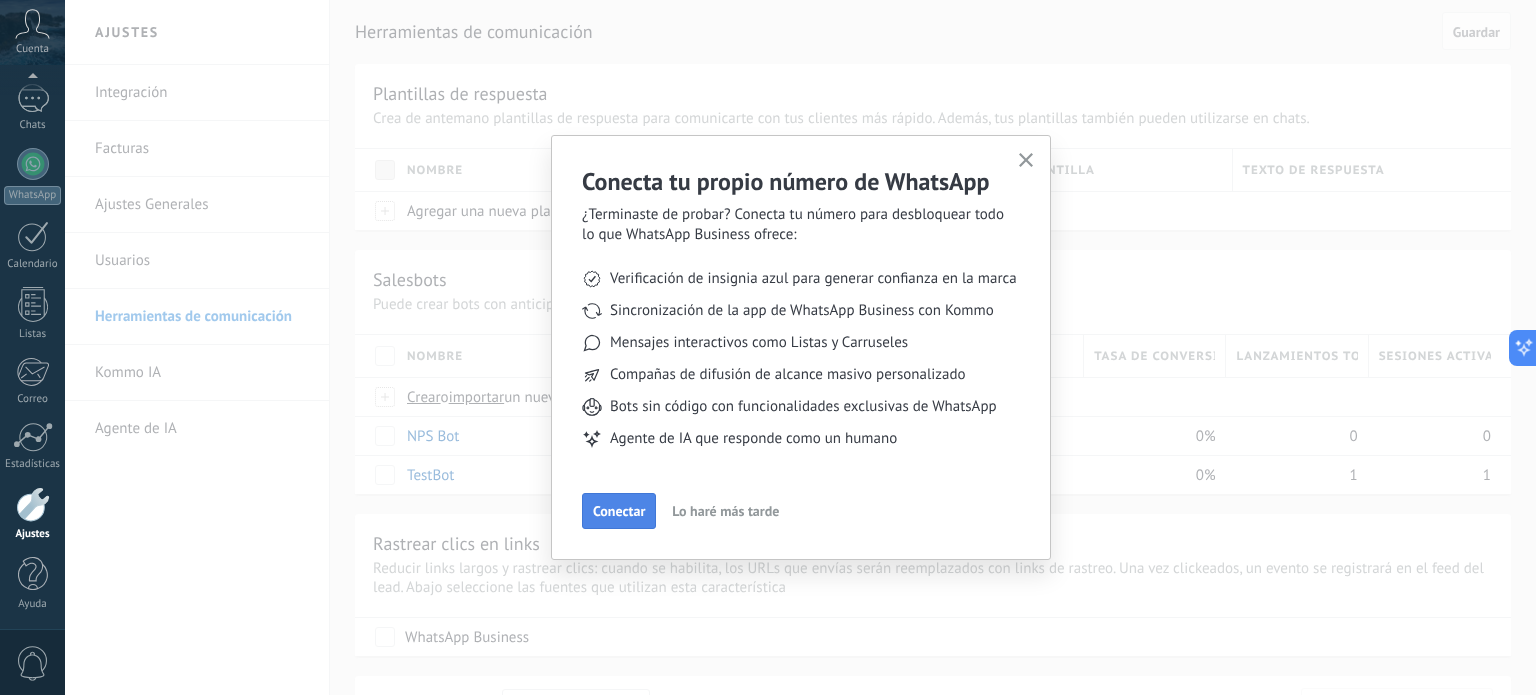 click on "Conectar" at bounding box center (619, 511) 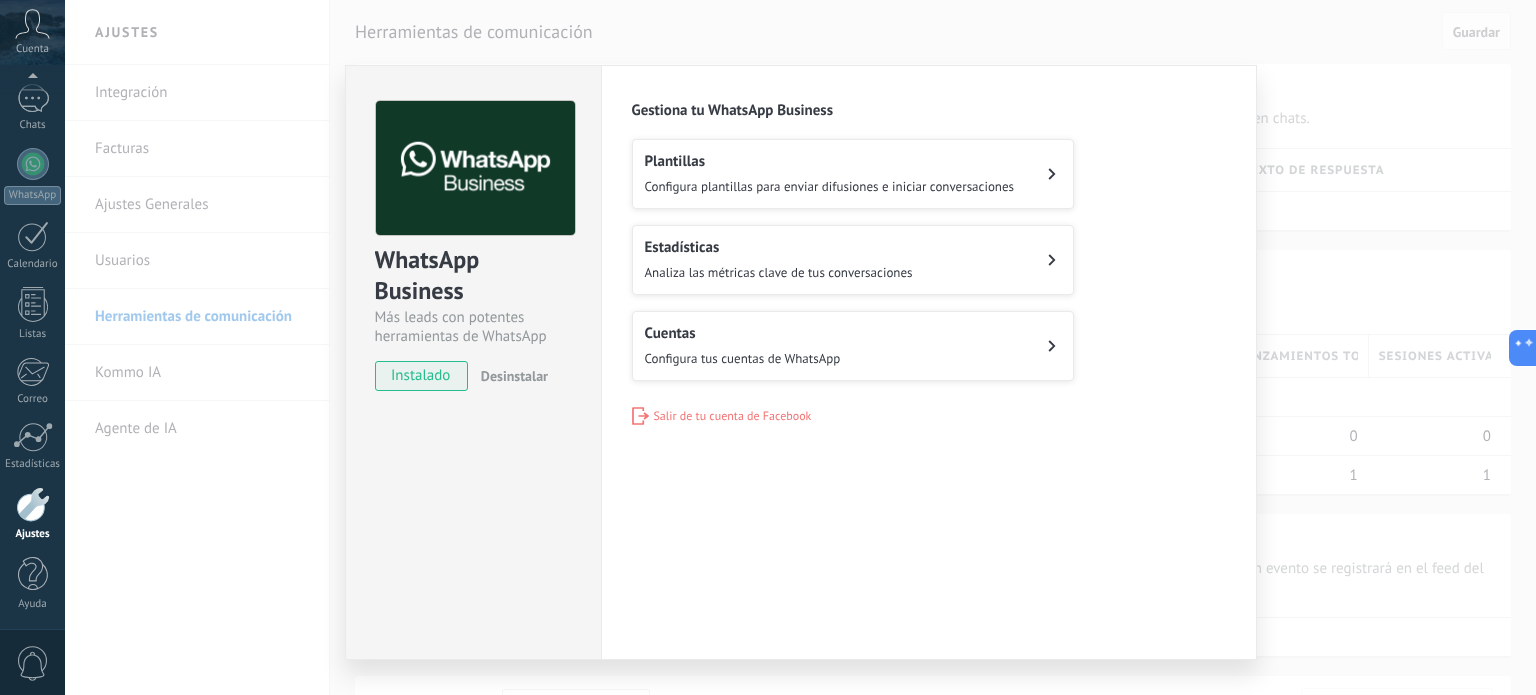 click on "Configura plantillas para enviar difusiones e iniciar conversaciones" at bounding box center [830, 186] 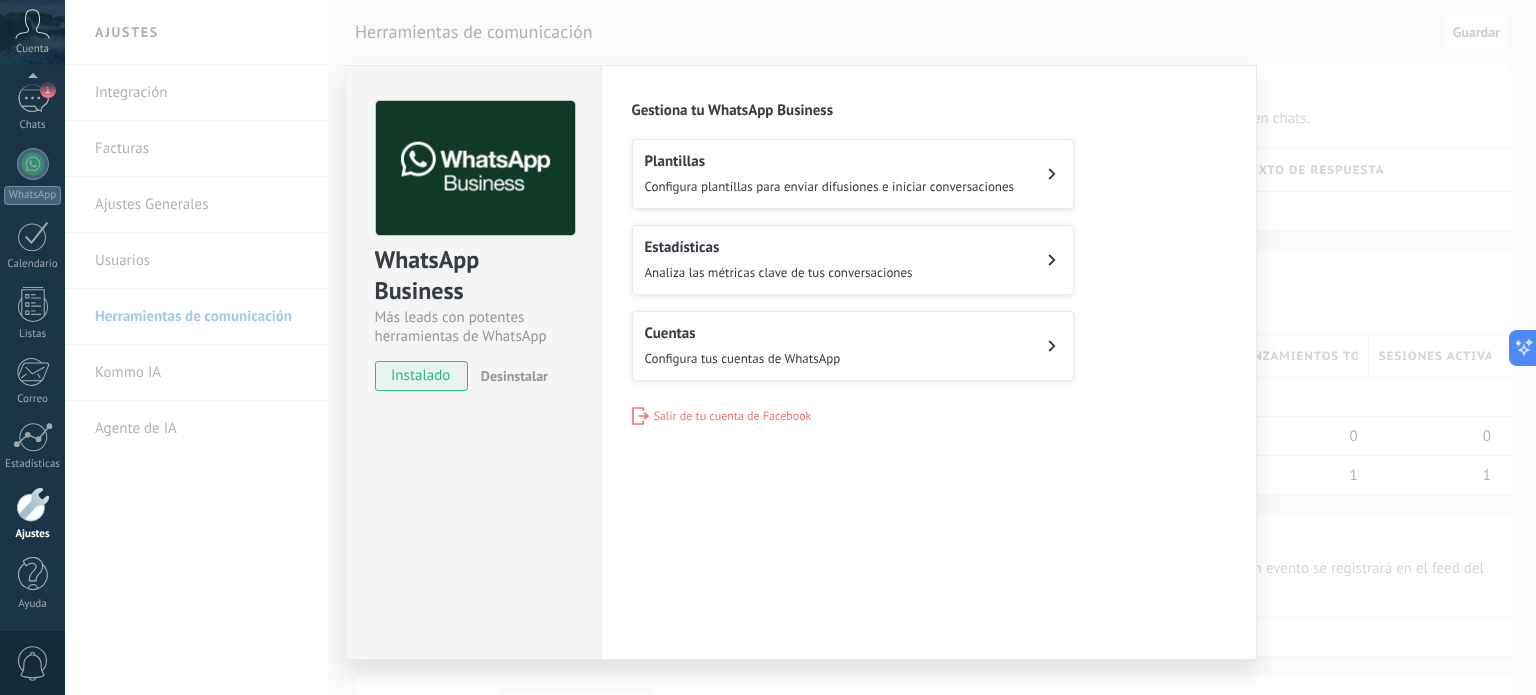 click on "WhatsApp Business Más leads con potentes herramientas de WhatsApp instalado Desinstalar" at bounding box center [473, 362] 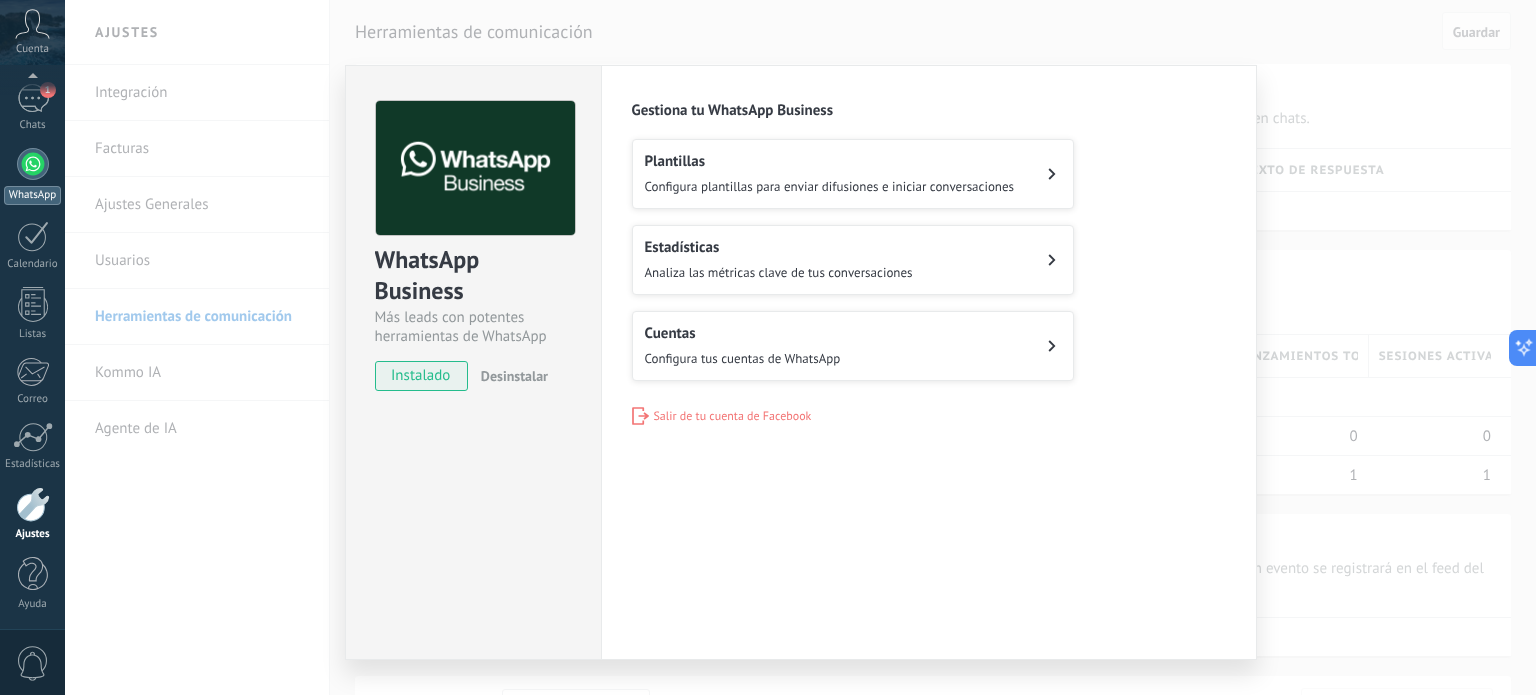 click at bounding box center [33, 164] 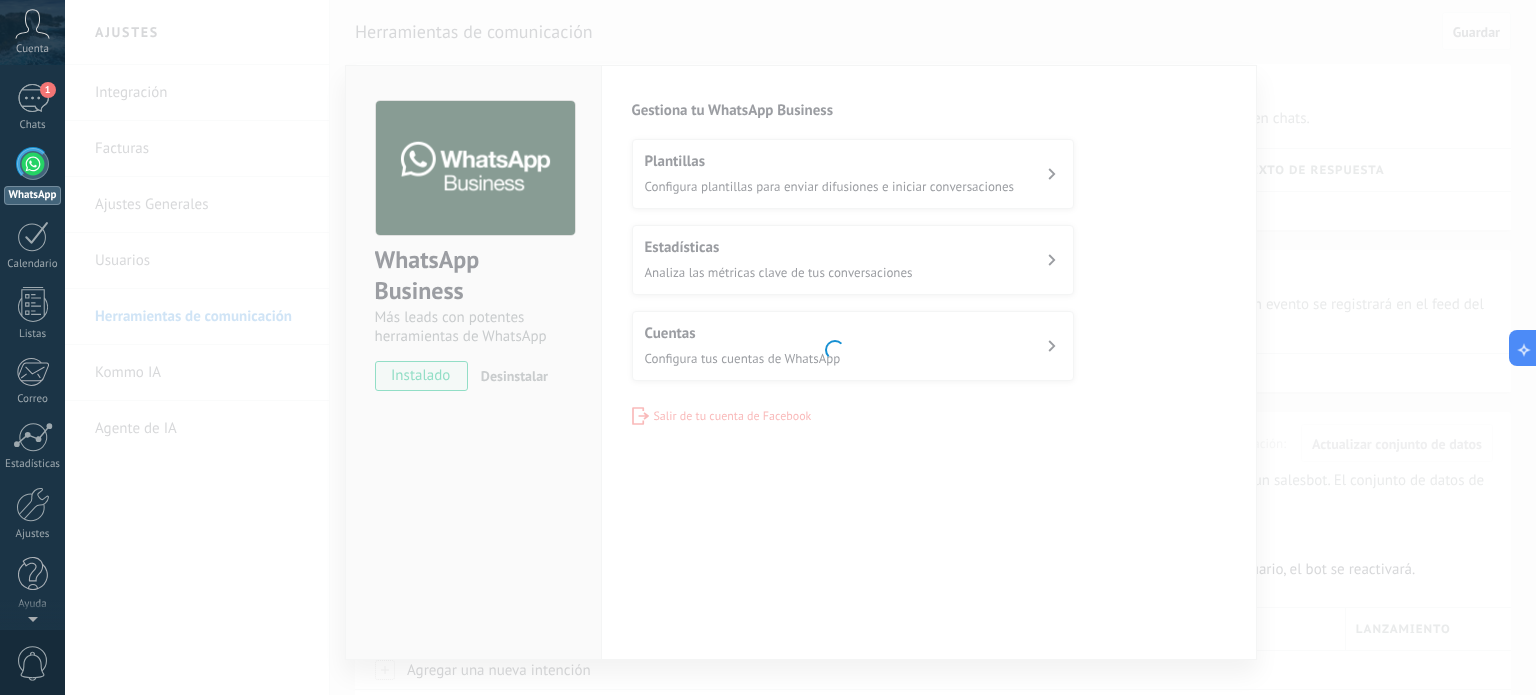 scroll, scrollTop: 0, scrollLeft: 0, axis: both 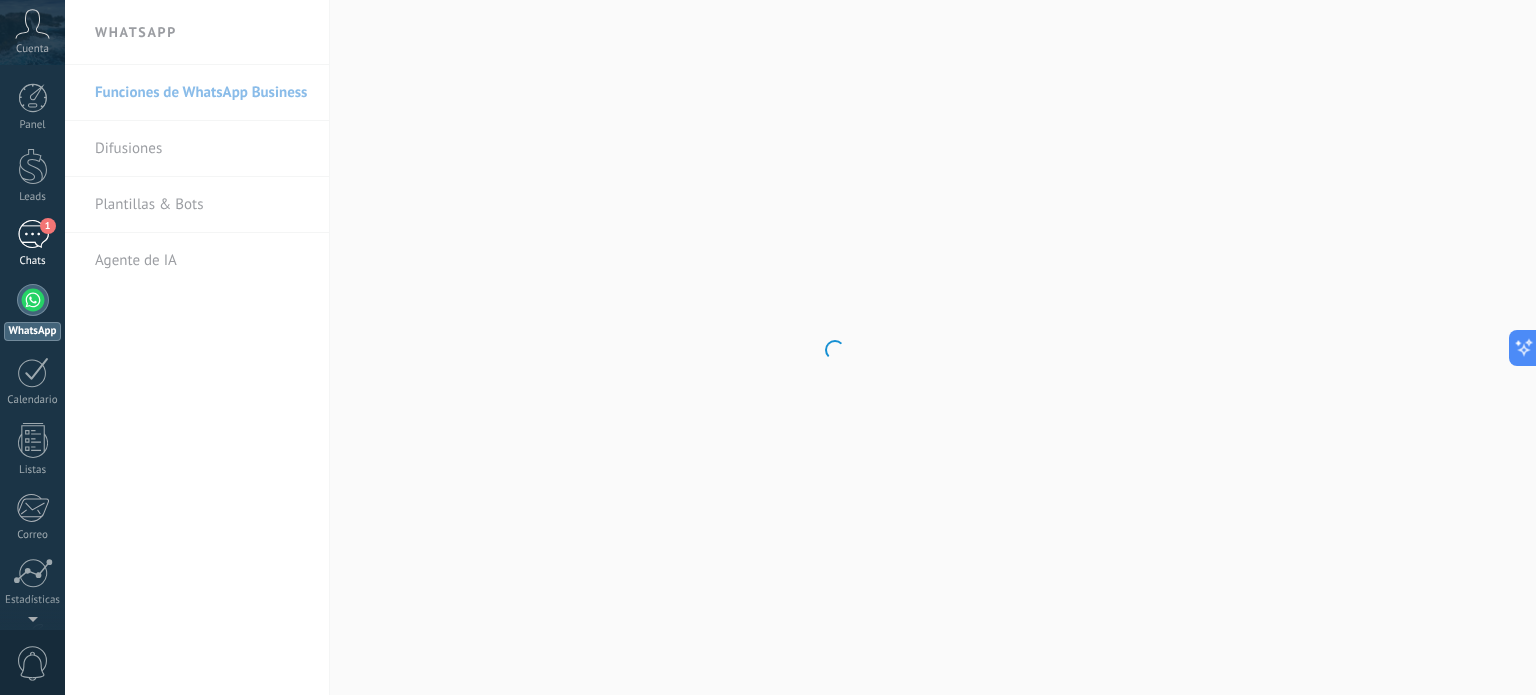 click on "1" at bounding box center [33, 234] 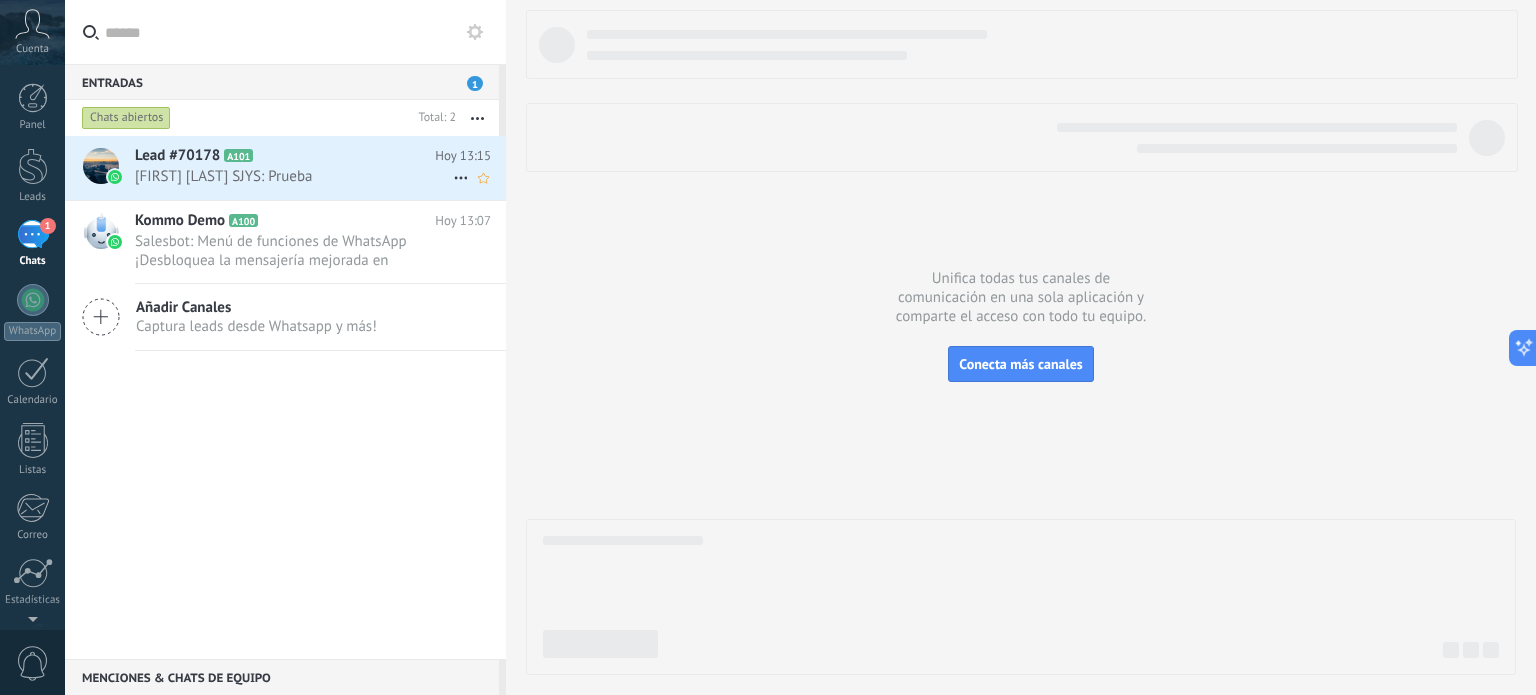 click on "[FIRST] [LAST] SJYS: Prueba" at bounding box center (294, 176) 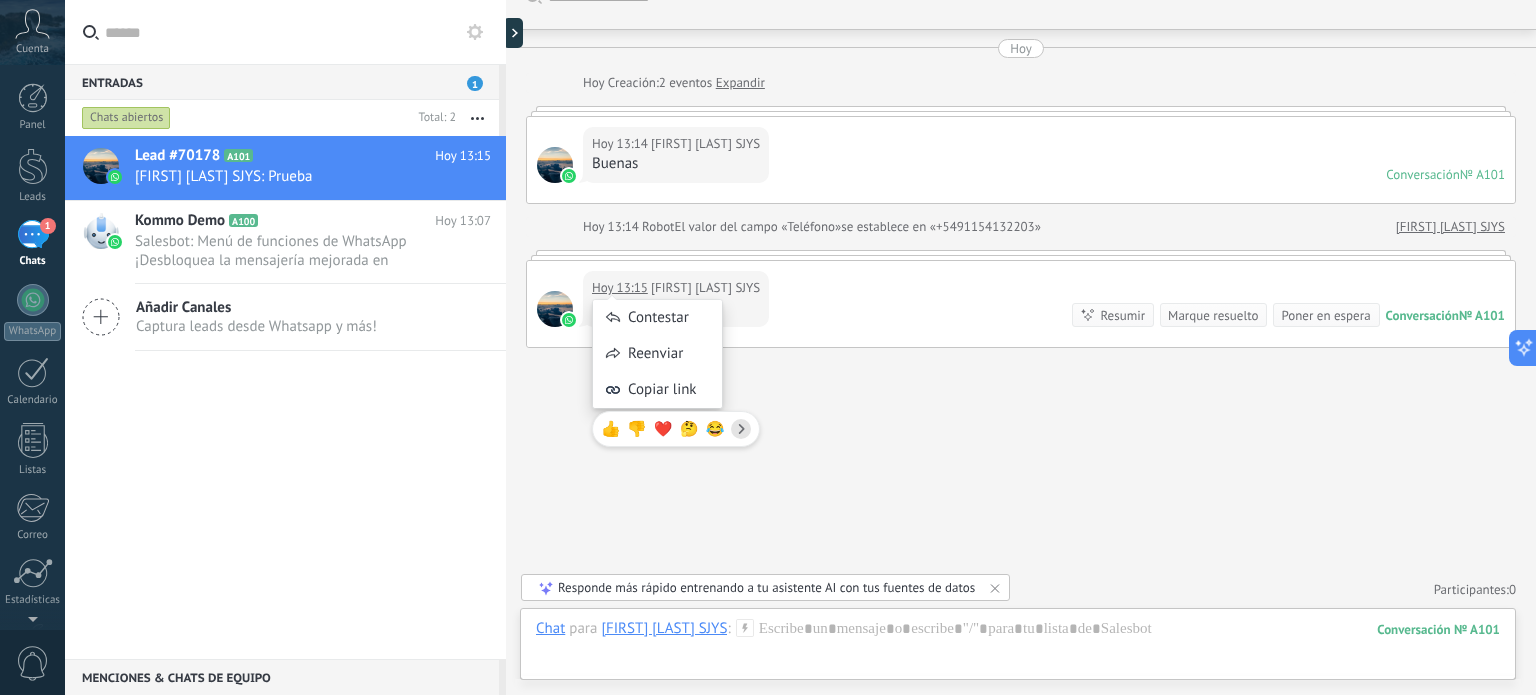 scroll, scrollTop: 0, scrollLeft: 0, axis: both 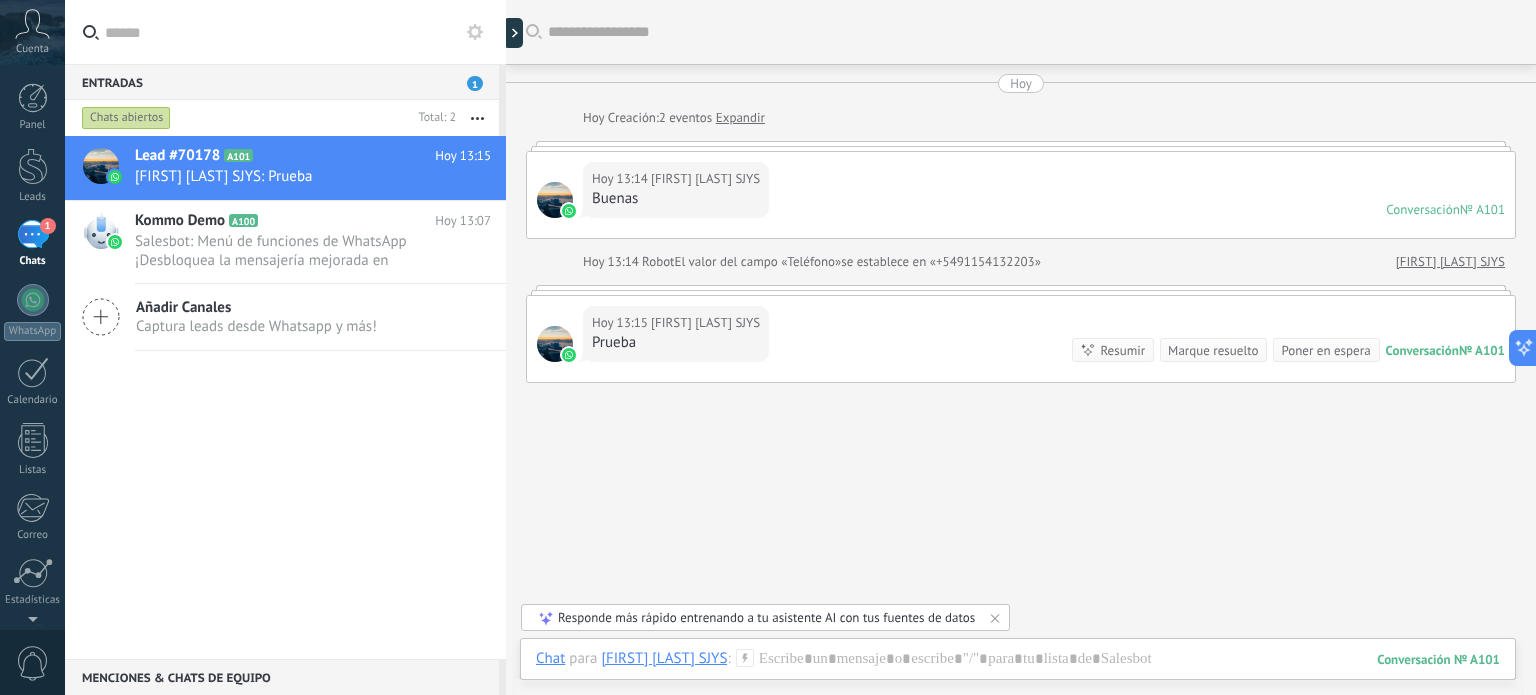click on "Buscar Carga más Hoy Hoy Creación:  2  eventos   Expandir Hoy 13:14 [FIRST] [LAST] SJYS  Buenas Conversación  № A101 Conversación № A101 Hoy 13:14 Robot  El valor del campo «Teléfono»  se establece en «+5491154132203» [FIRST] [LAST] SJYS Hoy 13:15 [FIRST] [LAST] SJYS  Prueba Conversación  № A101 Conversación № A101 Resumir Resumir Marque resuelto Poner en espera Hoy 13:15 [FIRST] [LAST] SJYS: Prueba Conversación № A101 No hay tareas.  Crear una Participantes:  0 Agregar usuario Bots:  0" at bounding box center [1021, 366] 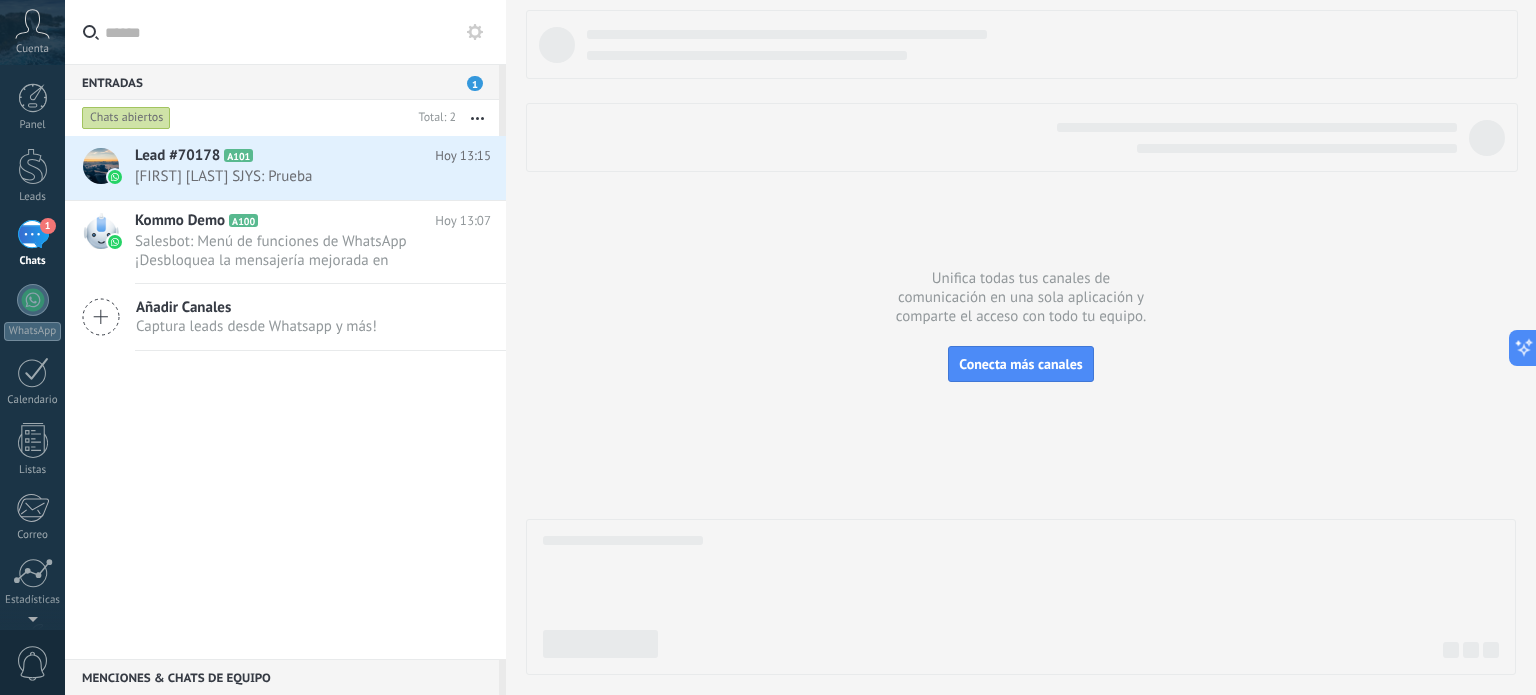 click on "1" at bounding box center (33, 234) 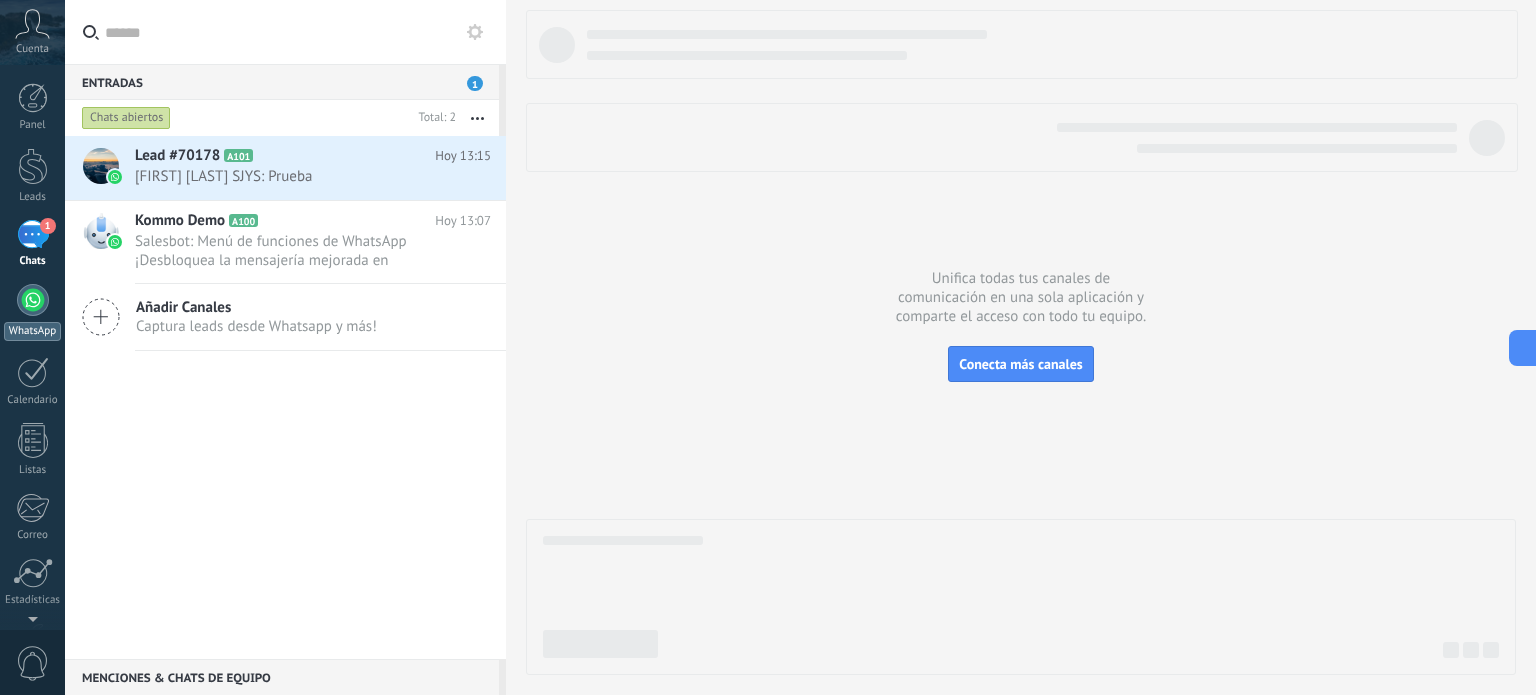 click at bounding box center [33, 300] 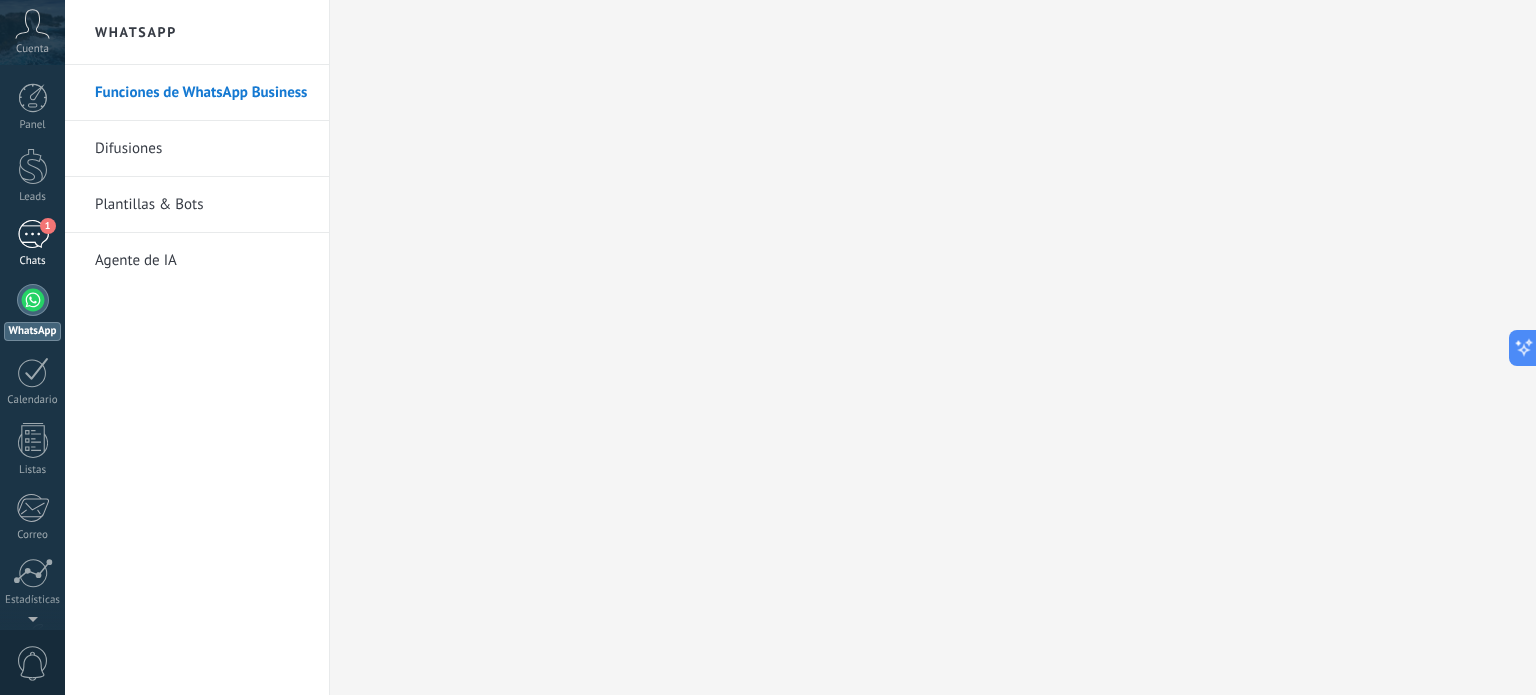 click on "1" at bounding box center [33, 234] 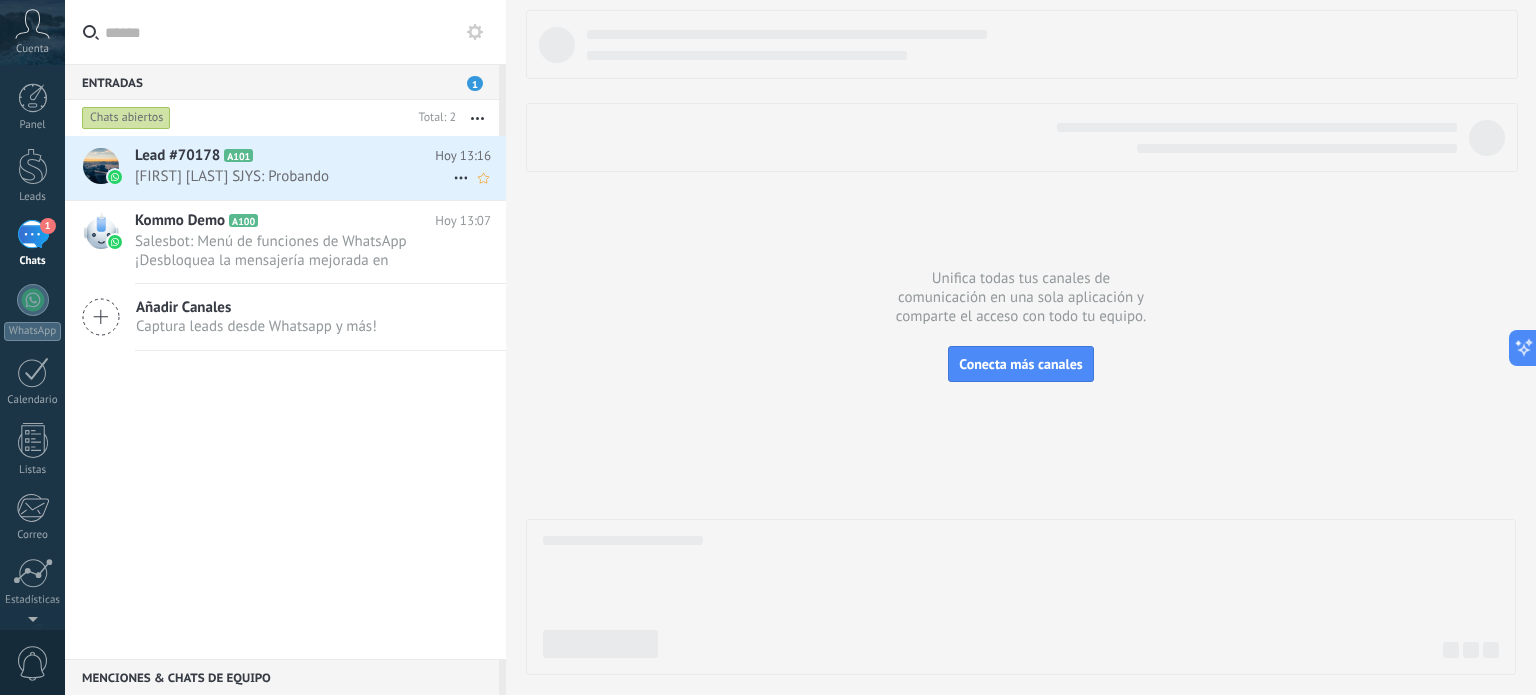 click on "[FIRST] [LAST] SJYS: Probando" at bounding box center (294, 176) 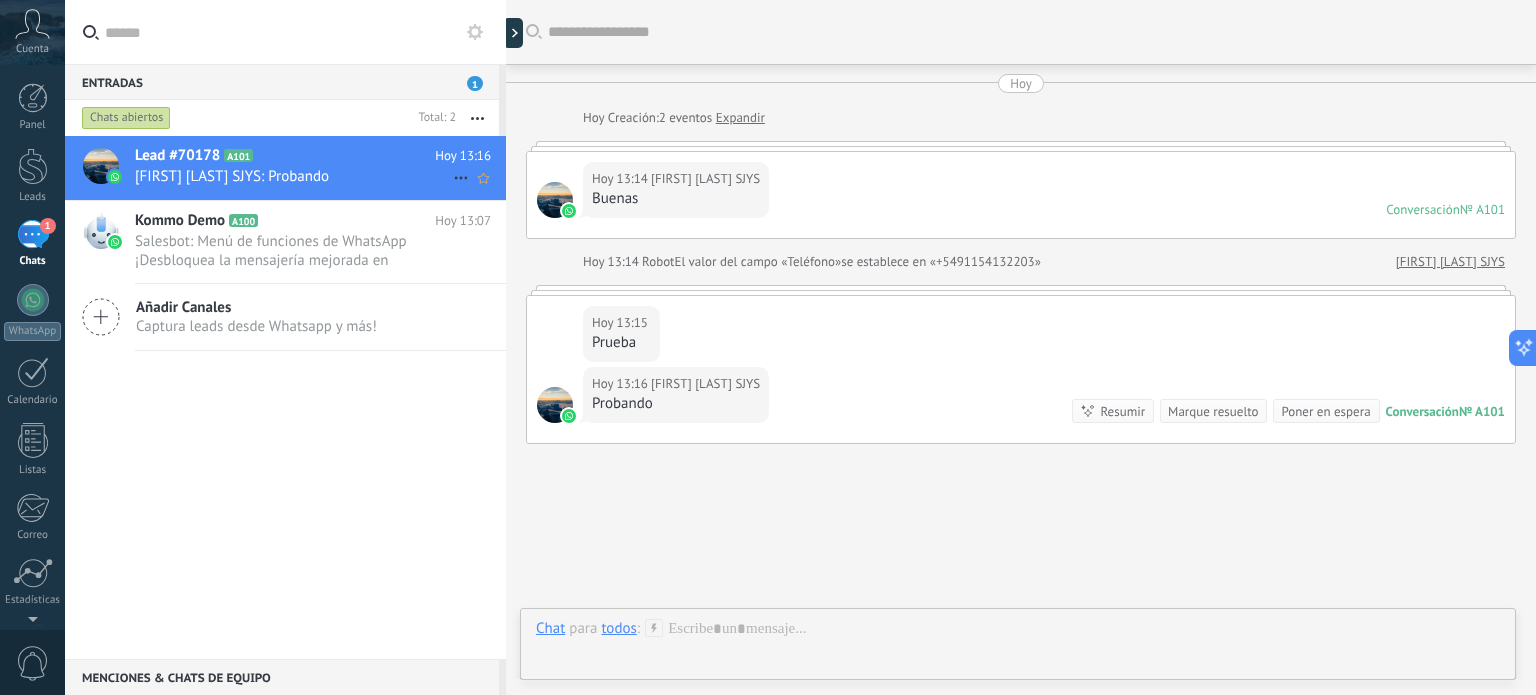 scroll, scrollTop: 96, scrollLeft: 0, axis: vertical 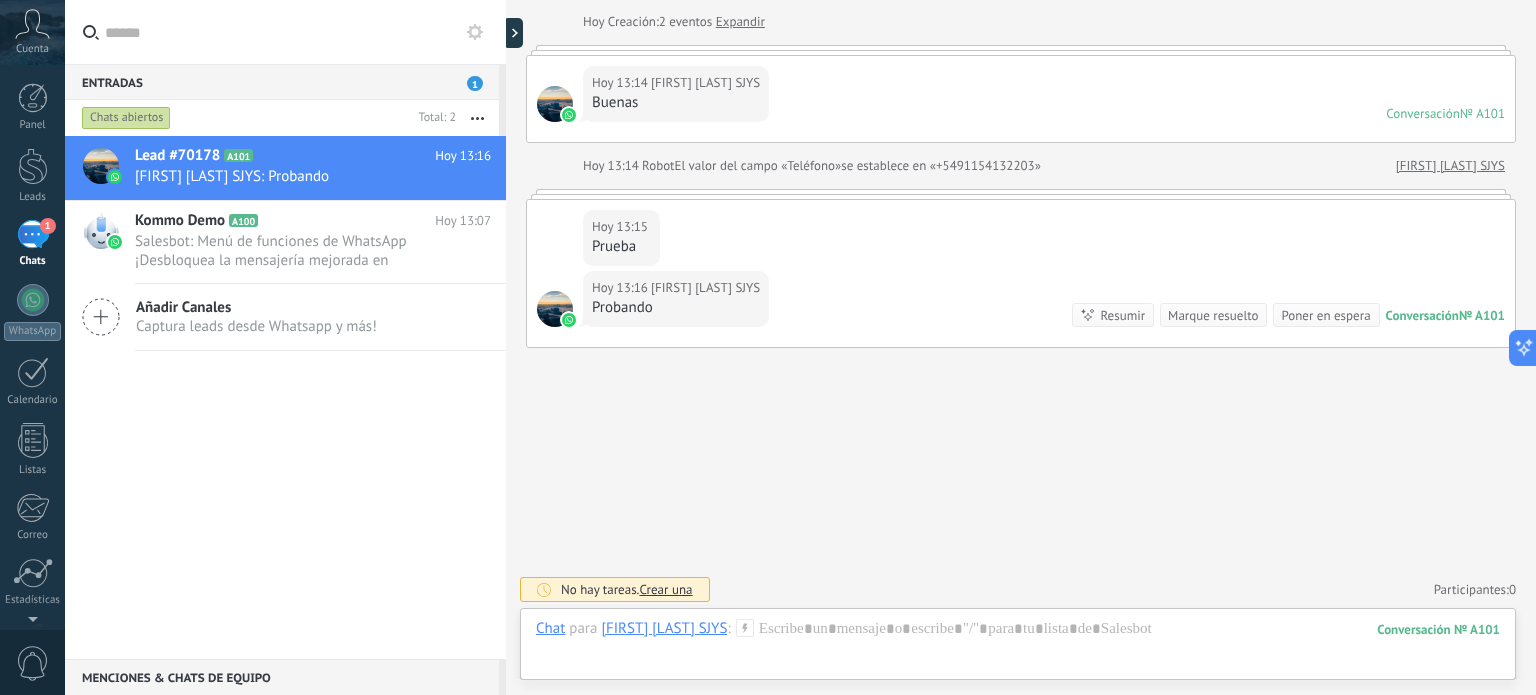 click 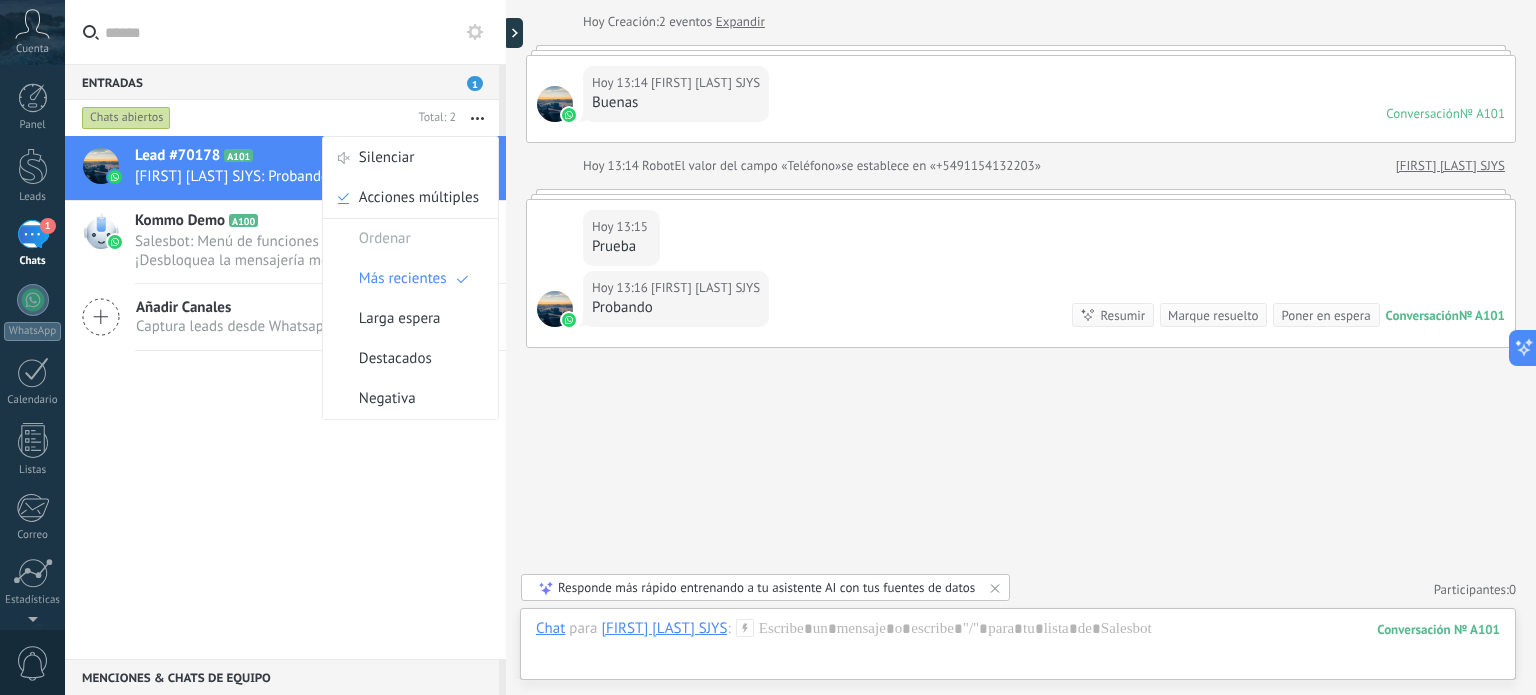 click on "Buscar Carga más Hoy Hoy Creación:  2  eventos   Expandir Hoy 13:14 [FIRST] [LAST] SJYS  Buenas Conversación  № A101 Conversación № A101 Hoy 13:14 Robot  El valor del campo «Teléfono»  se establece en «+5491154132203» [FIRST] [LAST] SJYS Hoy 13:15 [FIRST] [LAST] SJYS  Prueba Conversación  № A101 Conversación № A101 Resumir Resumir Marque resuelto Poner en espera Hoy 13:16 [FIRST] [LAST] SJYS: Probando Conversación № A101 No hay tareas.  Crear una Participantes:  0 Agregar usuario Bots:  0" at bounding box center (1021, 300) 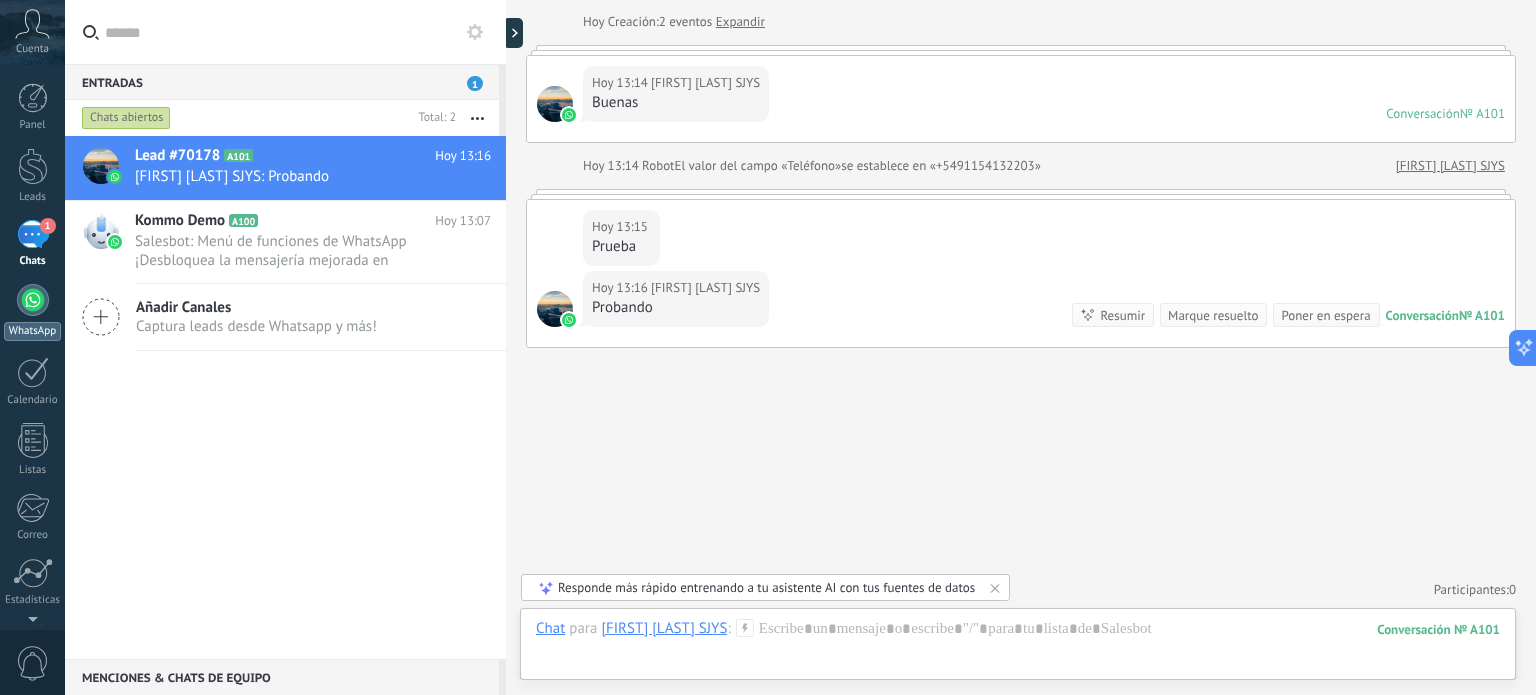 click at bounding box center (33, 300) 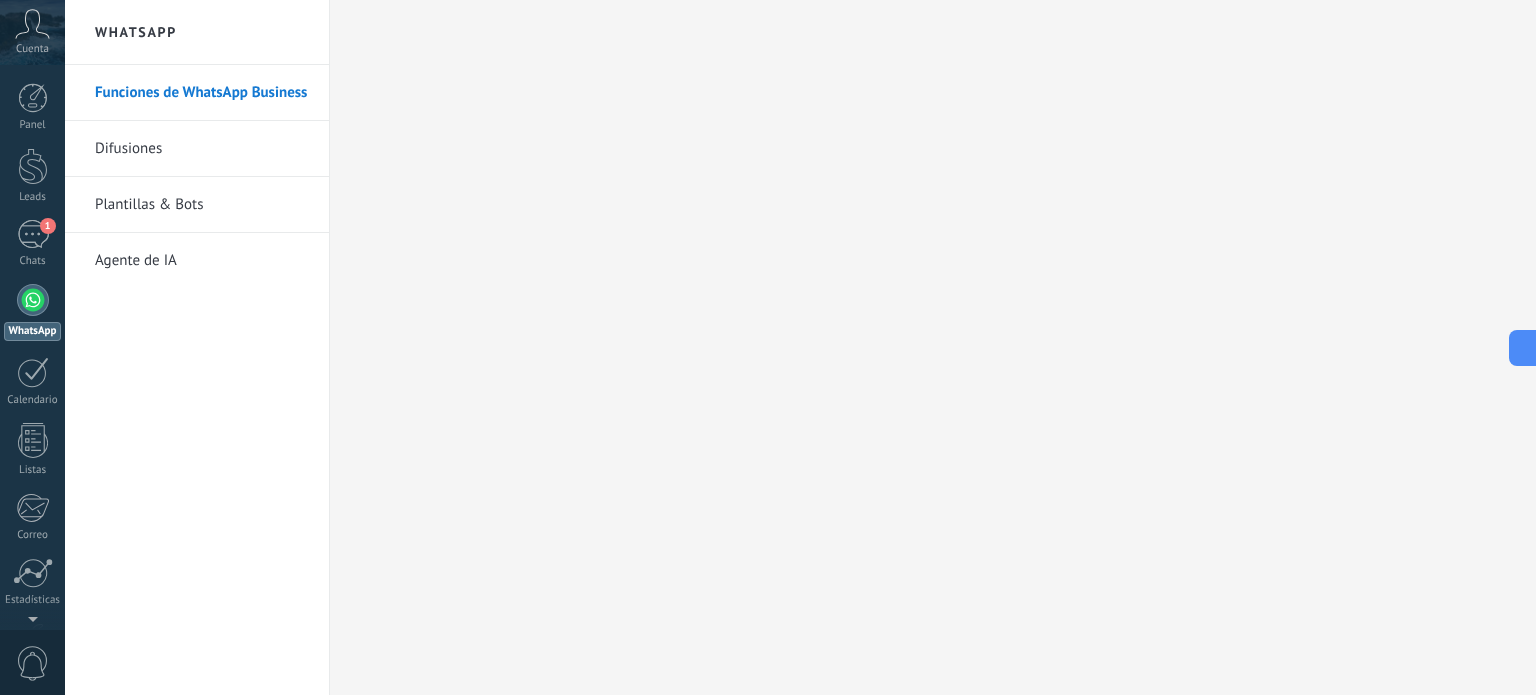 click on "Funciones de WhatsApp Business" at bounding box center [202, 93] 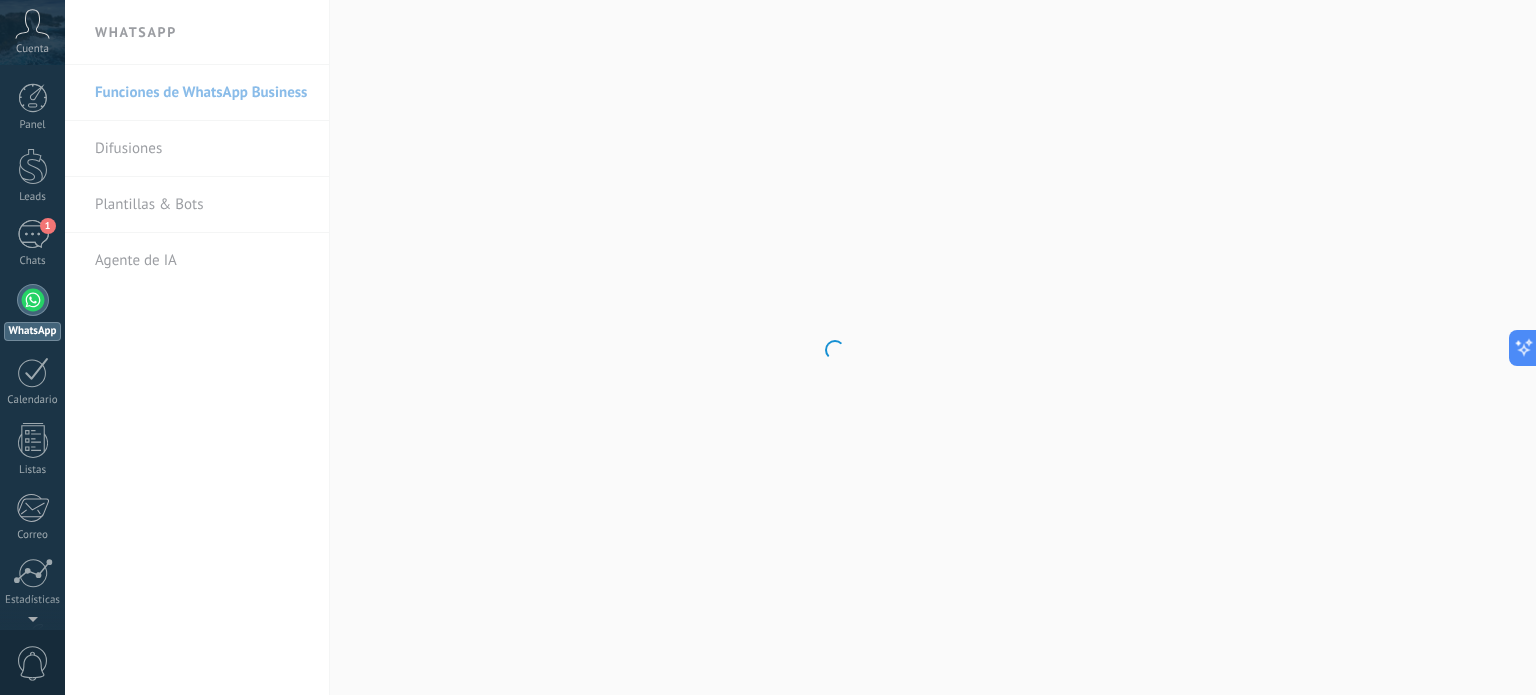 click on ".abccls-1,.abccls-2{fill-rule:evenodd}.abccls-2{fill:#fff} .abfcls-1{fill:none}.abfcls-2{fill:#fff} .abncls-1{isolation:isolate}.abncls-2{opacity:.06}.abncls-2,.abncls-3,.abncls-6{mix-blend-mode:multiply}.abncls-3{opacity:.15}.abncls-4,.abncls-8{fill:#fff}.abncls-5{fill:url(#abnlinear-gradient)}.abncls-6{opacity:.04}.abncls-7{fill:url(#abnlinear-gradient-2)}.abncls-8{fill-rule:evenodd} .abqst0{fill:#ffa200} .abwcls-1{fill:#252525} .cls-1{isolation:isolate} .acicls-1{fill:none} .aclcls-1{fill:#232323} .acnst0{display:none} .addcls-1,.addcls-2{fill:none;stroke-miterlimit:10}.addcls-1{stroke:#dfe0e5}.addcls-2{stroke:#a1a7ab} .adecls-1,.adecls-2{fill:none;stroke-miterlimit:10}.adecls-1{stroke:#dfe0e5}.adecls-2{stroke:#a1a7ab} .adqcls-1{fill:#8591a5;fill-rule:evenodd} .aeccls-1{fill:#5c9f37} .aeecls-1{fill:#f86161} .aejcls-1{fill:#8591a5;fill-rule:evenodd} .aekcls-1{fill-rule:evenodd} .aelcls-1{fill-rule:evenodd;fill:currentColor} .aemcls-1{fill-rule:evenodd;fill:currentColor} .aencls-2{fill:#f86161;opacity:.3}" at bounding box center [768, 347] 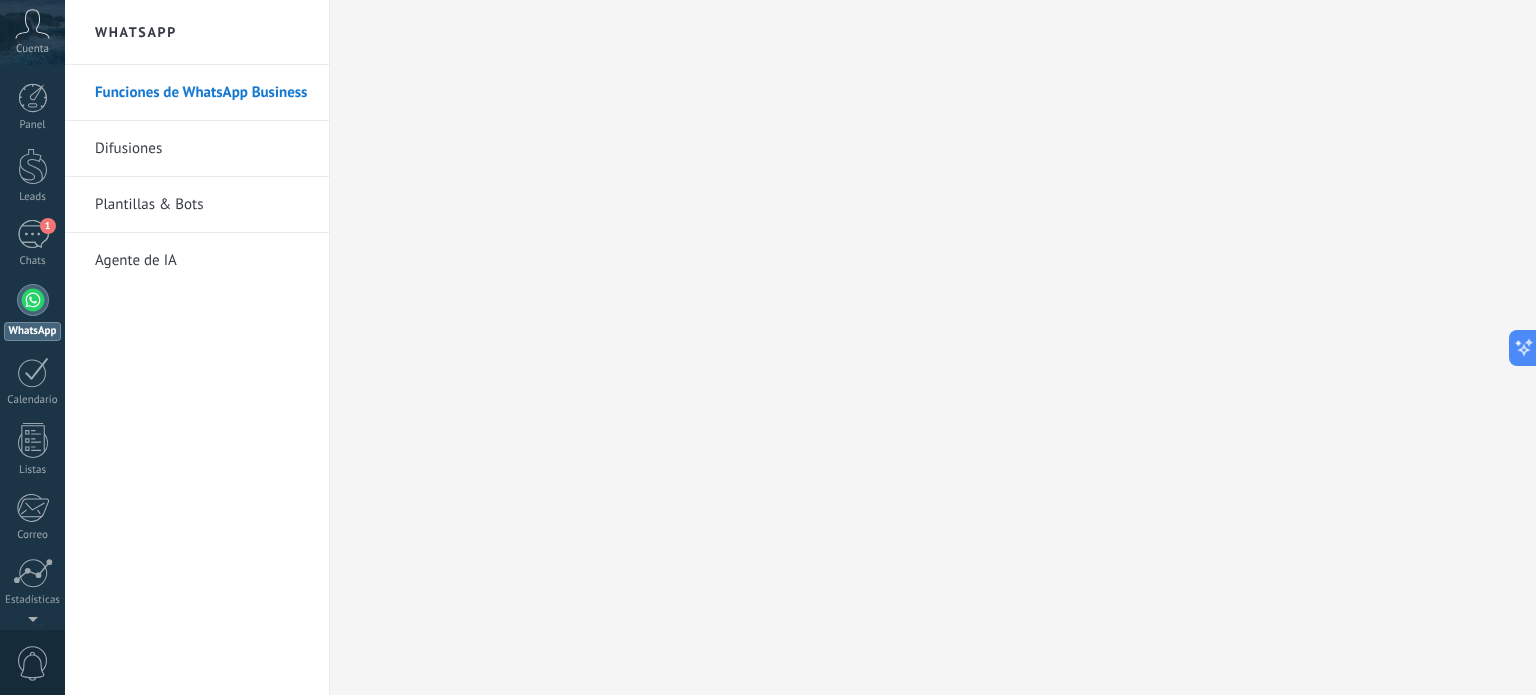 click on "Difusiones" at bounding box center (202, 149) 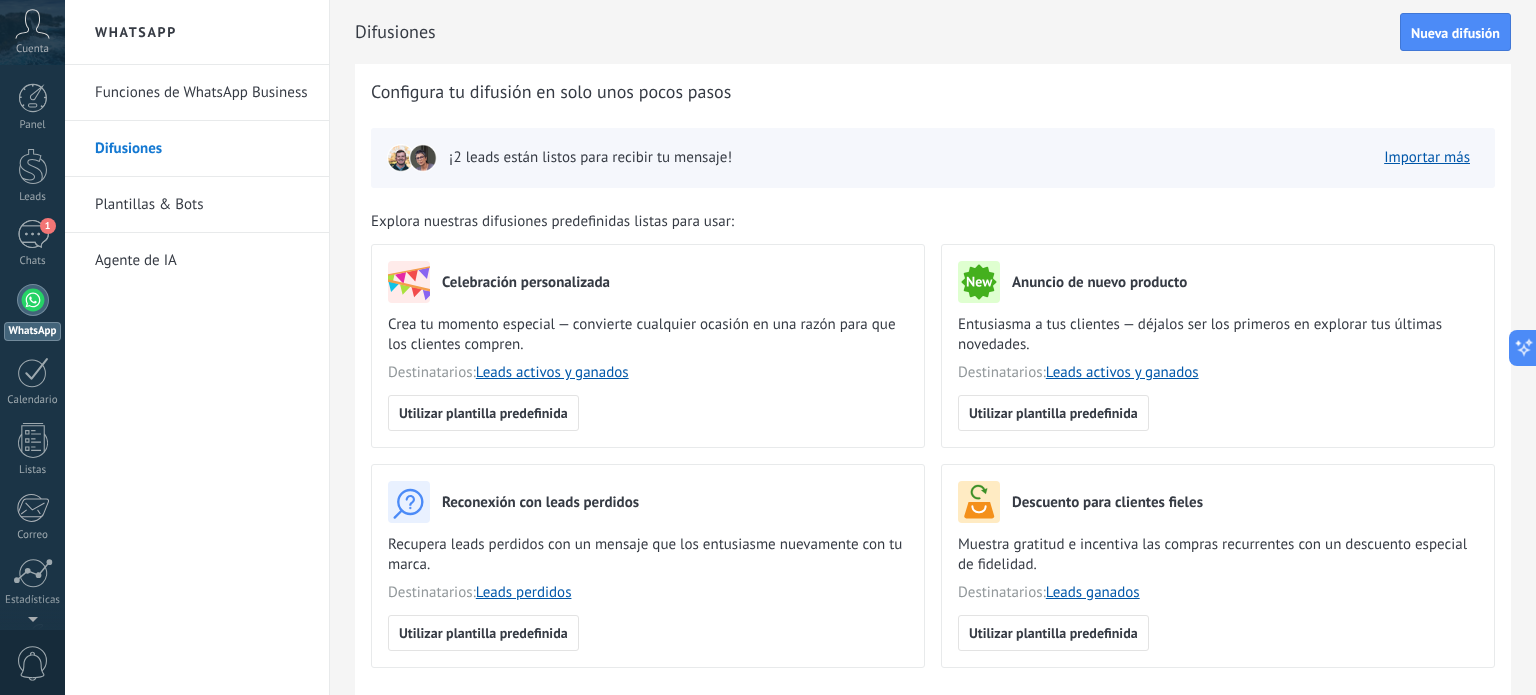click on "Plantillas & Bots" at bounding box center (202, 205) 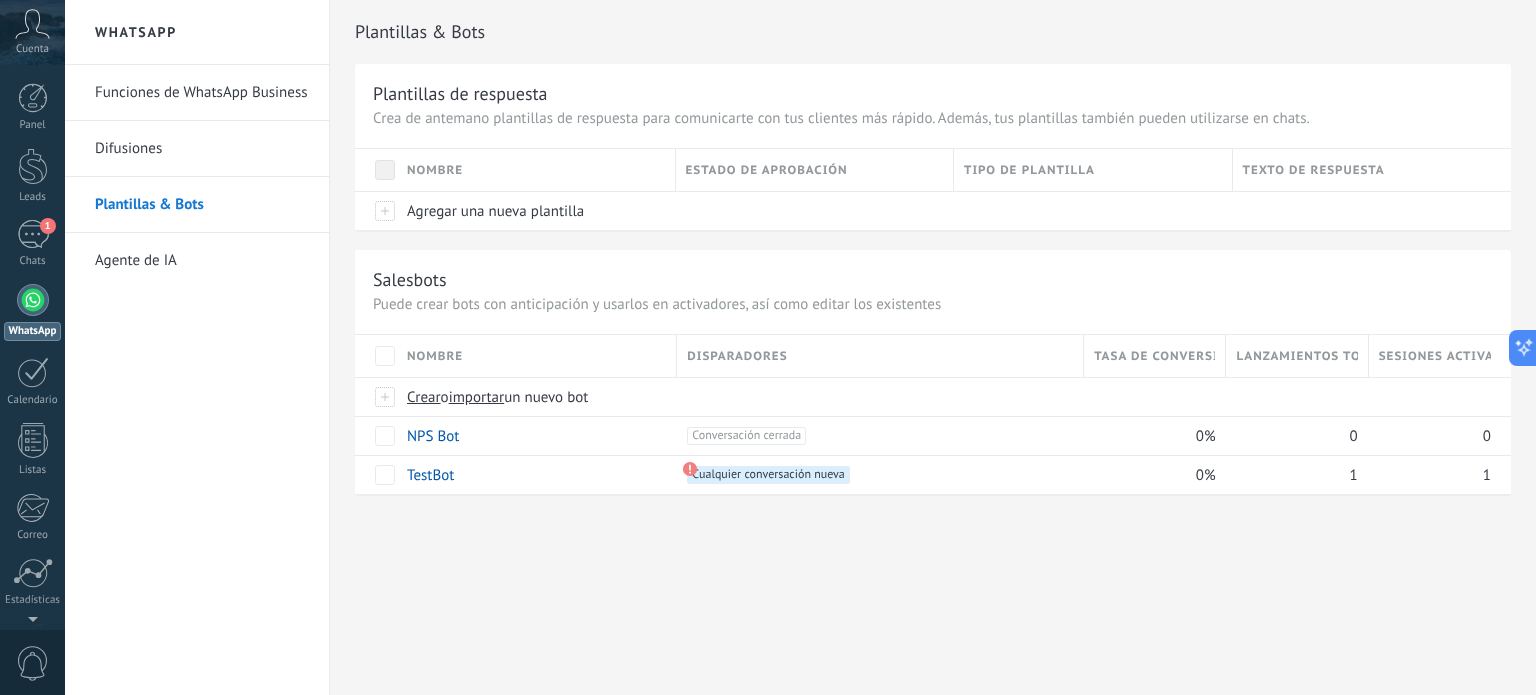 drag, startPoint x: 116, startPoint y: 249, endPoint x: 148, endPoint y: 236, distance: 34.539833 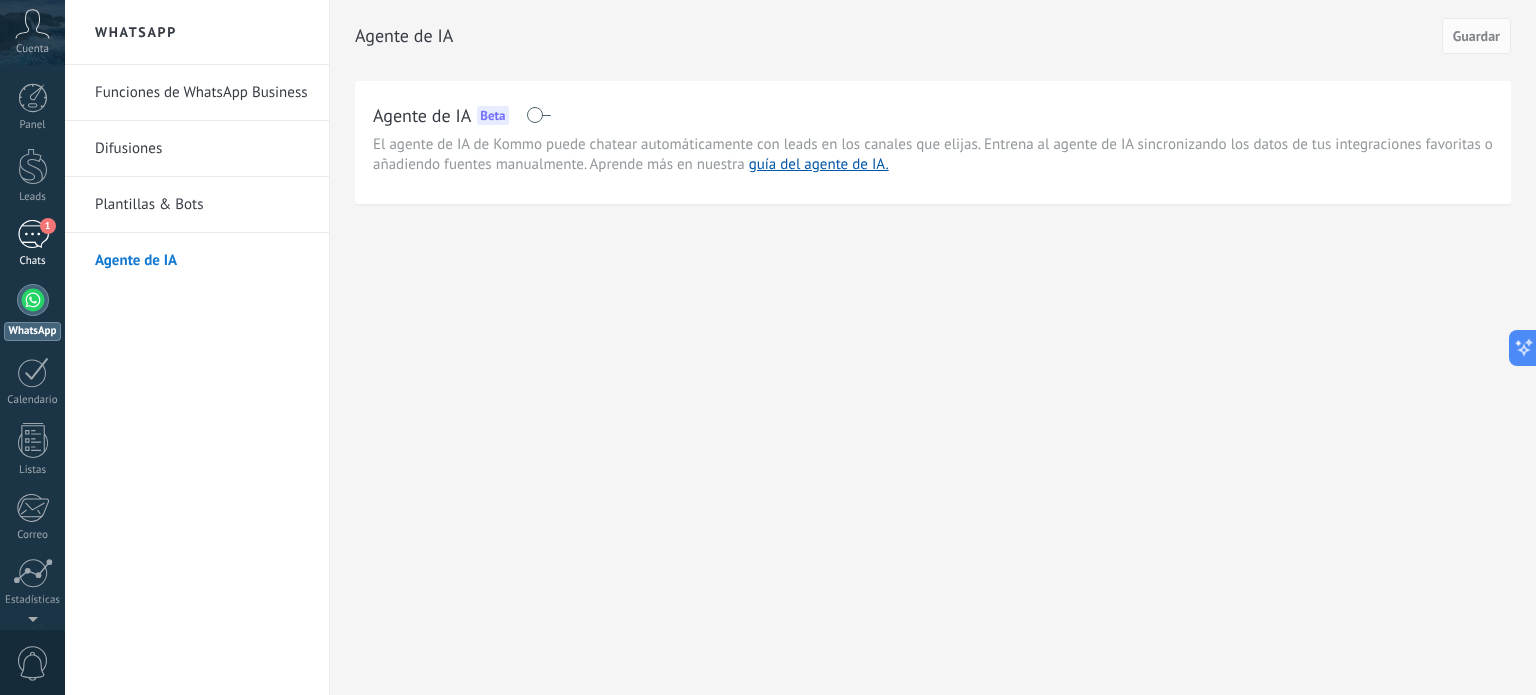click on "1" at bounding box center [33, 234] 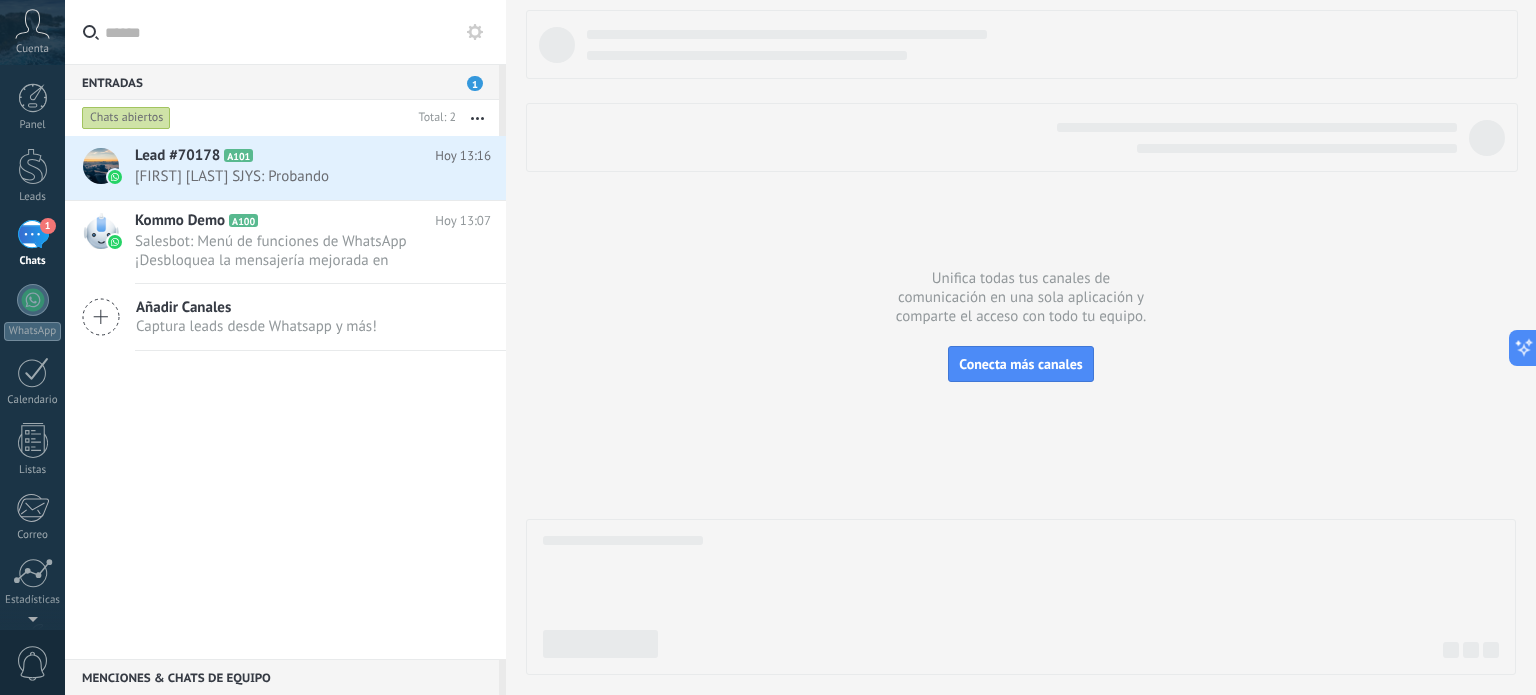 click at bounding box center [477, 118] 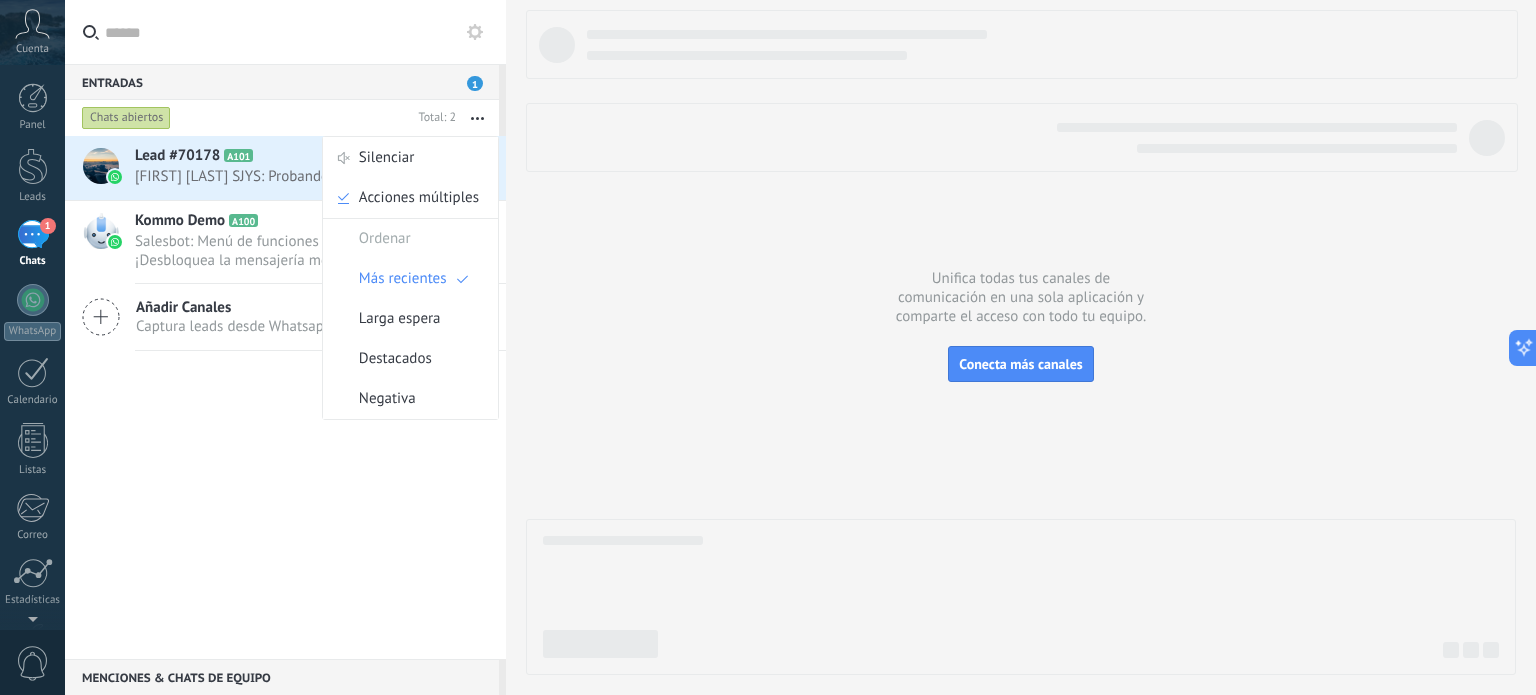 click at bounding box center (297, 32) 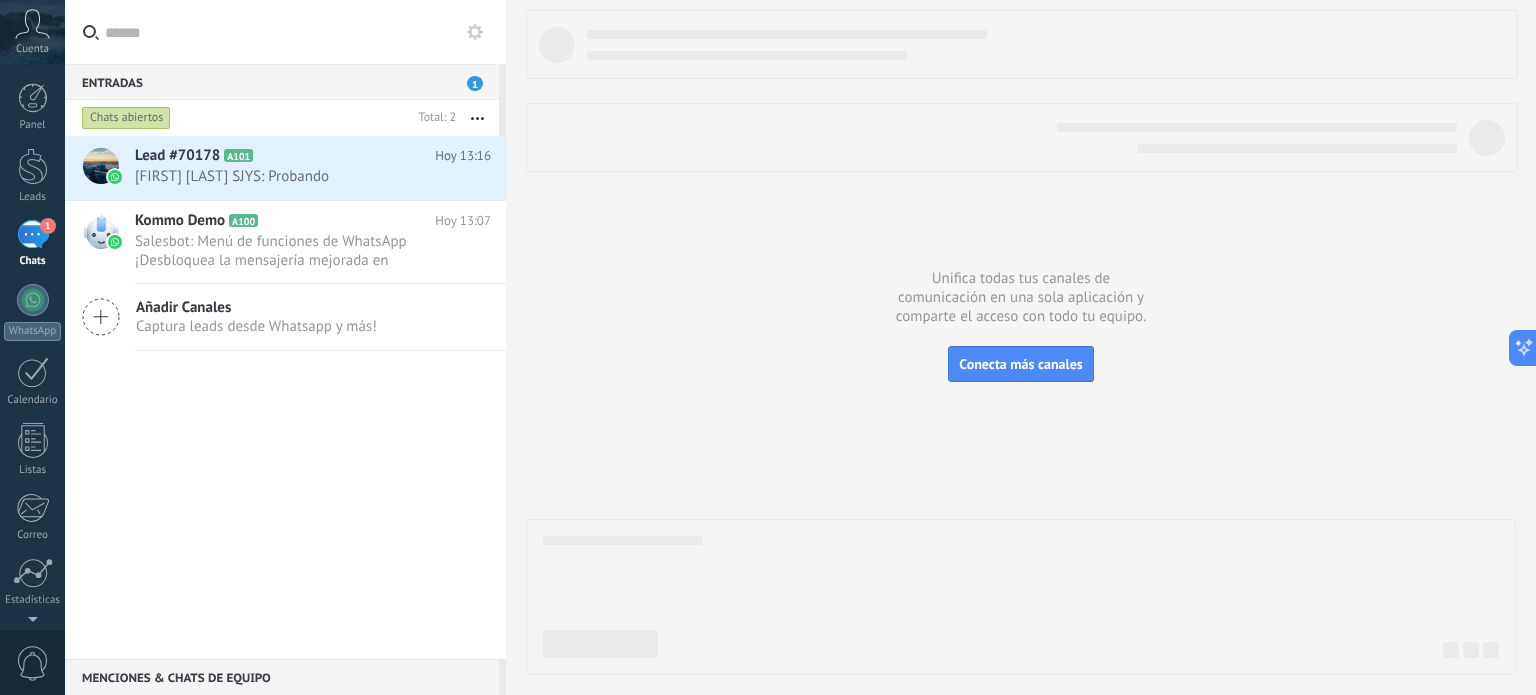 click on "Chats abiertos" at bounding box center [126, 118] 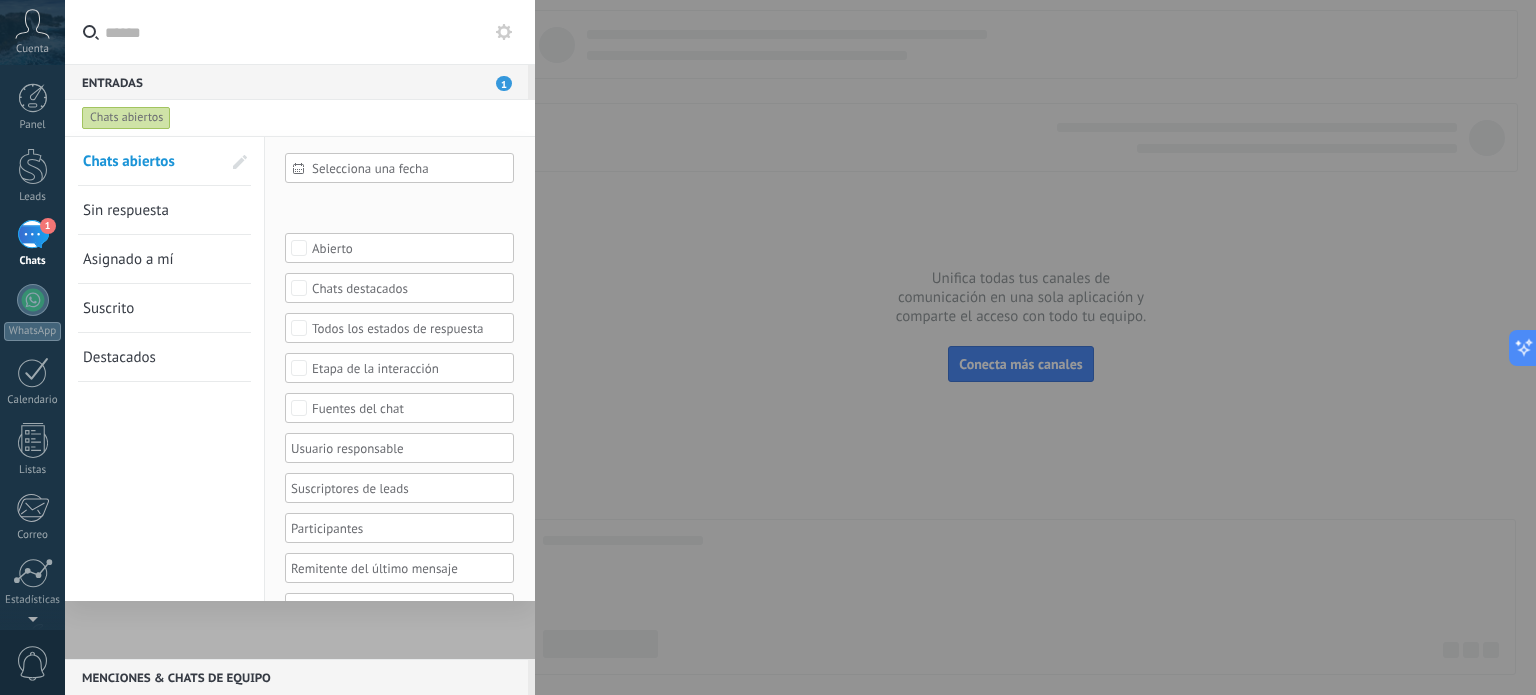 click at bounding box center [768, 347] 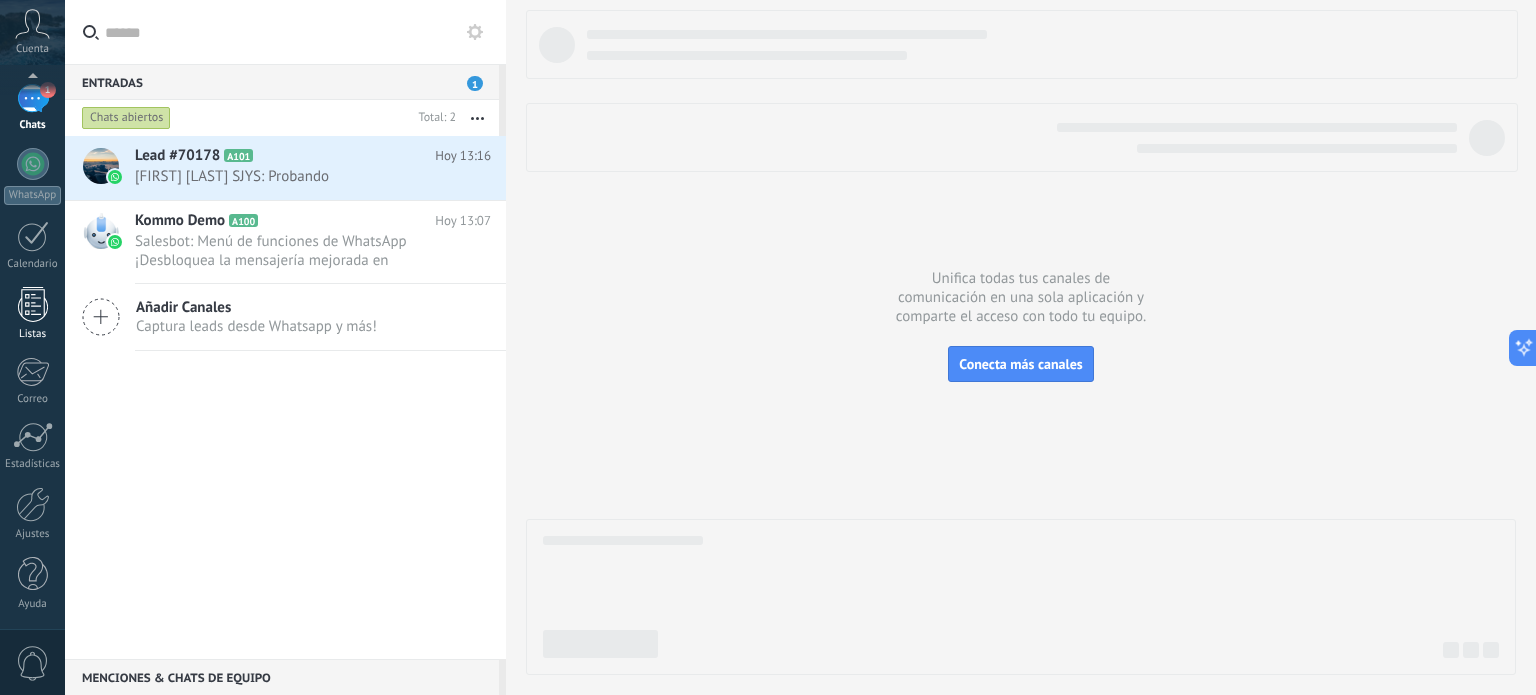 scroll, scrollTop: 0, scrollLeft: 0, axis: both 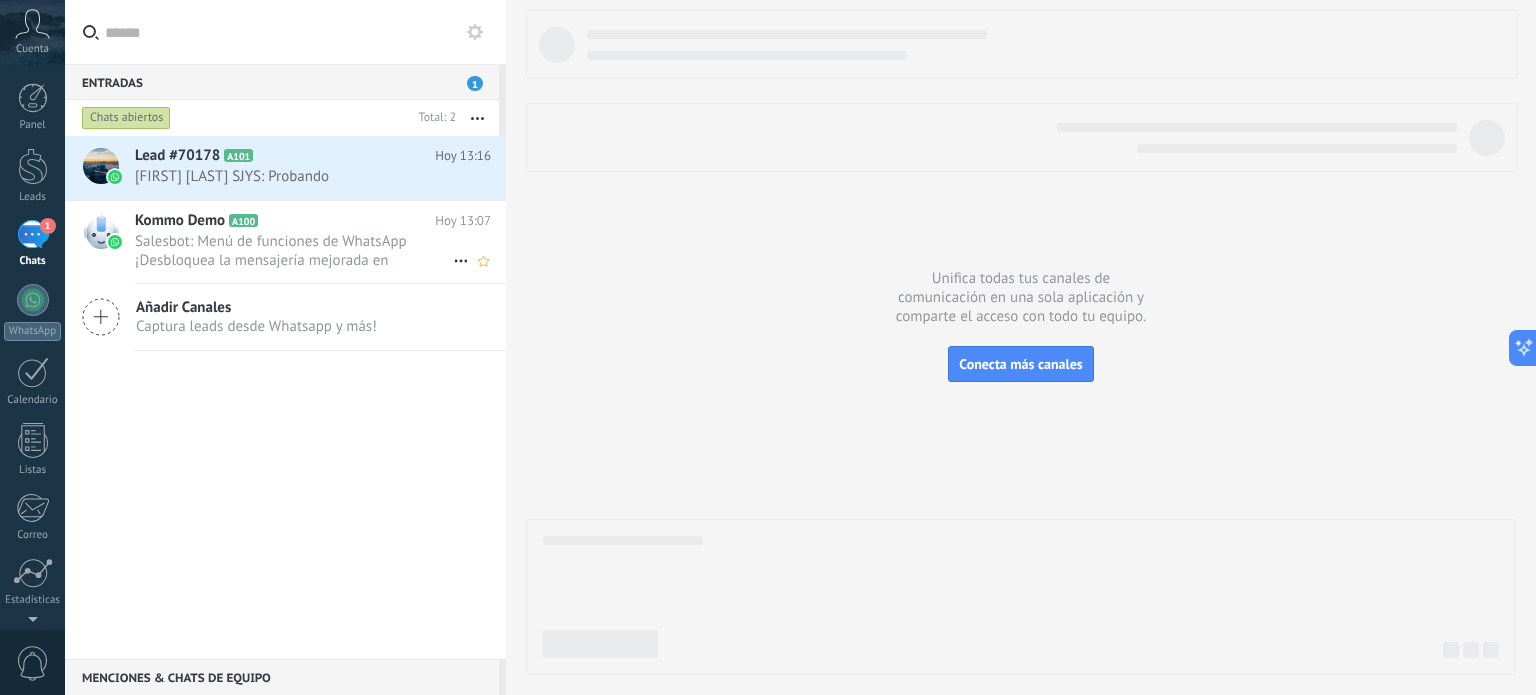 click on "Salesbot: Menú de funciones de WhatsApp
¡Desbloquea la mensajería mejorada en WhatsApp! Haz clic en «Más información» pa..." at bounding box center [294, 251] 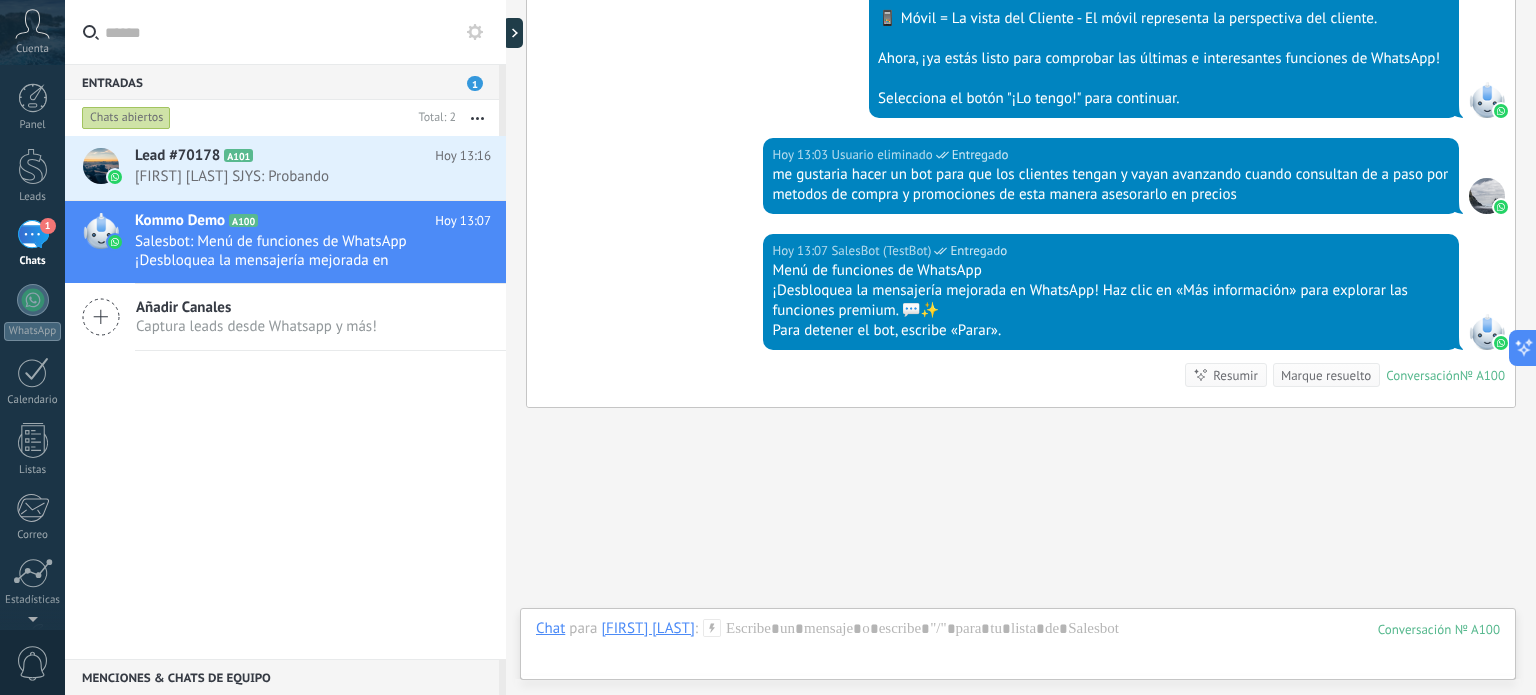 scroll, scrollTop: 859, scrollLeft: 0, axis: vertical 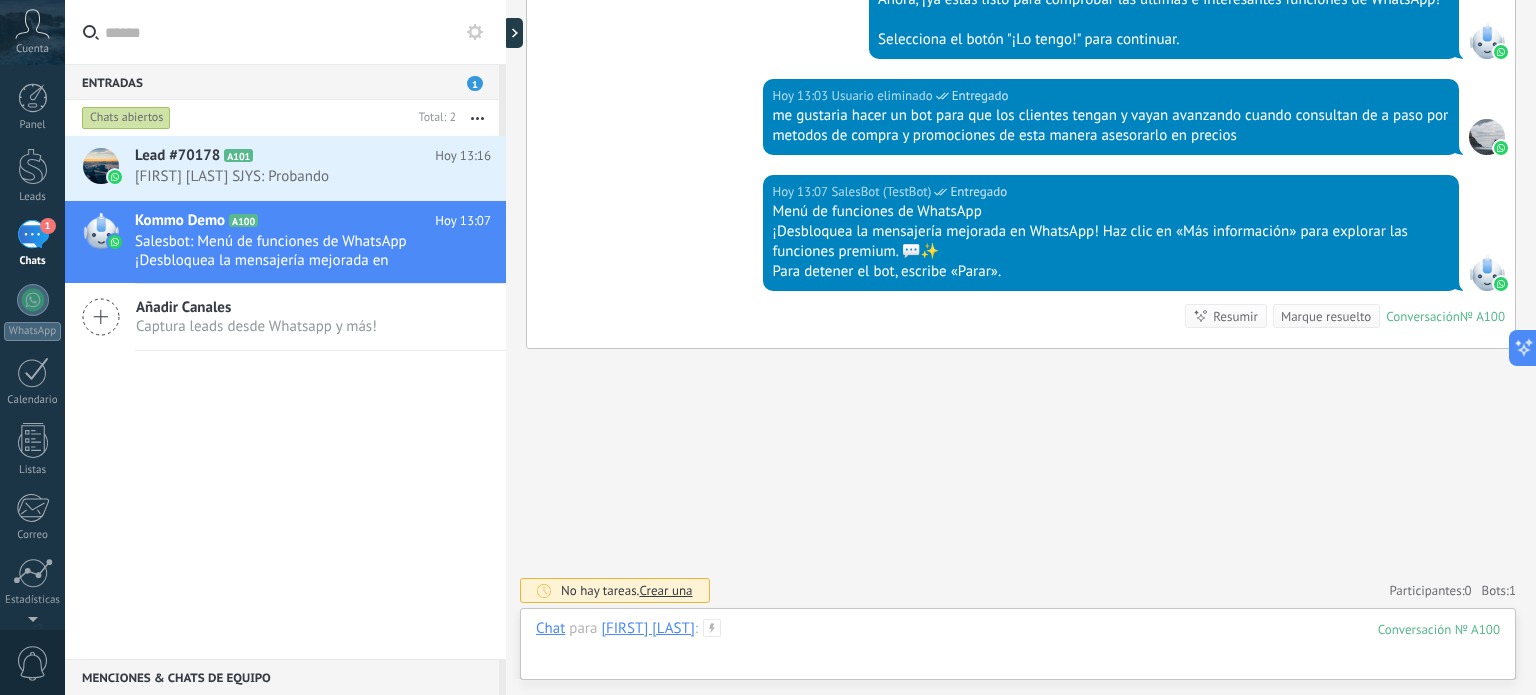 click at bounding box center [1018, 649] 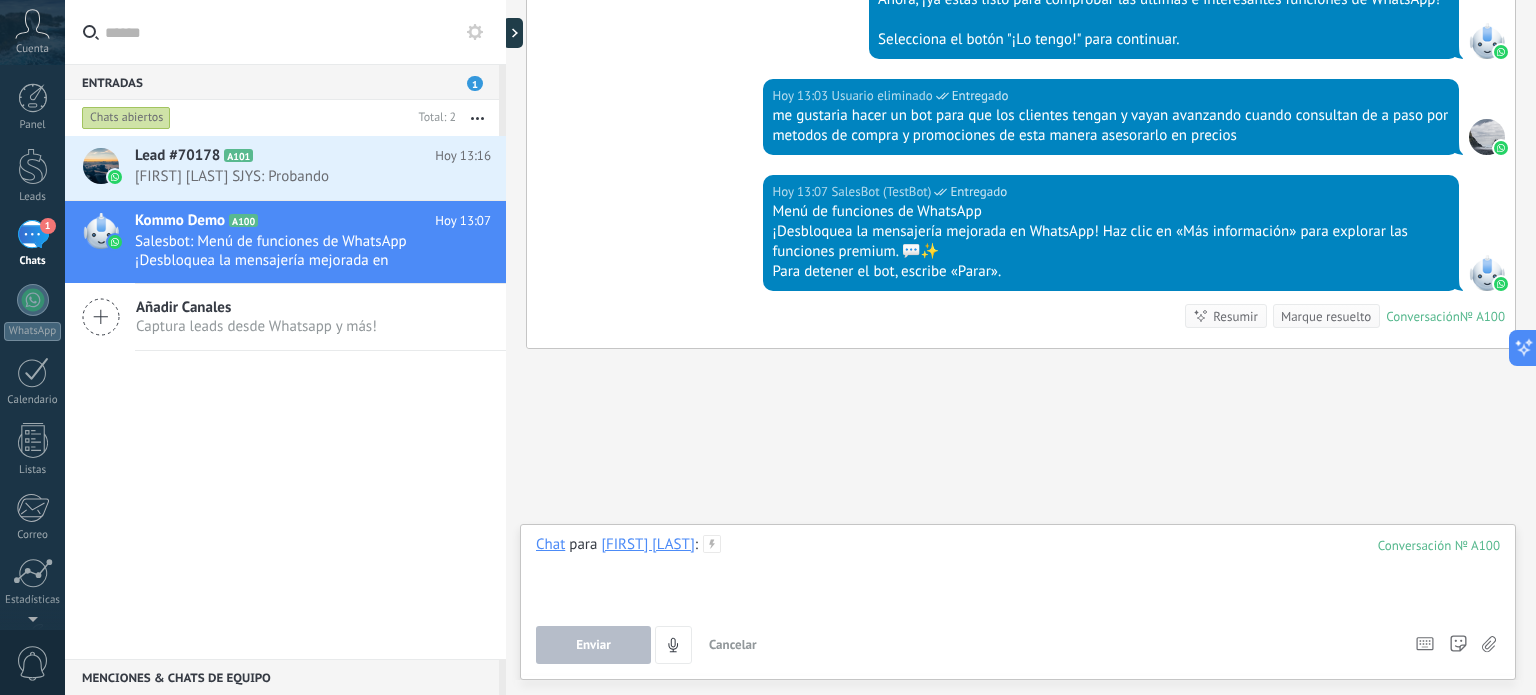type 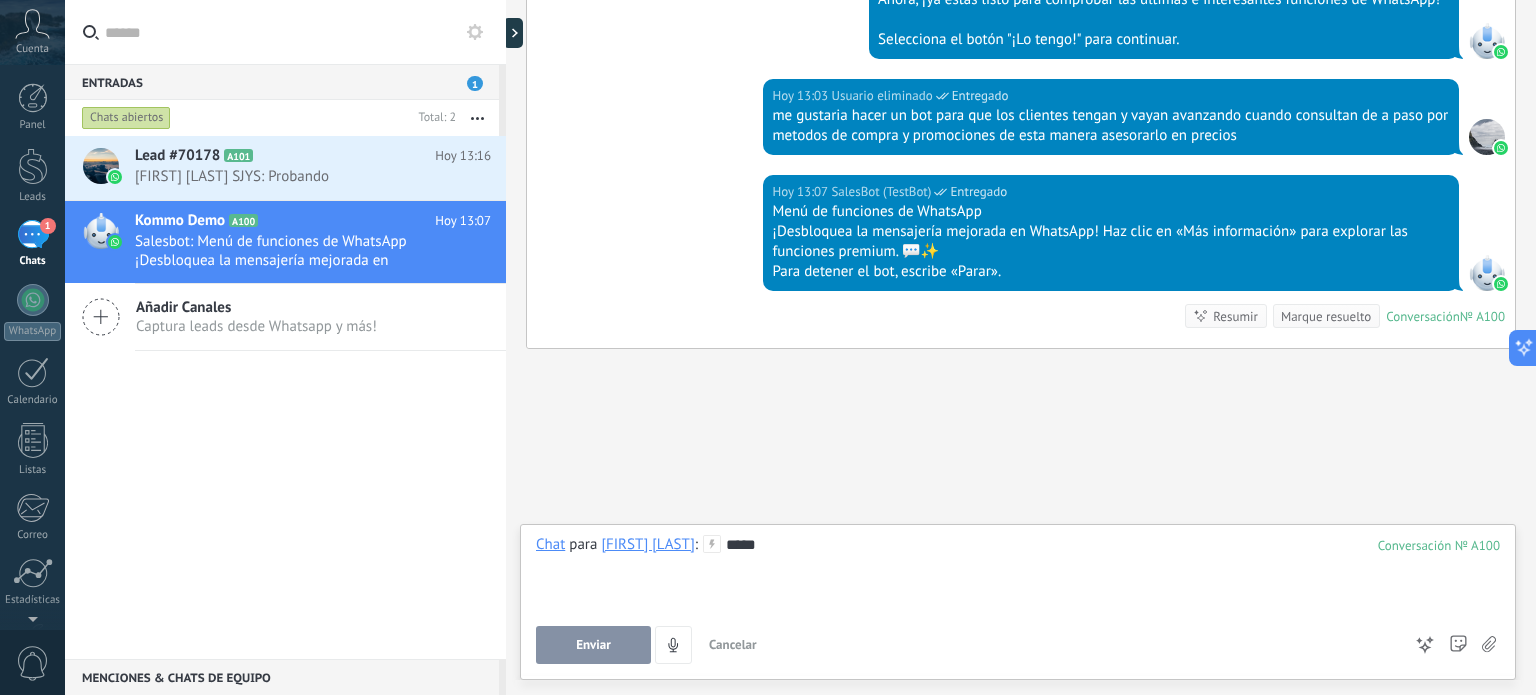 click on "Enviar" at bounding box center (593, 645) 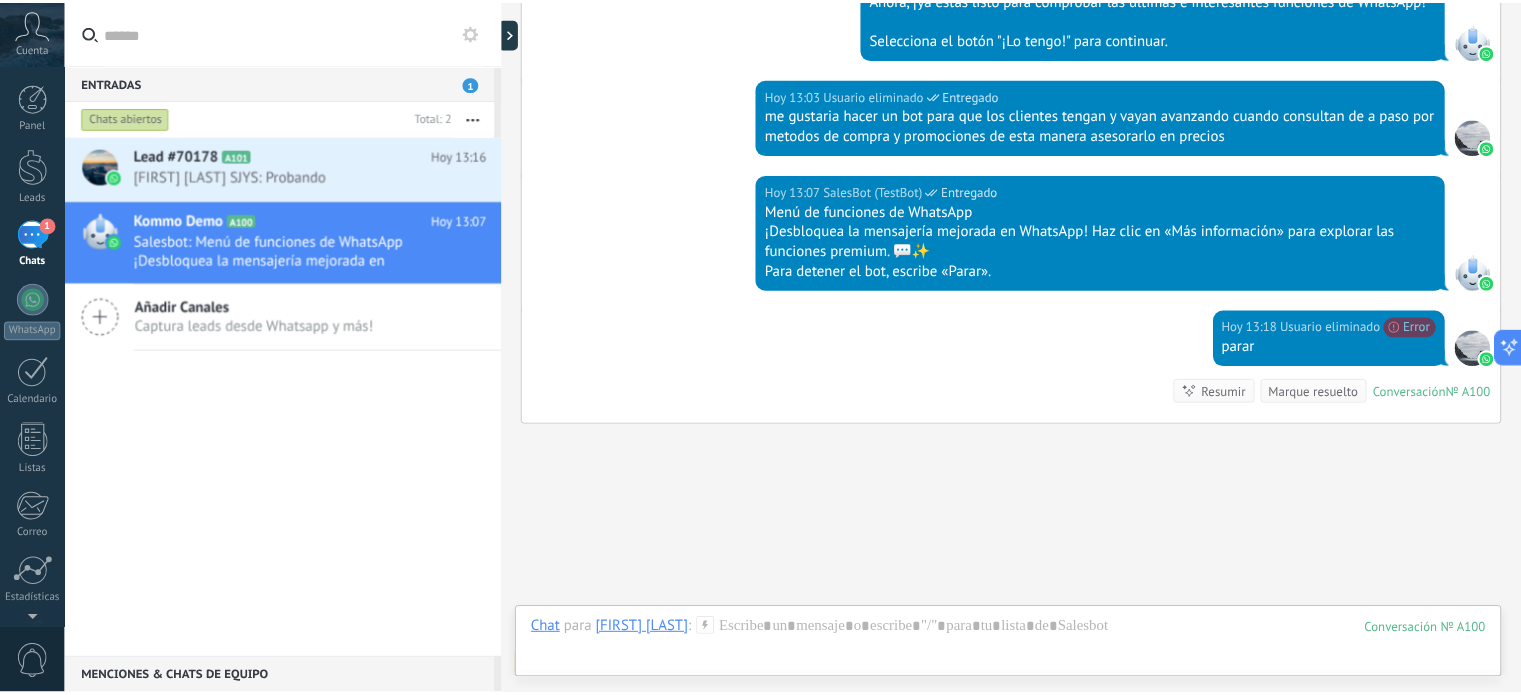 scroll, scrollTop: 935, scrollLeft: 0, axis: vertical 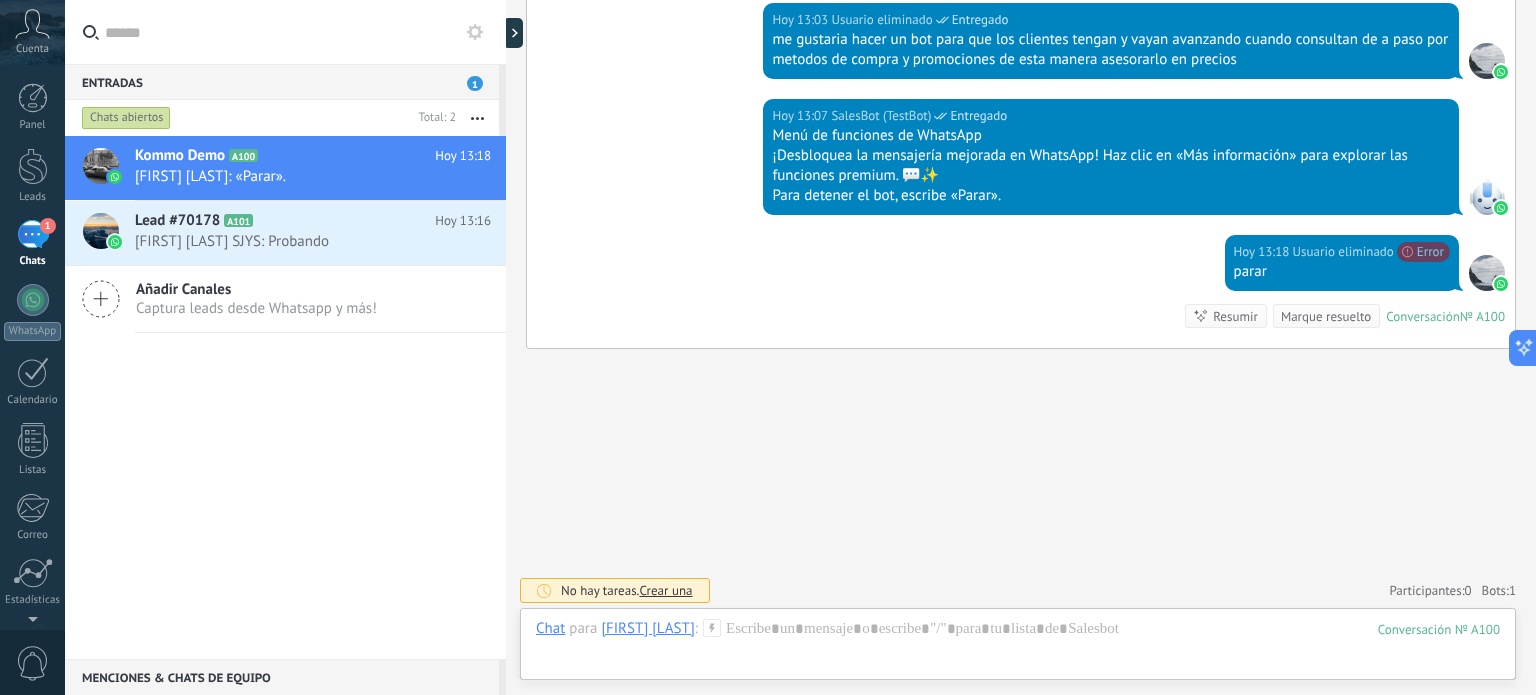 click on "Cuenta" at bounding box center [32, 49] 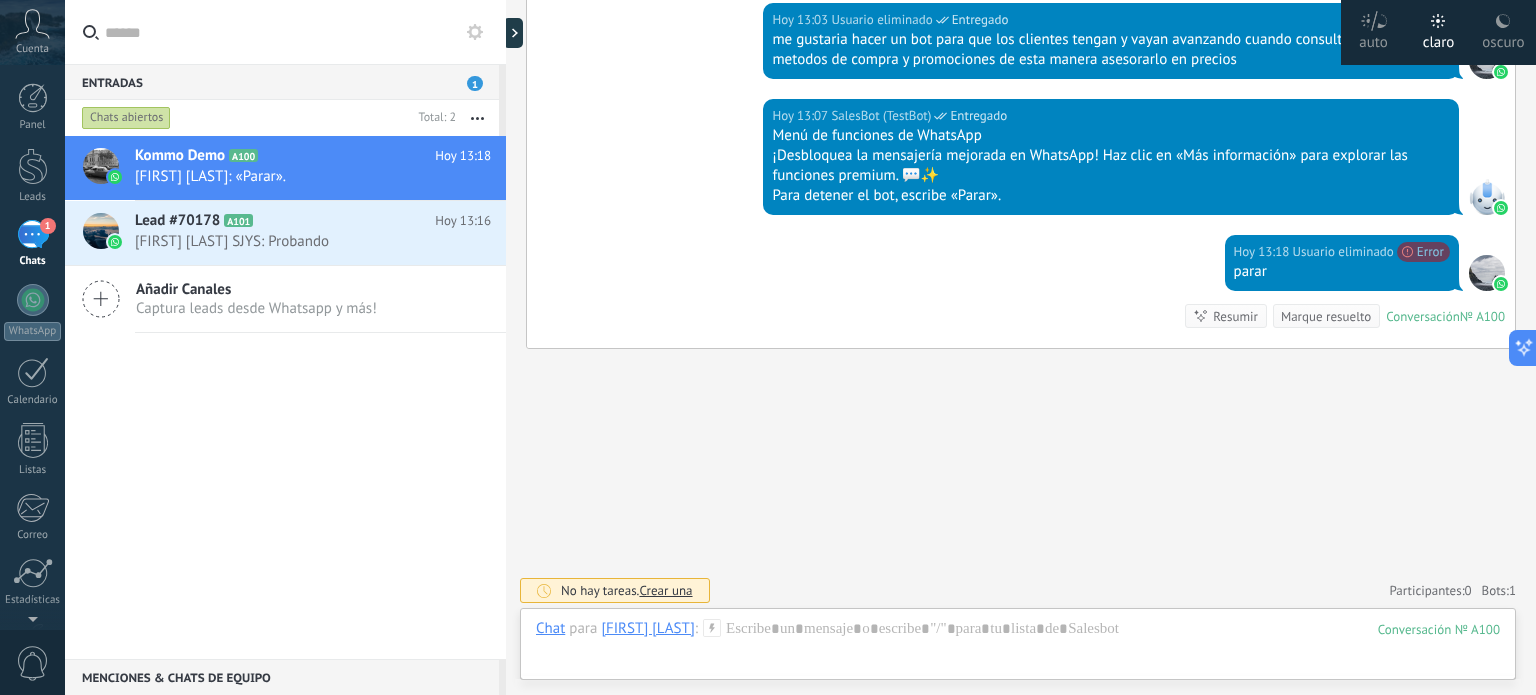 click 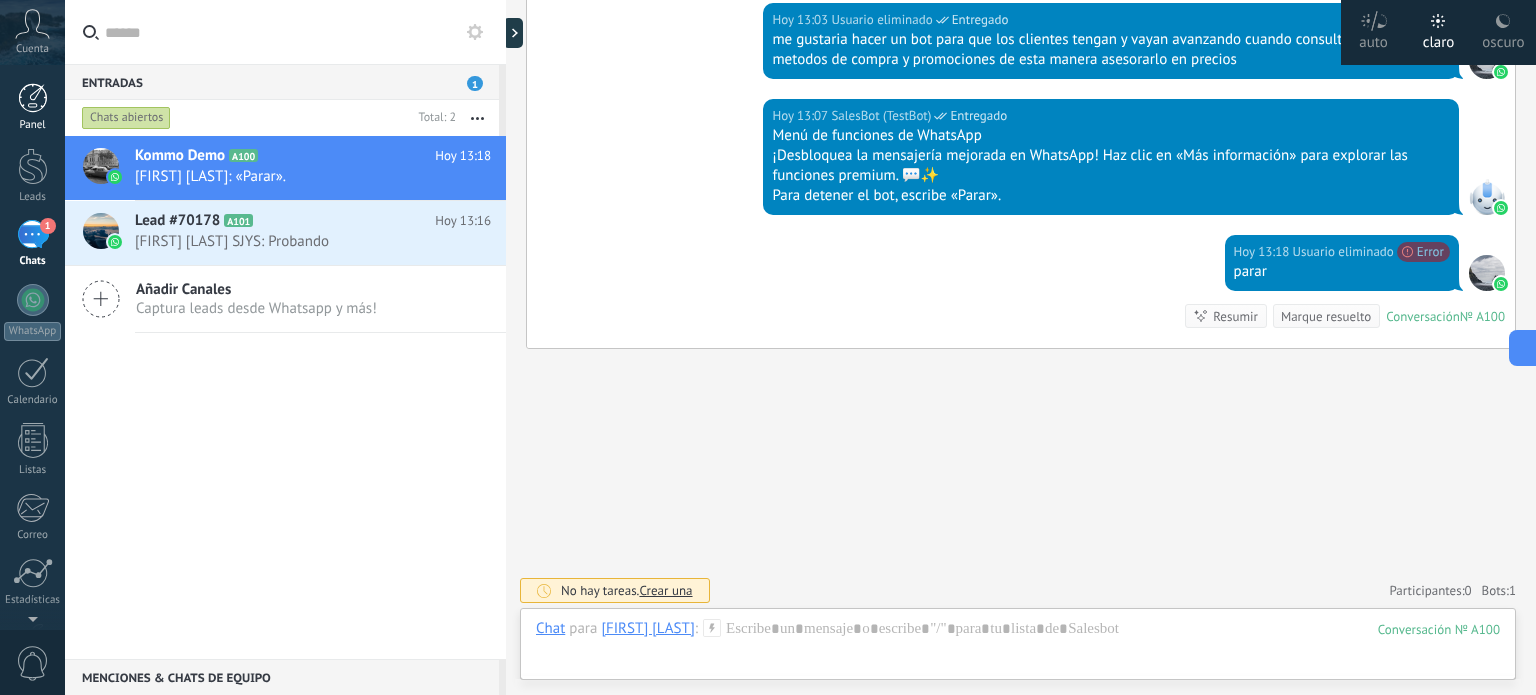 click at bounding box center (33, 98) 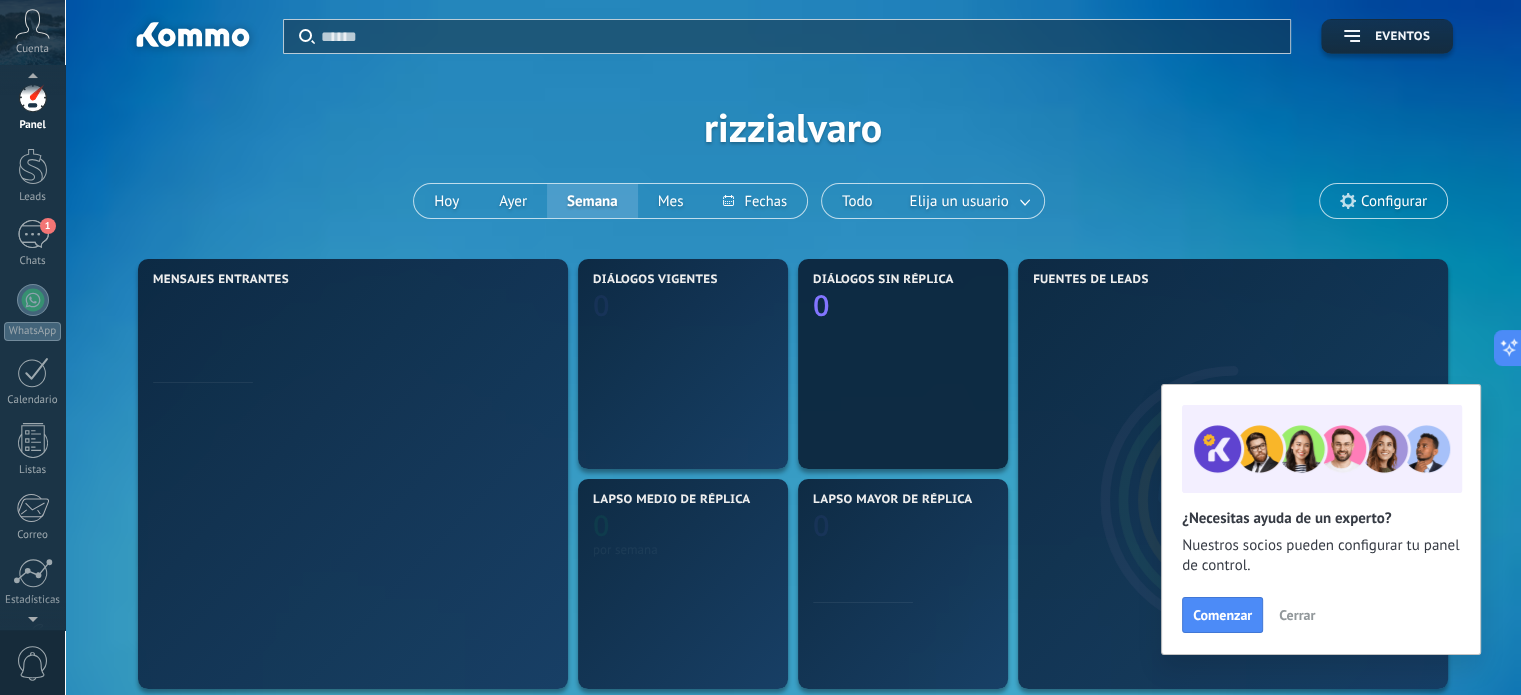 scroll, scrollTop: 0, scrollLeft: 0, axis: both 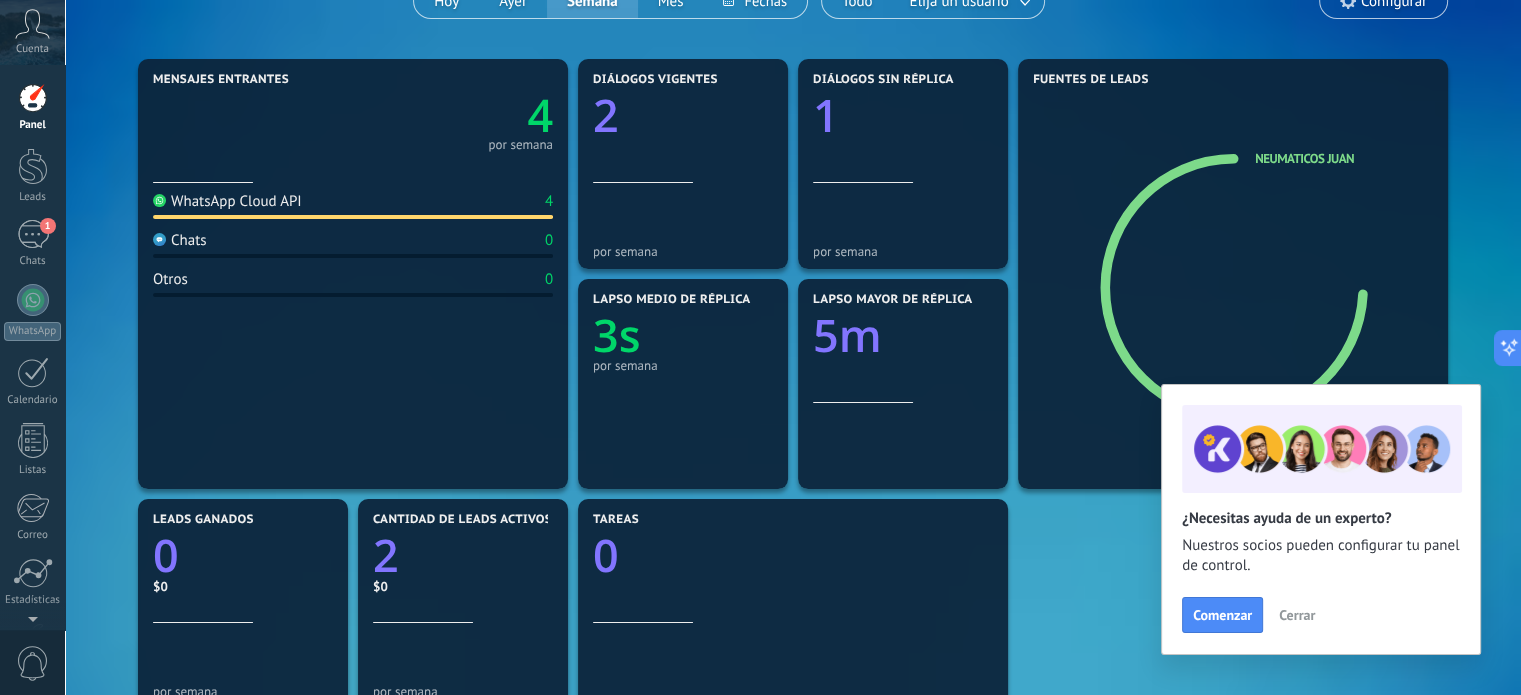 click on "Cerrar" at bounding box center [1297, 615] 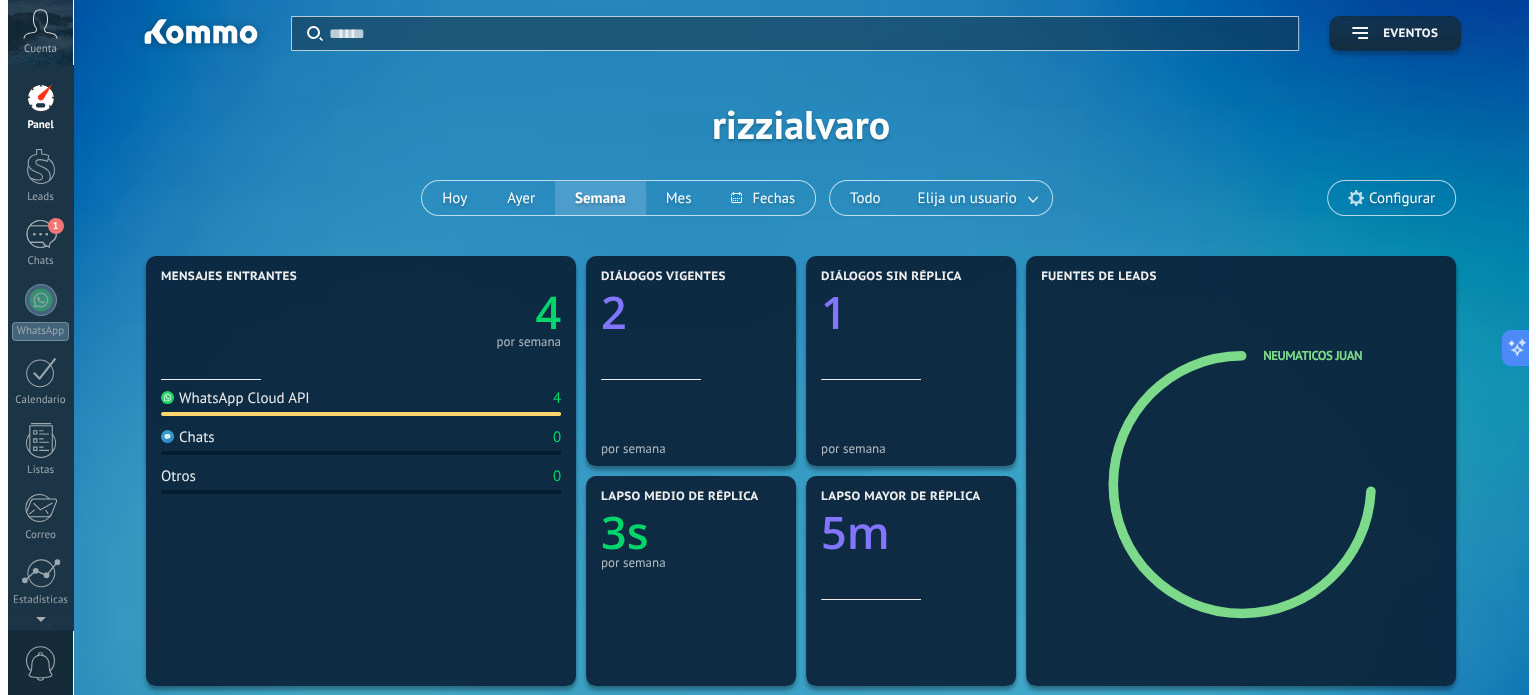 scroll, scrollTop: 0, scrollLeft: 0, axis: both 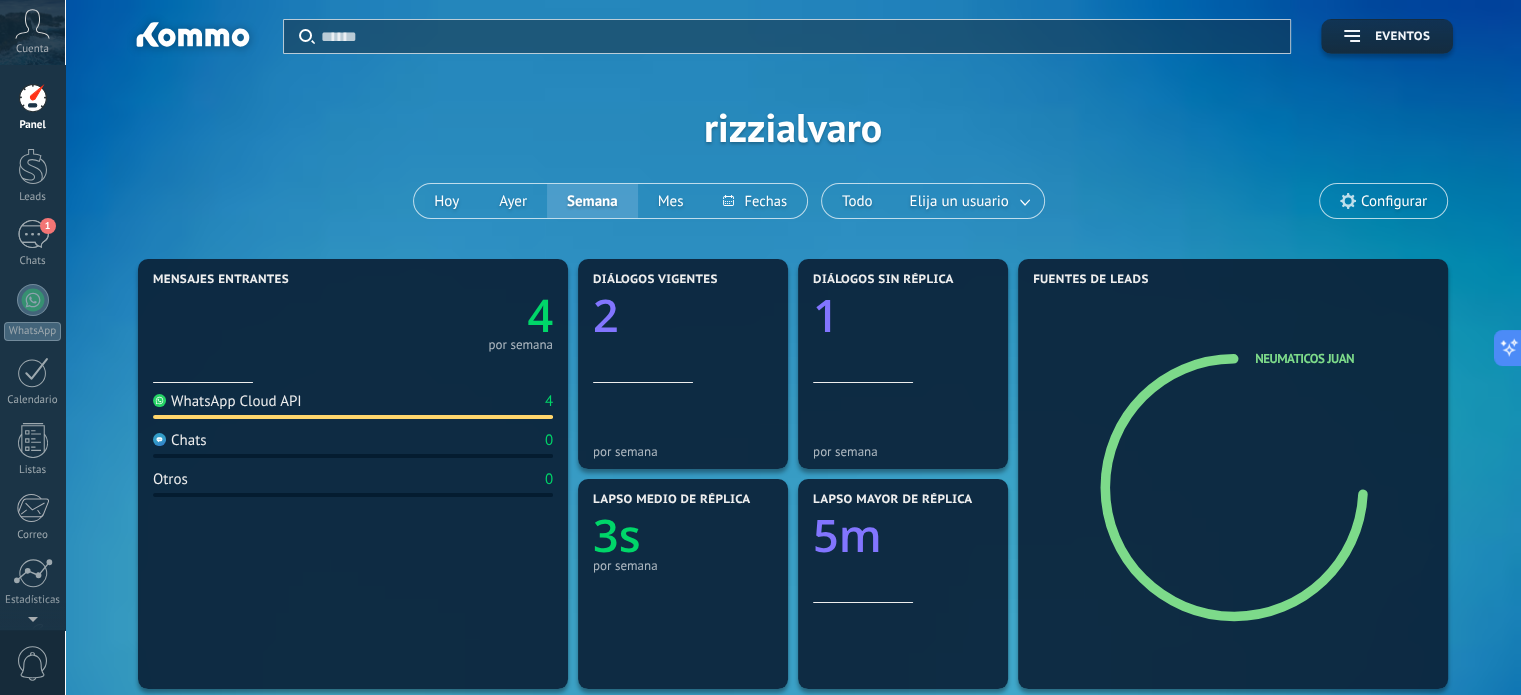 click 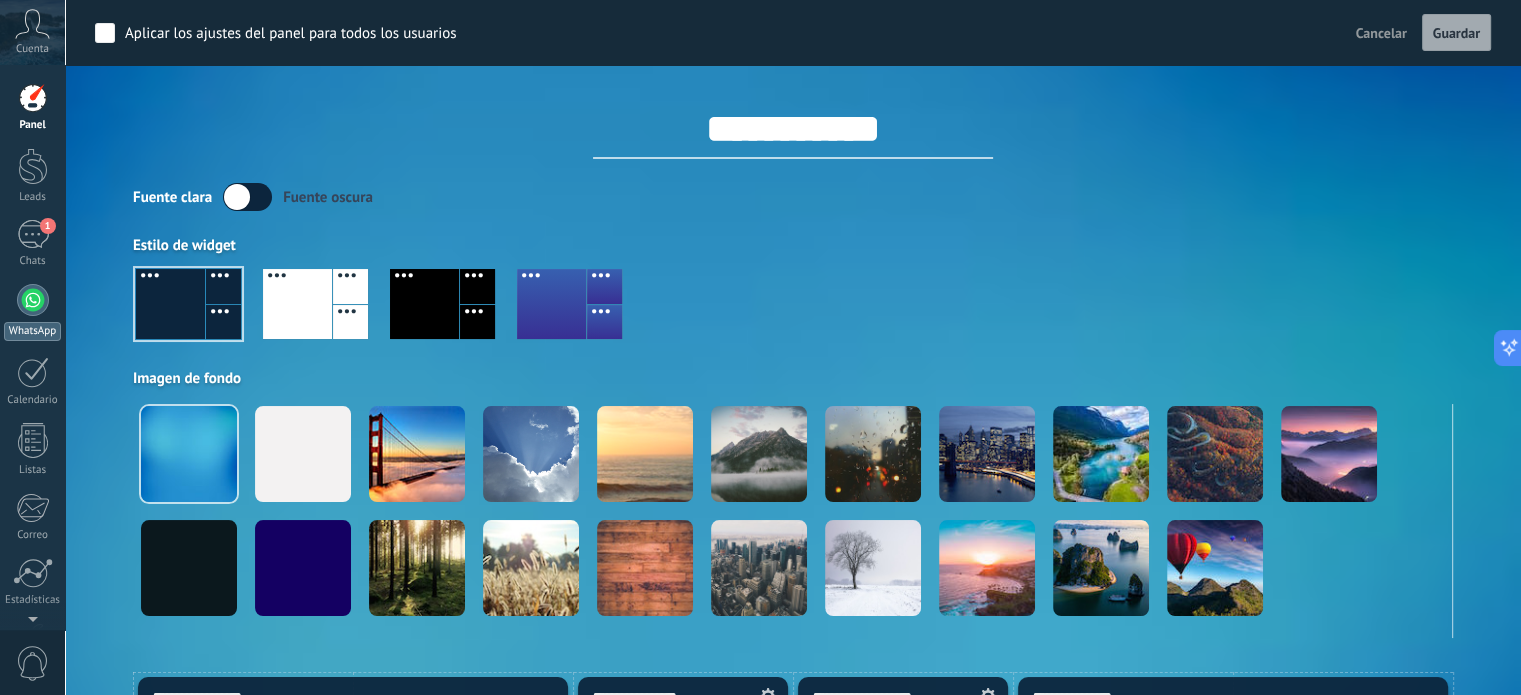 click on "WhatsApp" at bounding box center (32, 312) 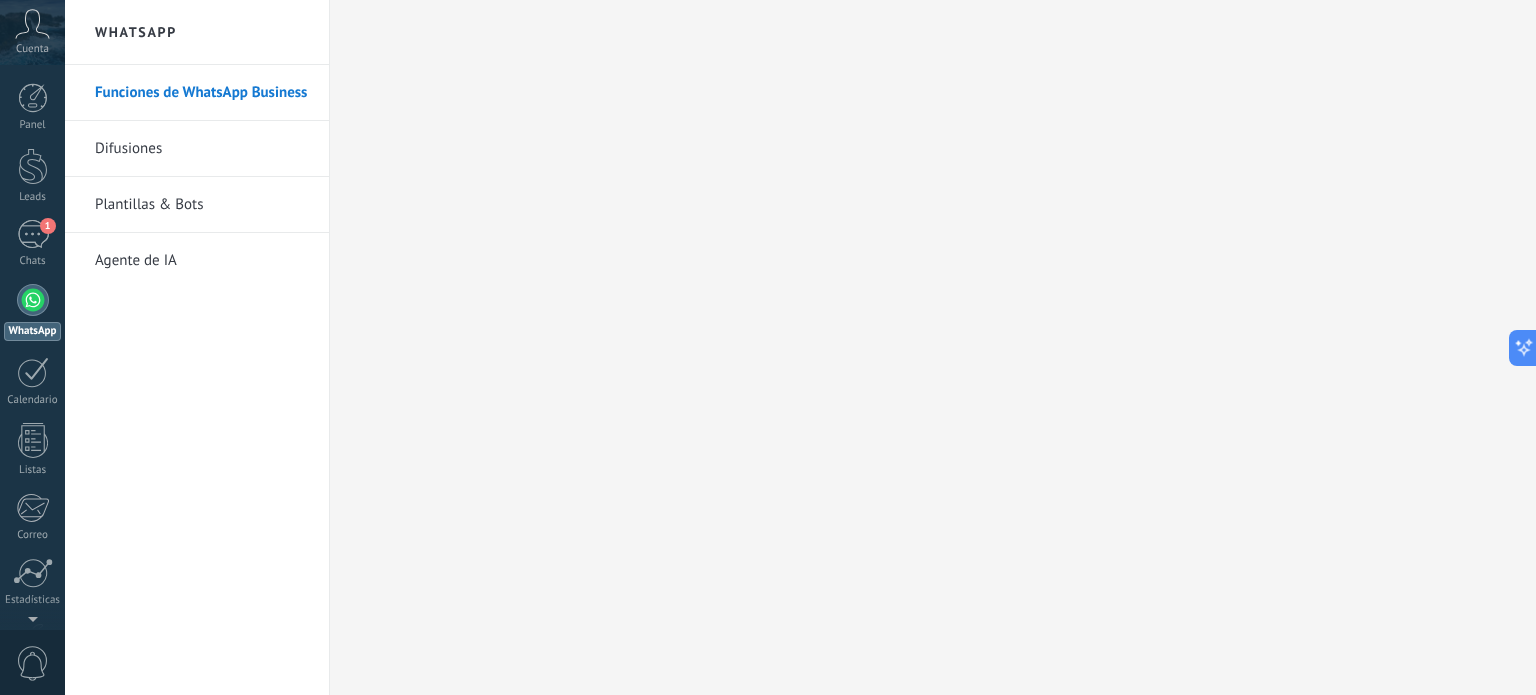 click on "Plantillas & Bots" at bounding box center (202, 205) 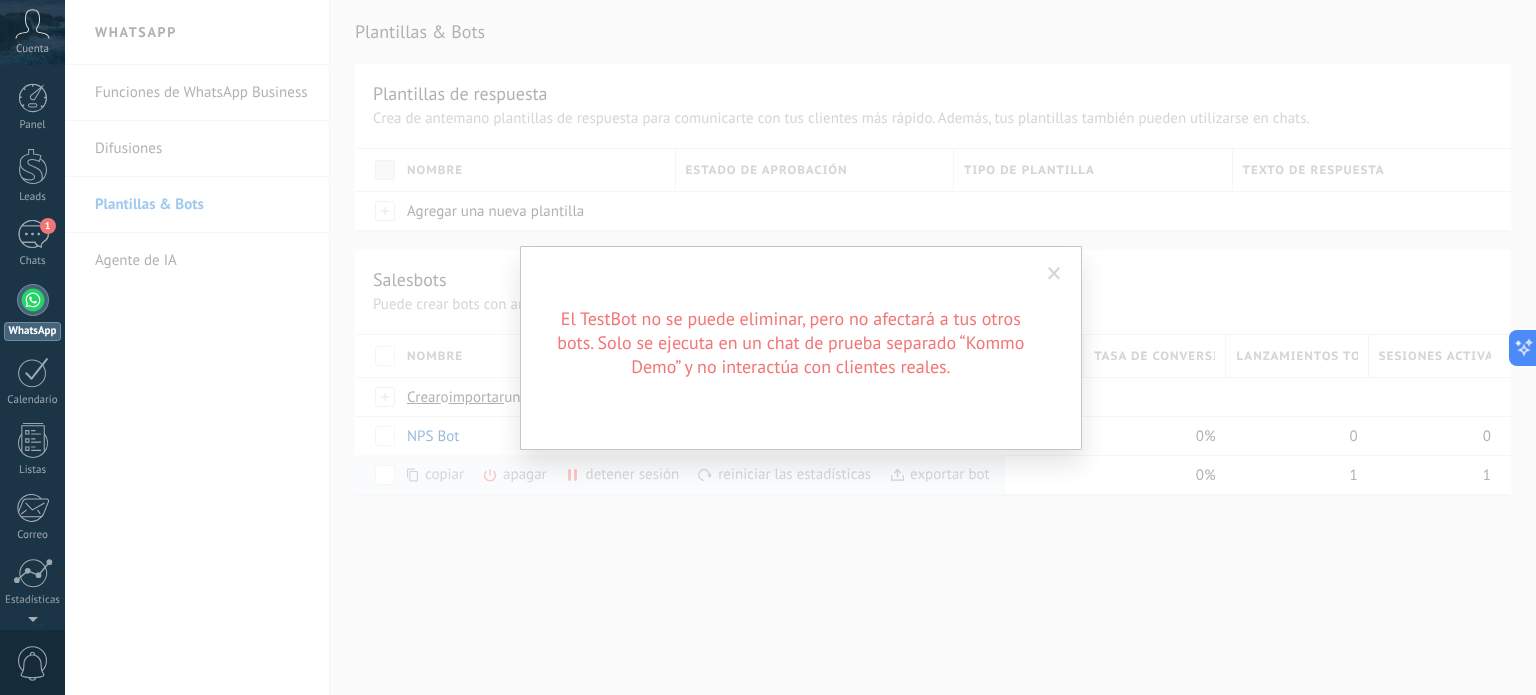 click at bounding box center [1054, 274] 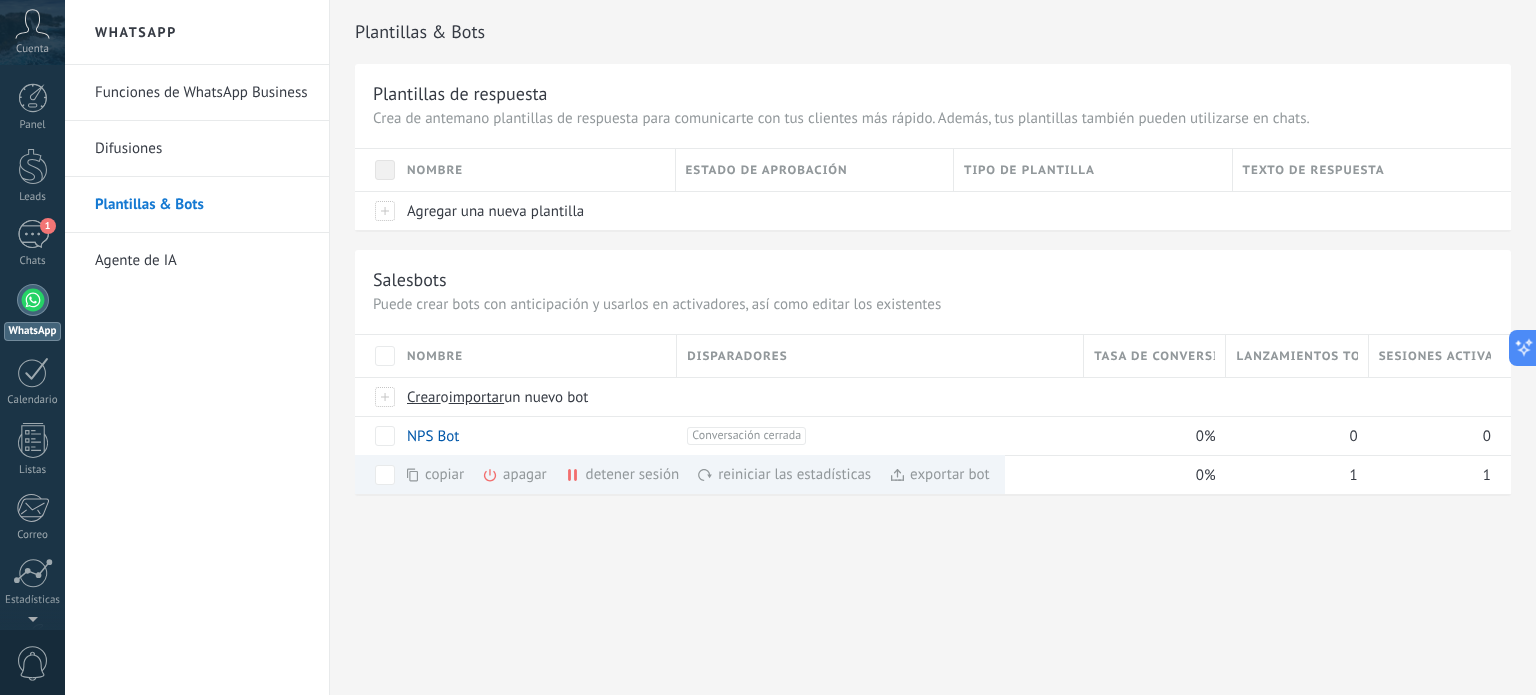 click on "Agente de IA" at bounding box center (202, 261) 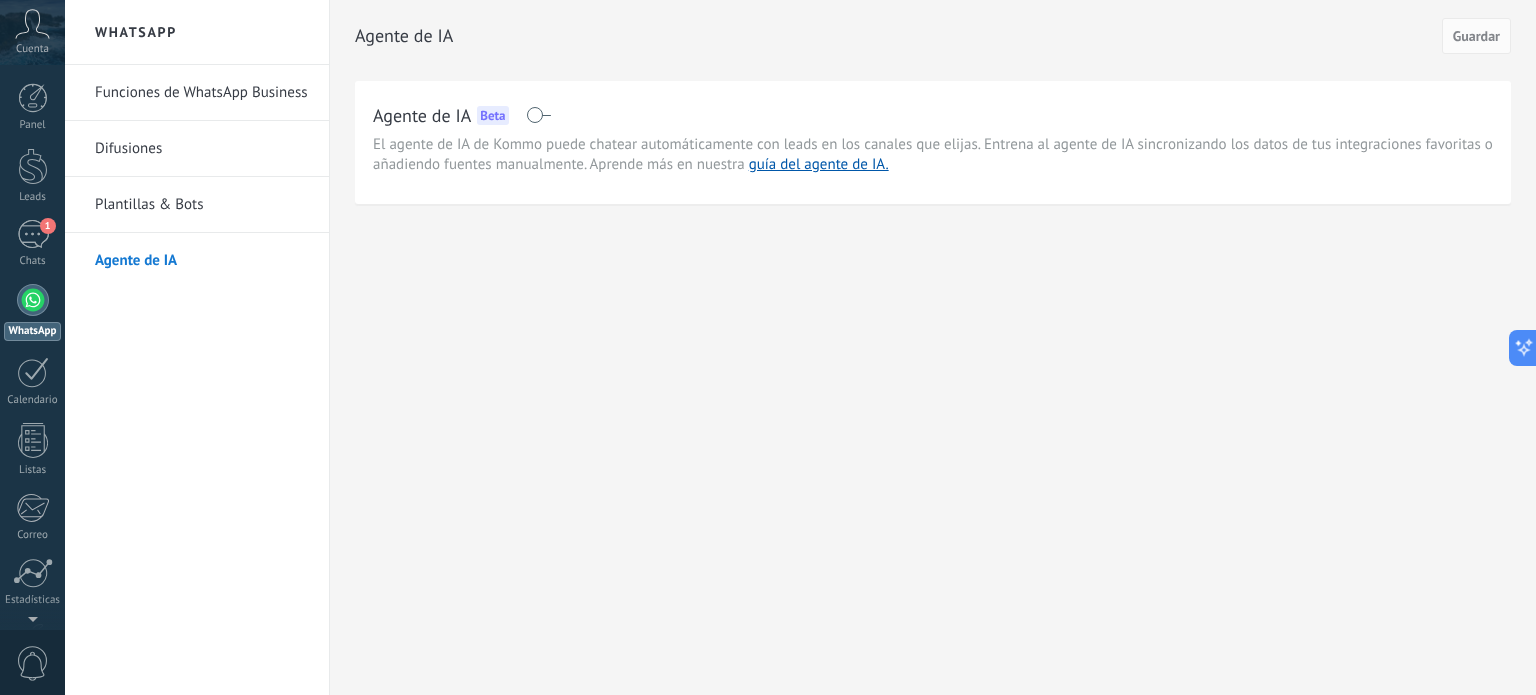 click on "Funciones de WhatsApp Business" at bounding box center [202, 93] 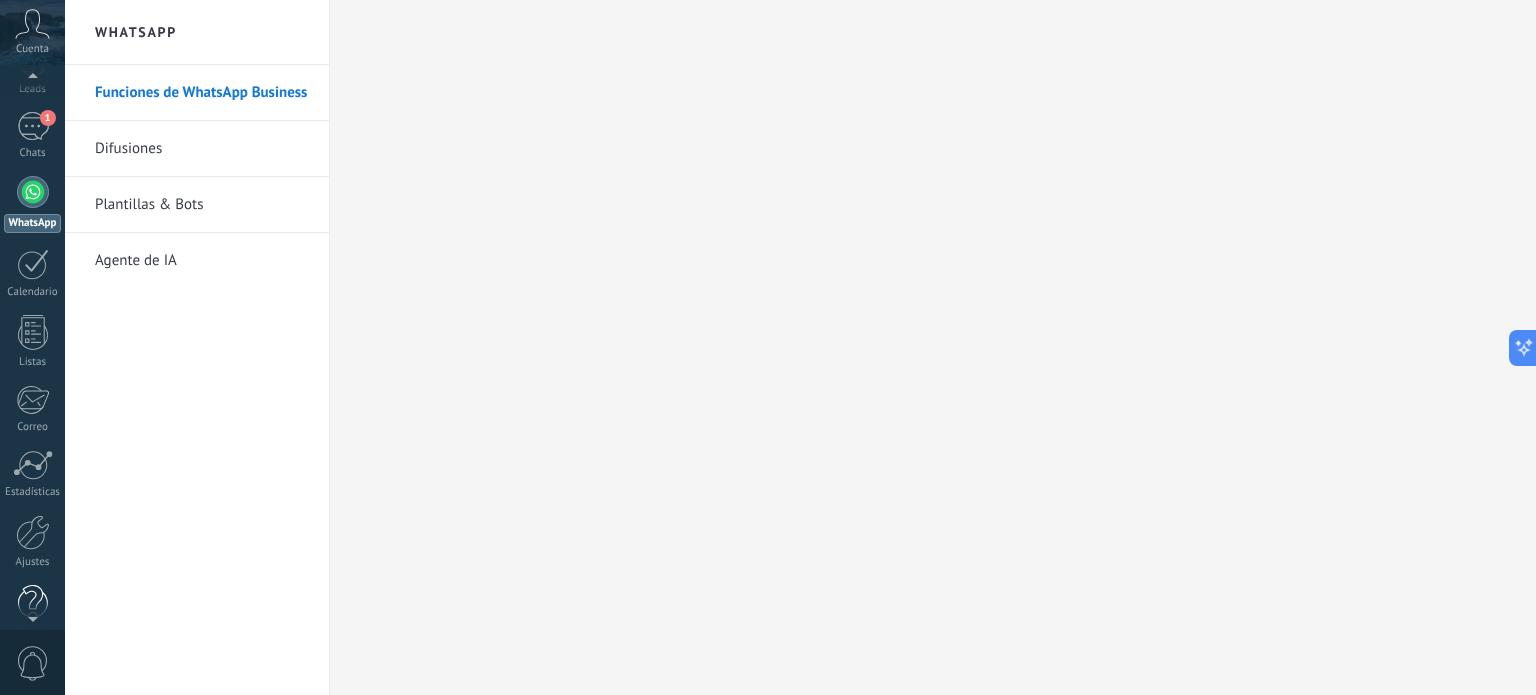 scroll, scrollTop: 136, scrollLeft: 0, axis: vertical 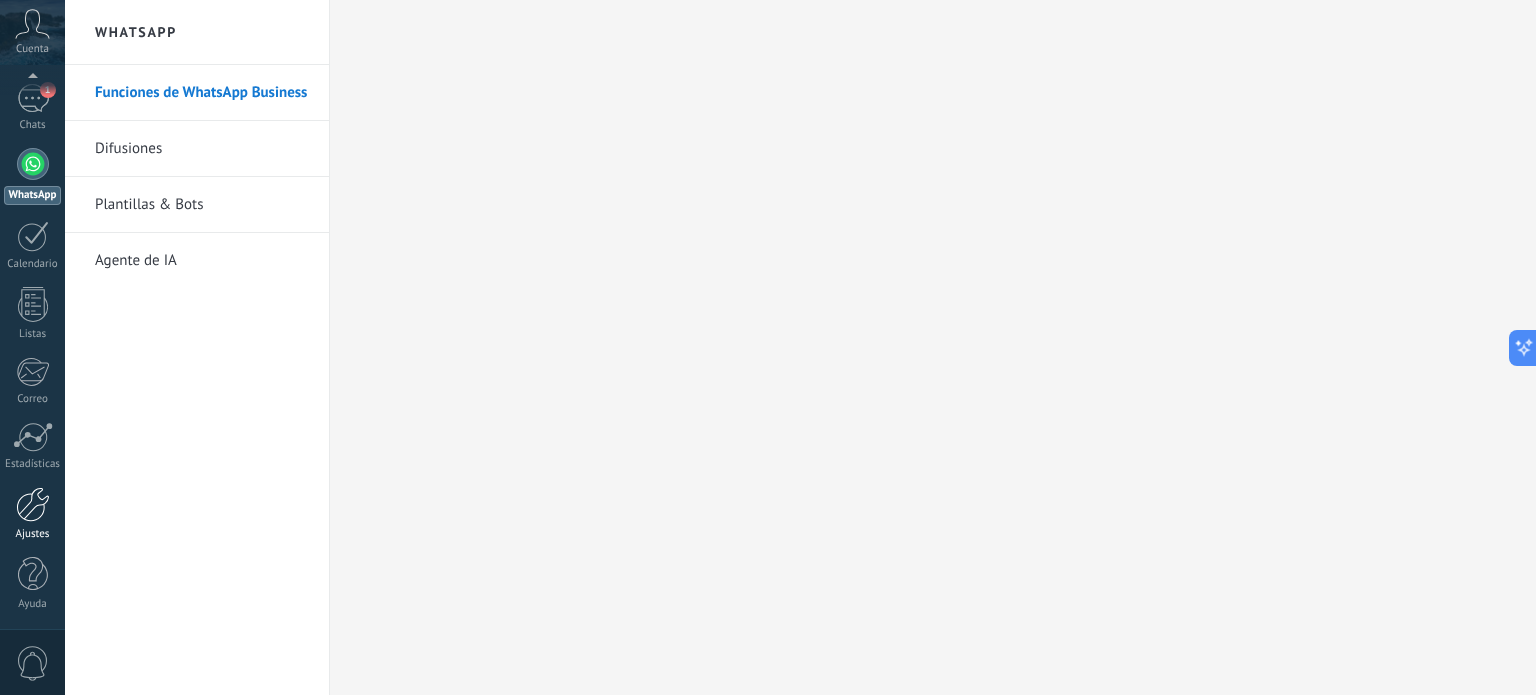 click on "Ajustes" at bounding box center (33, 534) 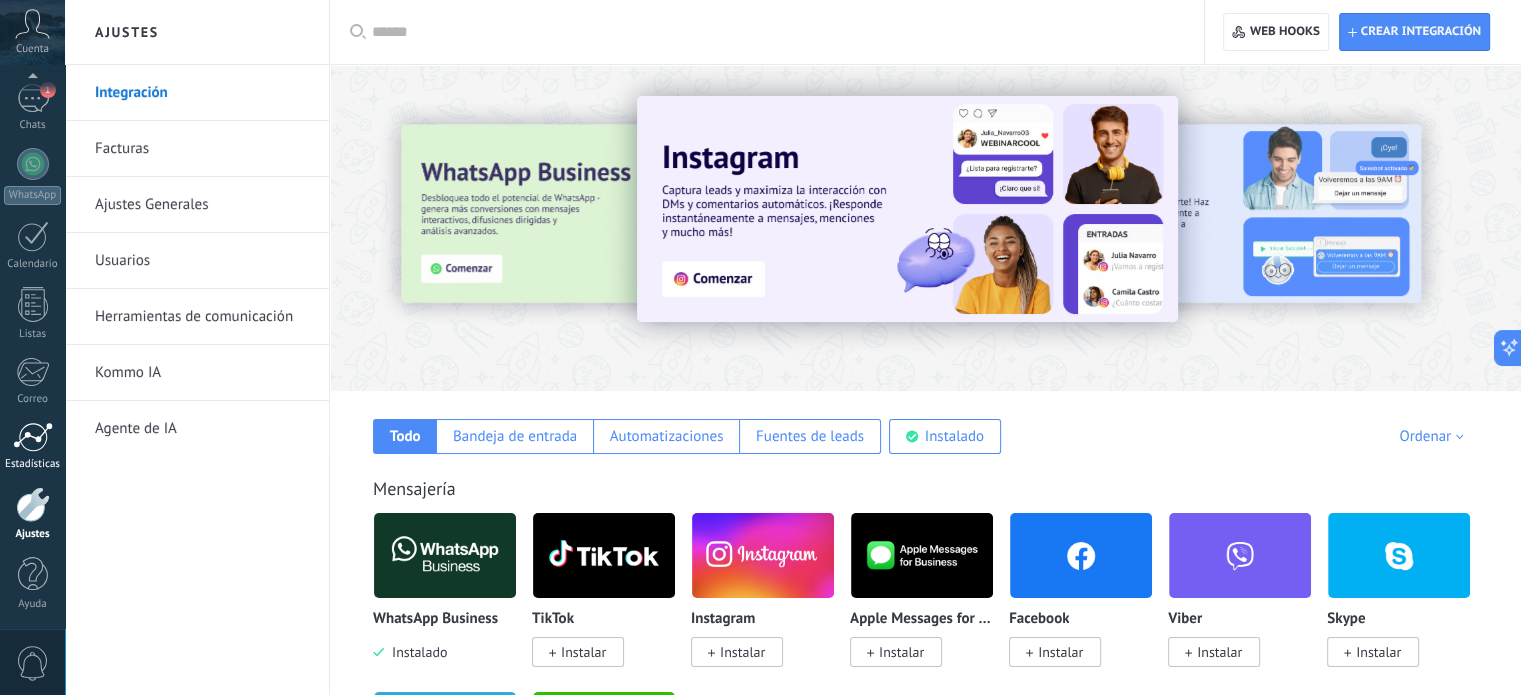 click at bounding box center (33, 437) 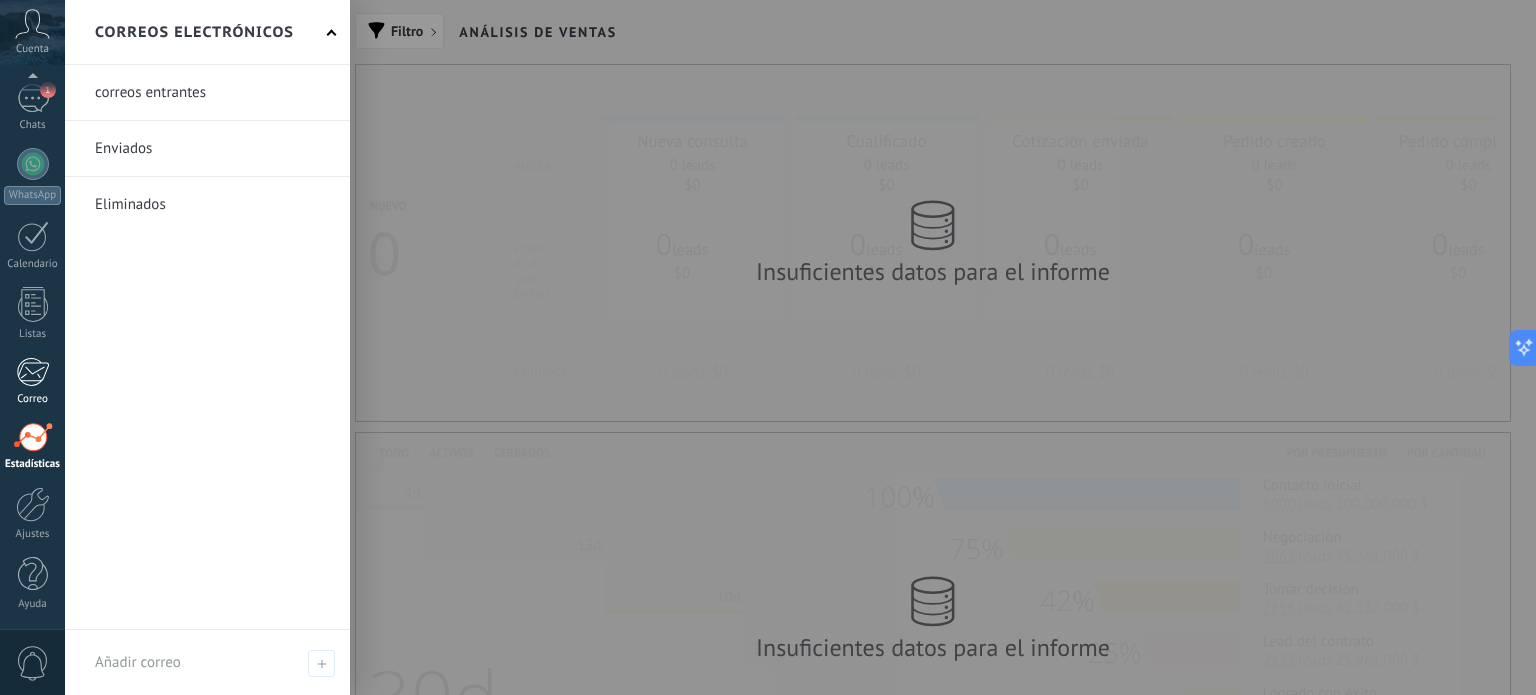click at bounding box center (32, 372) 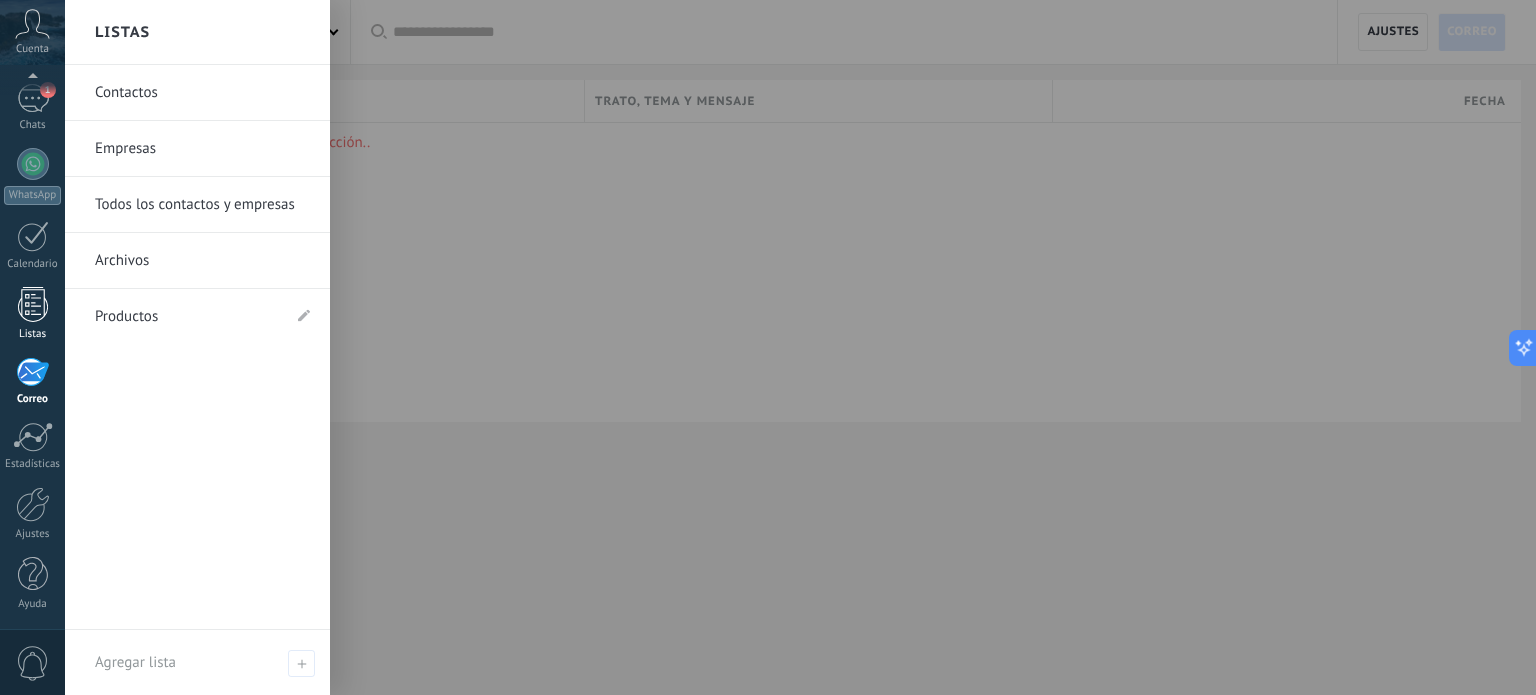 click at bounding box center (33, 304) 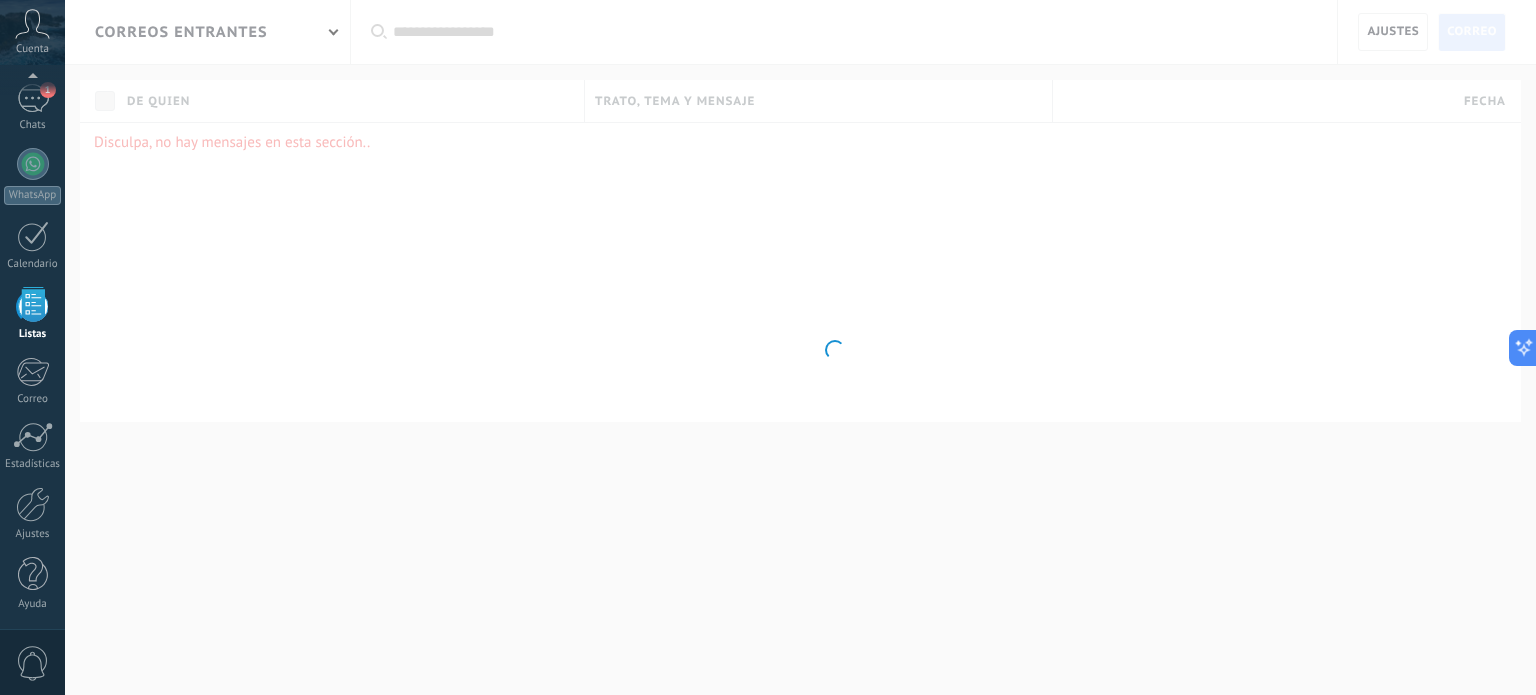 scroll, scrollTop: 123, scrollLeft: 0, axis: vertical 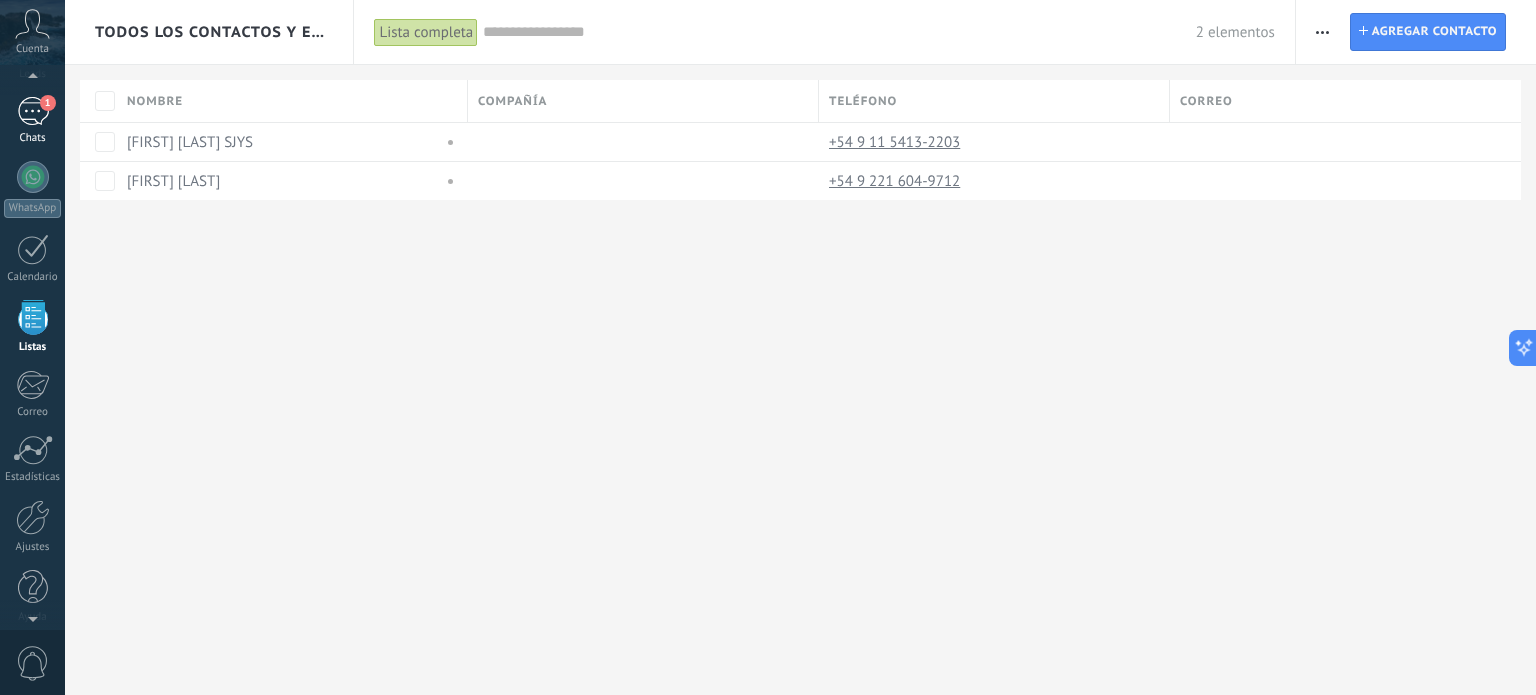 click on "1" at bounding box center [33, 111] 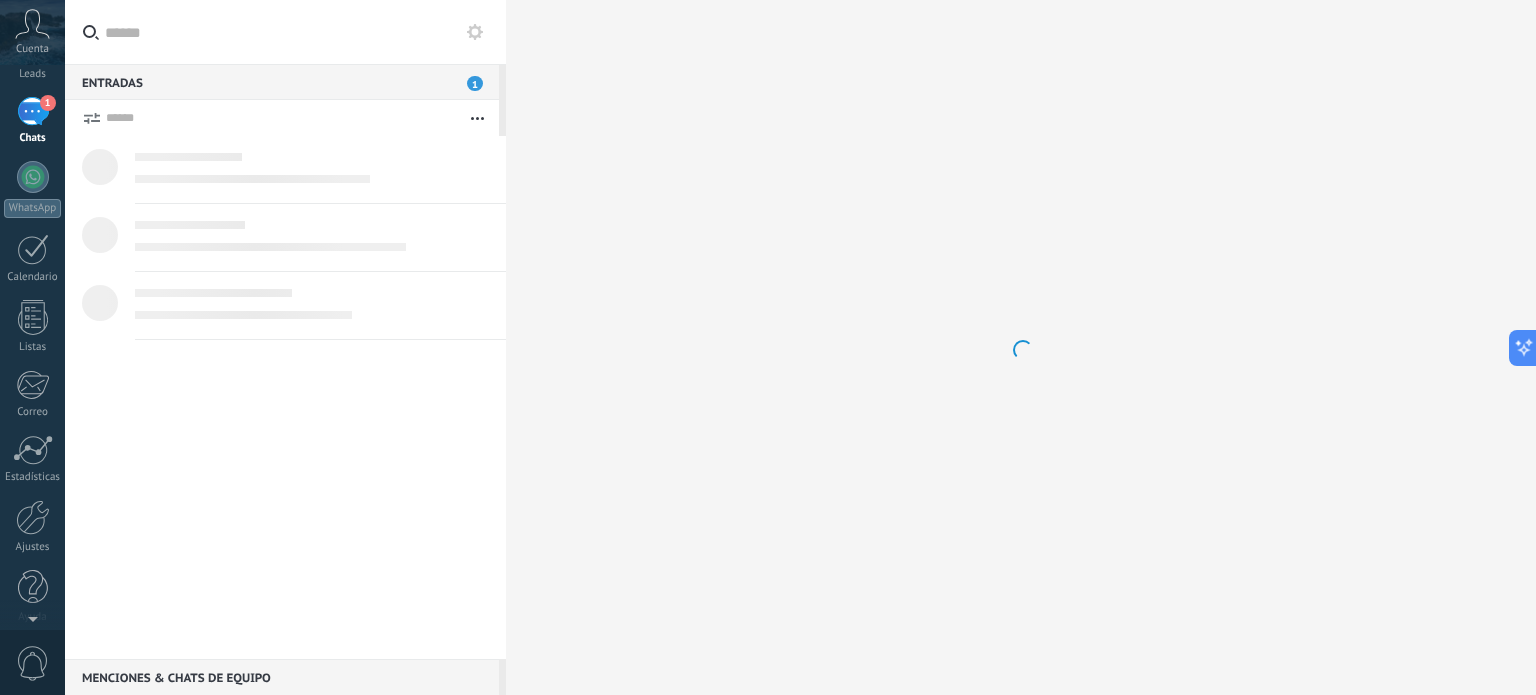 scroll, scrollTop: 0, scrollLeft: 0, axis: both 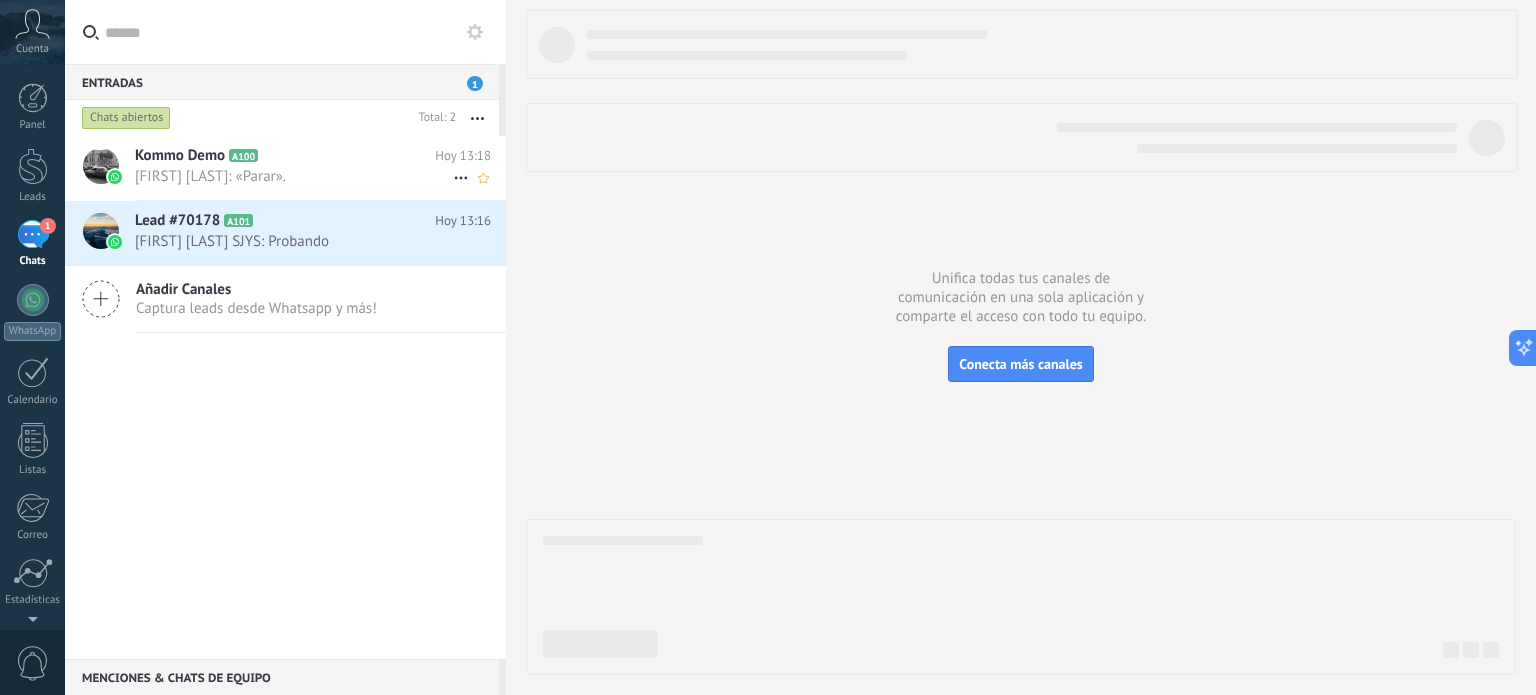 click on "Kommo Demo
A100
Hoy 13:18
[FIRST] [LAST]: parar" at bounding box center [320, 167] 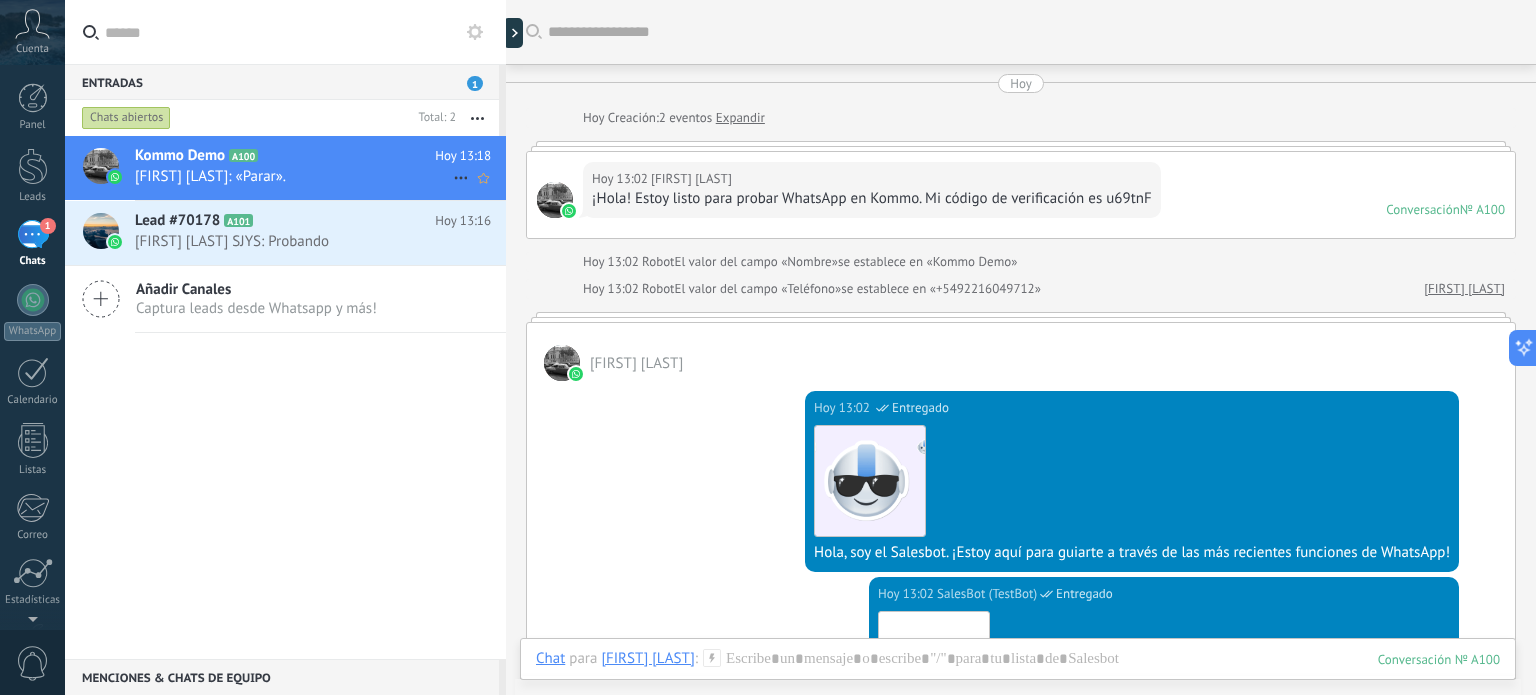 scroll, scrollTop: 876, scrollLeft: 0, axis: vertical 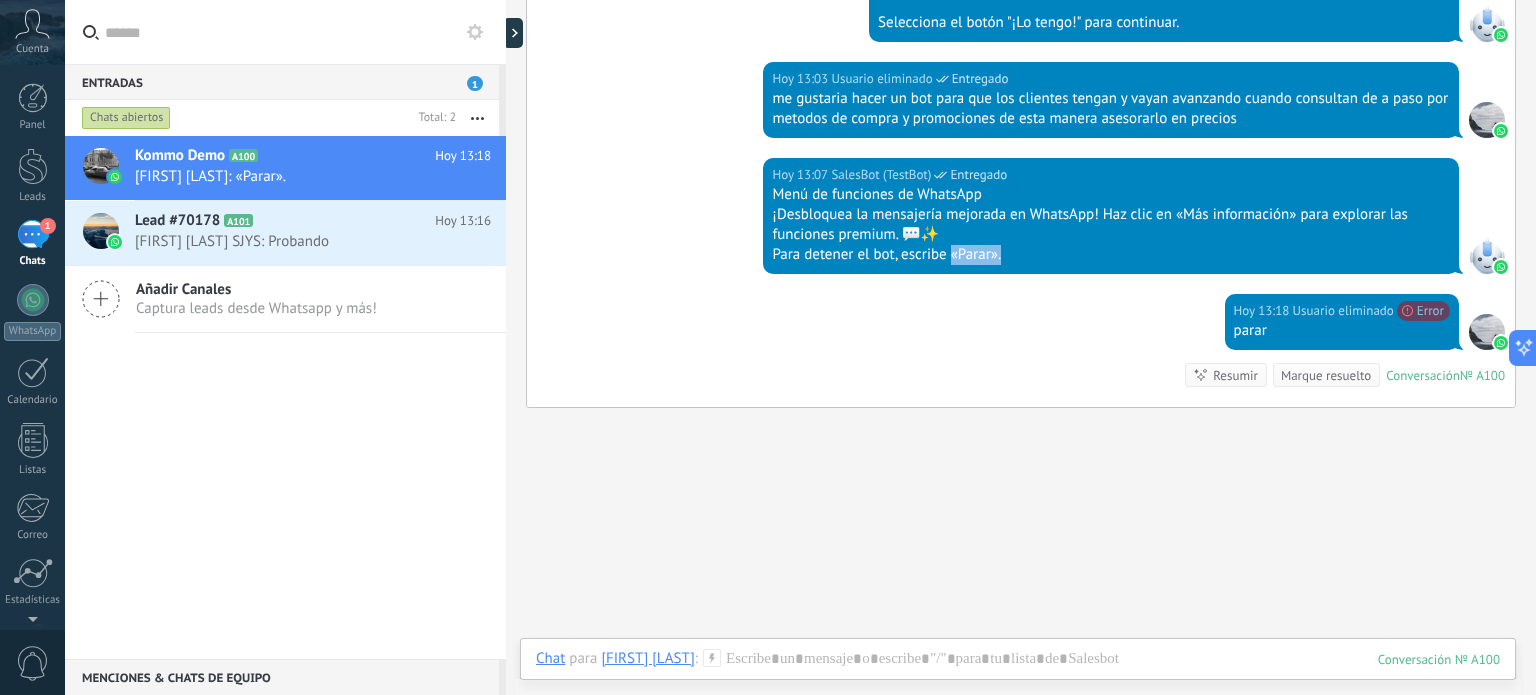 drag, startPoint x: 951, startPoint y: 247, endPoint x: 1014, endPoint y: 249, distance: 63.03174 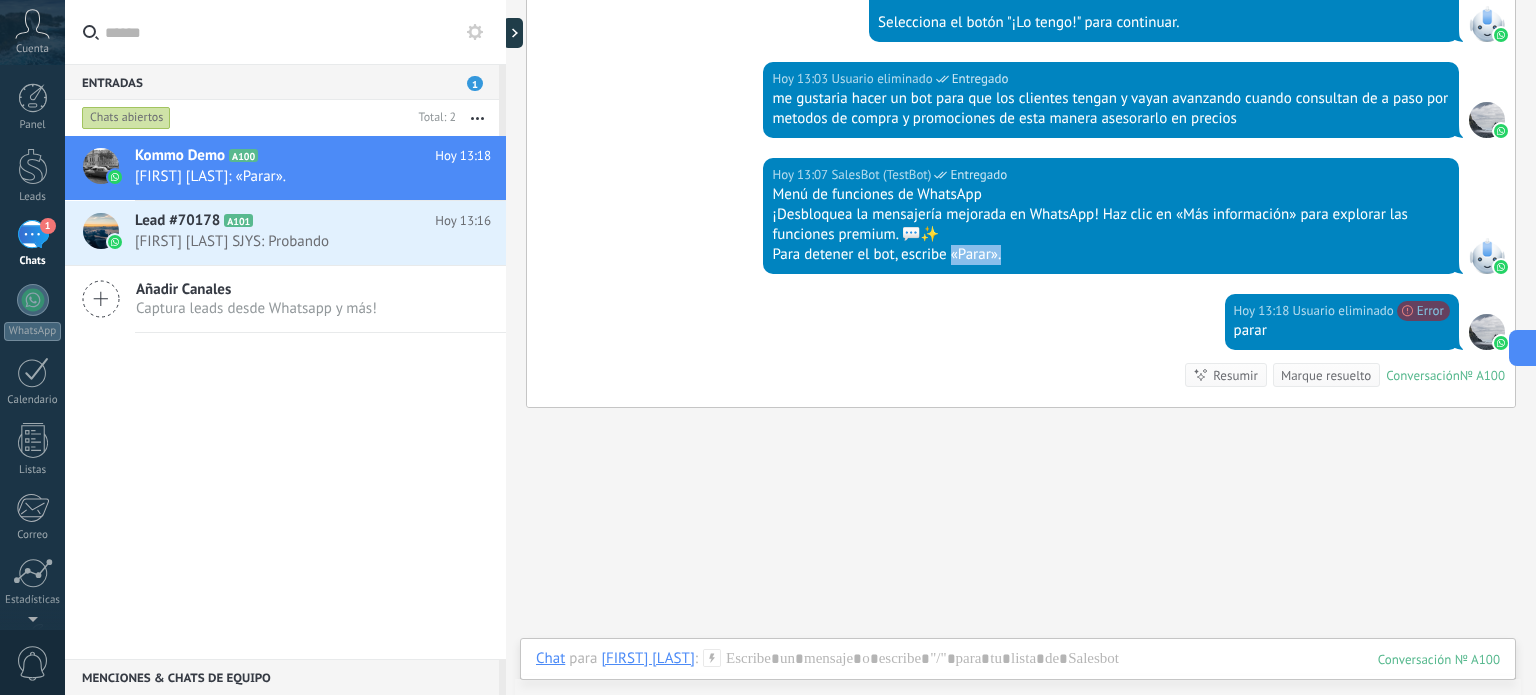 copy on "«Parar»." 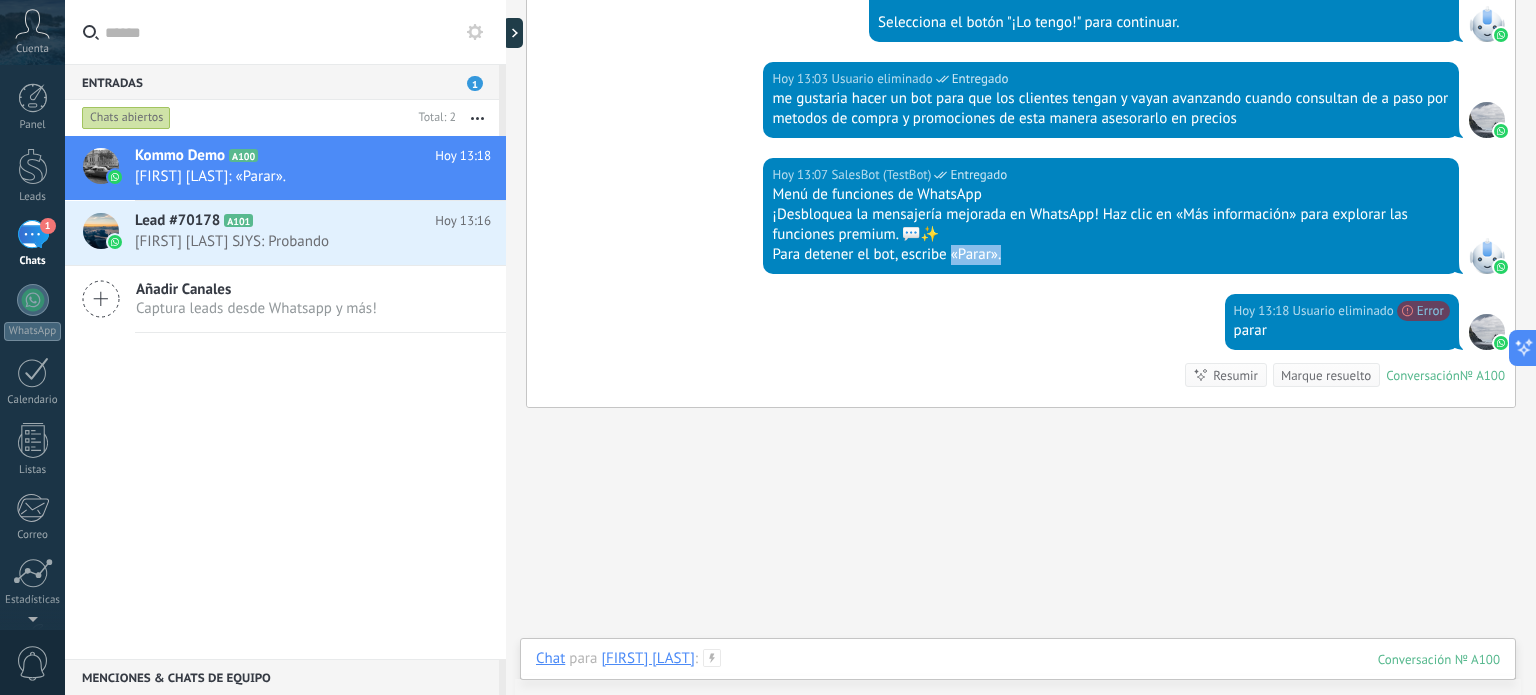 click at bounding box center (1018, 679) 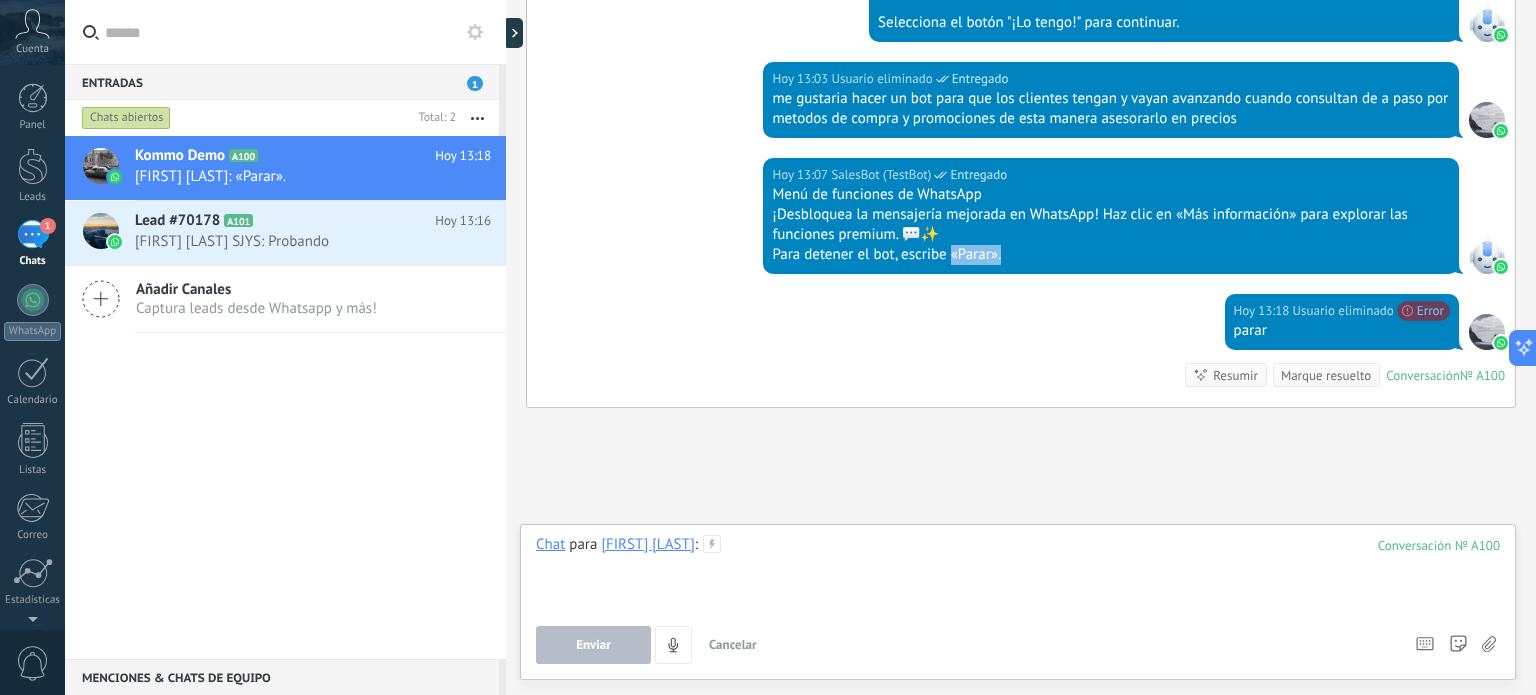 click at bounding box center [1018, 573] 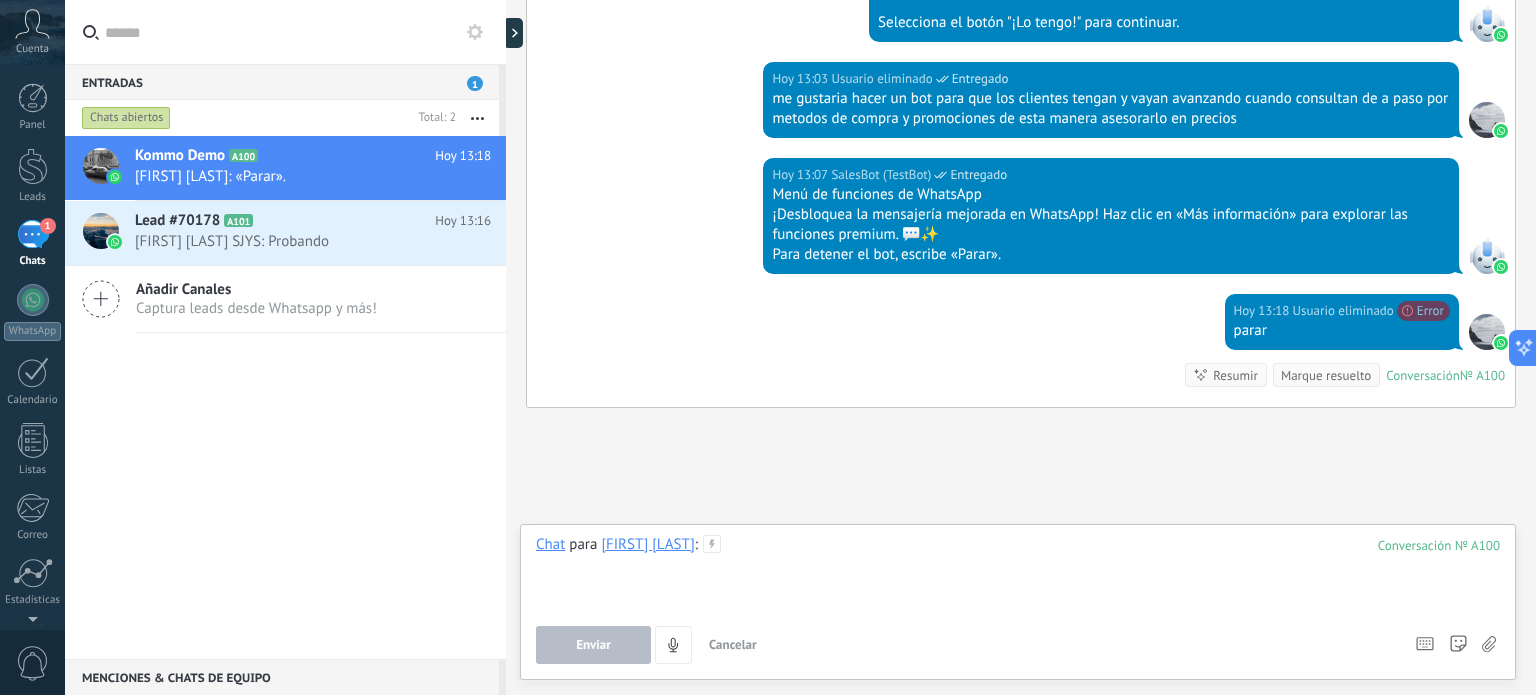 paste 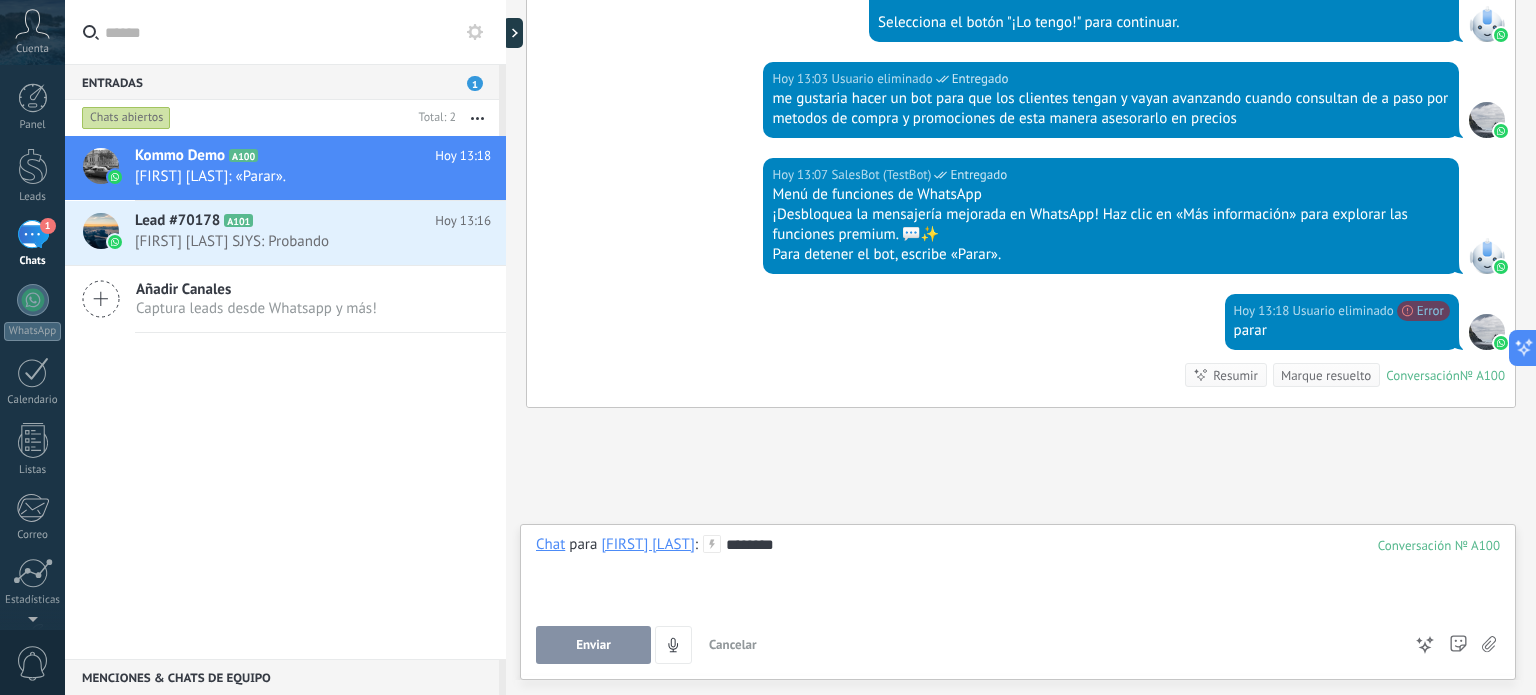 click on "Enviar" at bounding box center (593, 645) 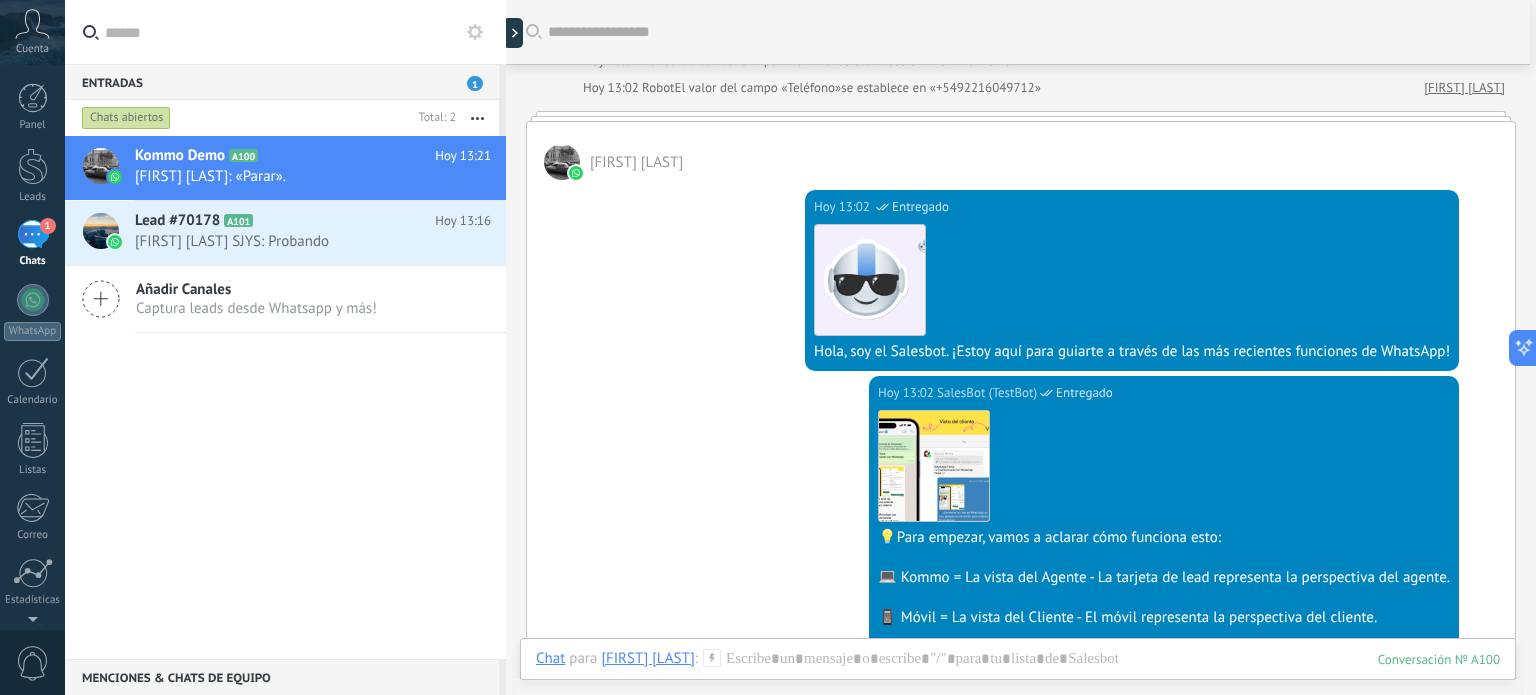 scroll, scrollTop: 0, scrollLeft: 0, axis: both 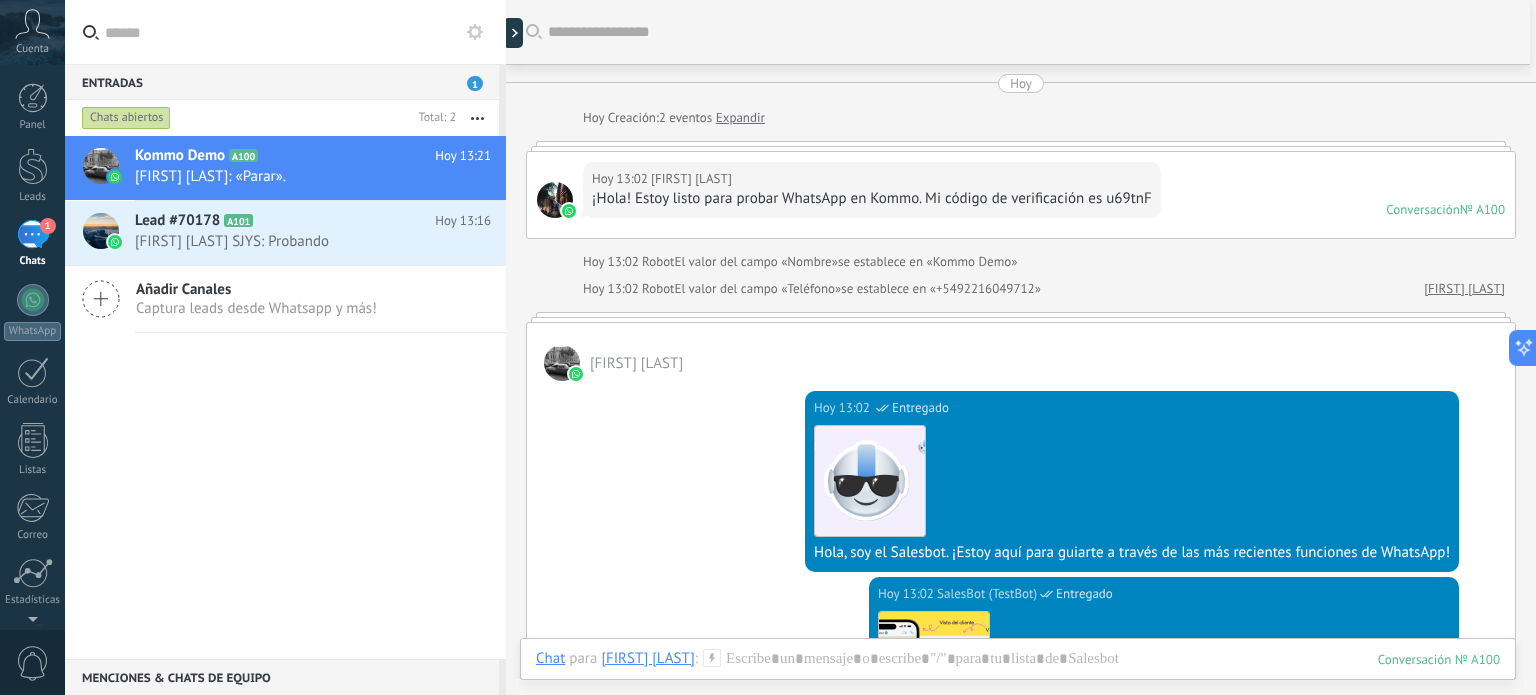 click at bounding box center (477, 118) 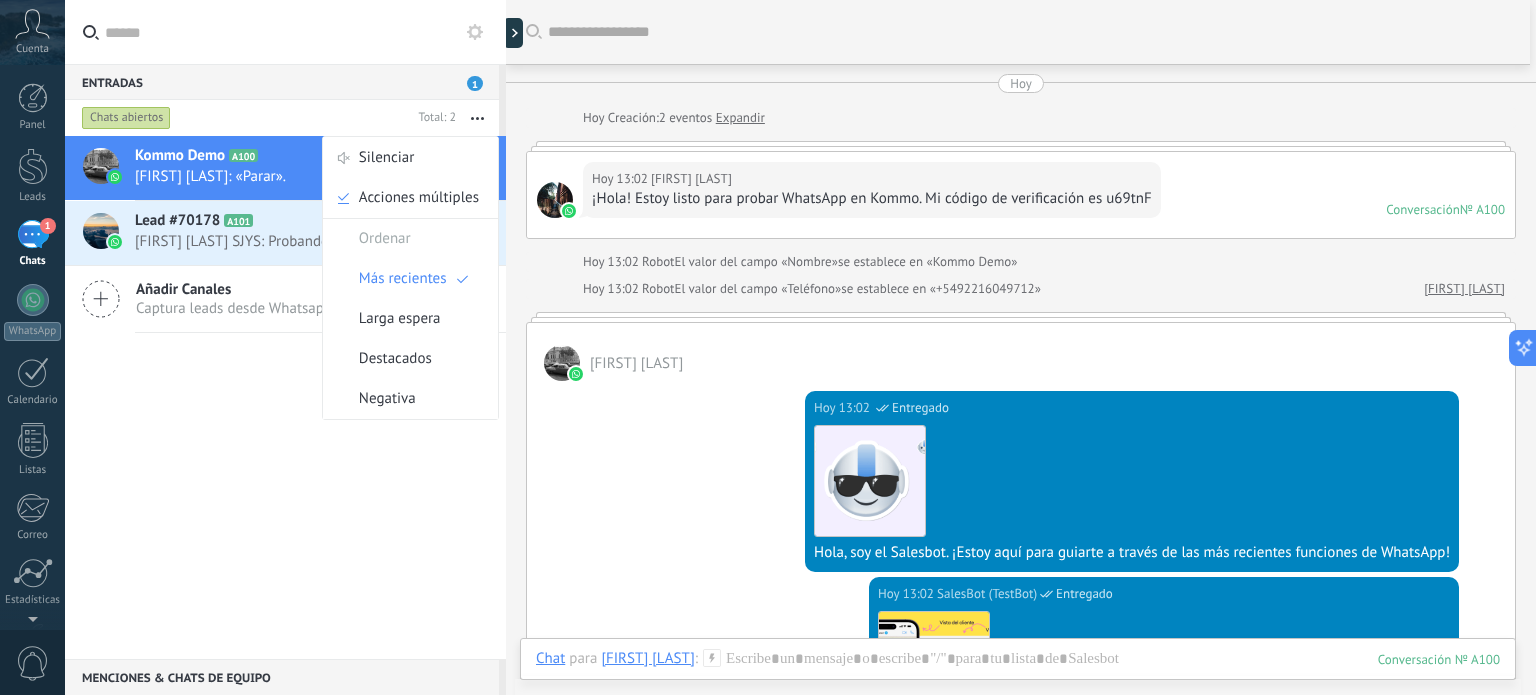 click on "Chats abiertos" at bounding box center [244, 118] 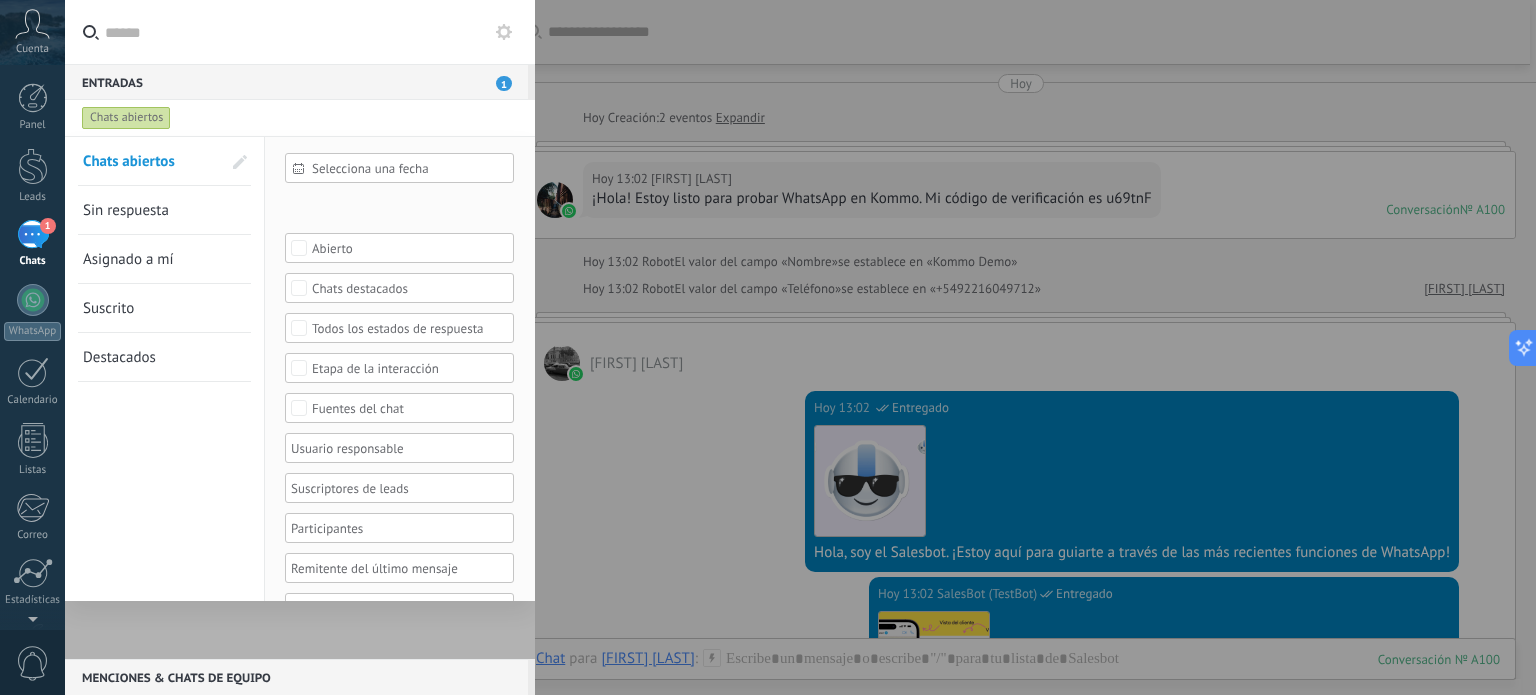 click at bounding box center [312, 32] 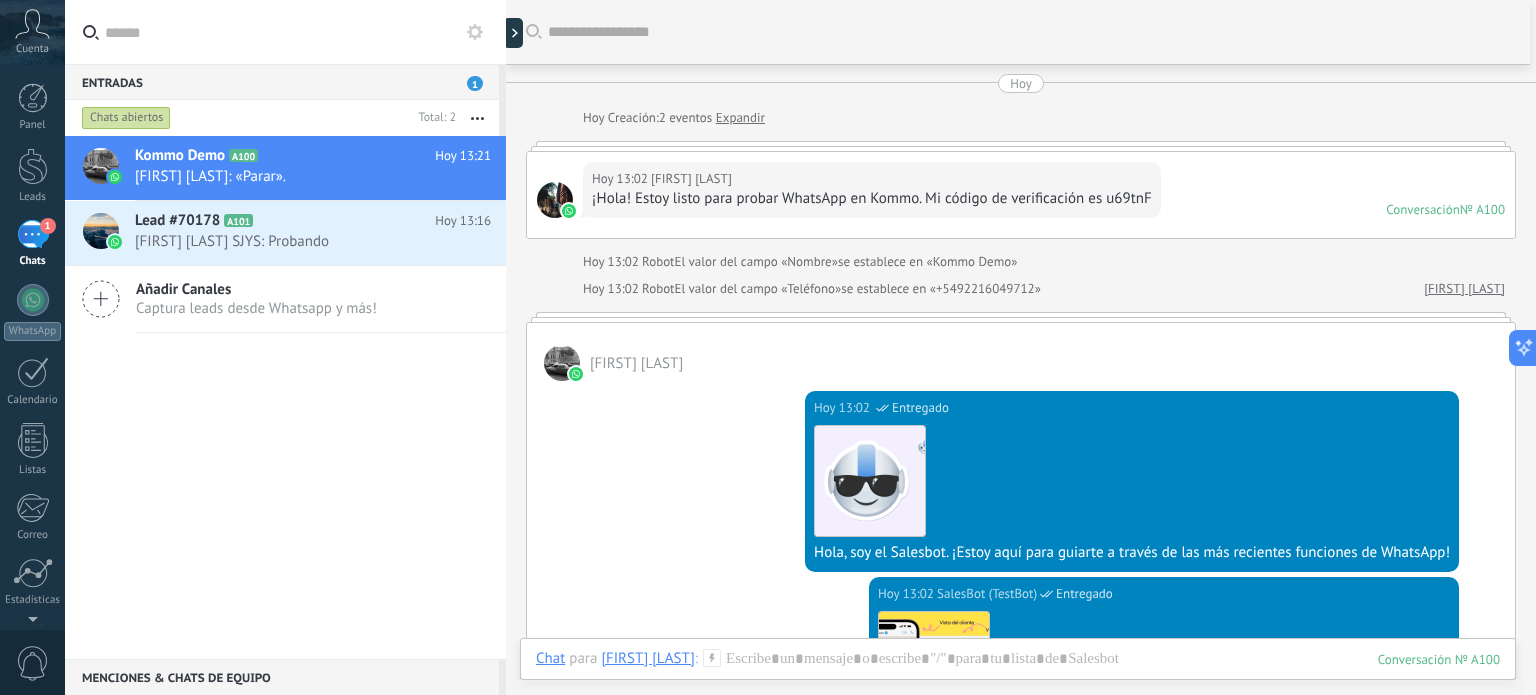 click 